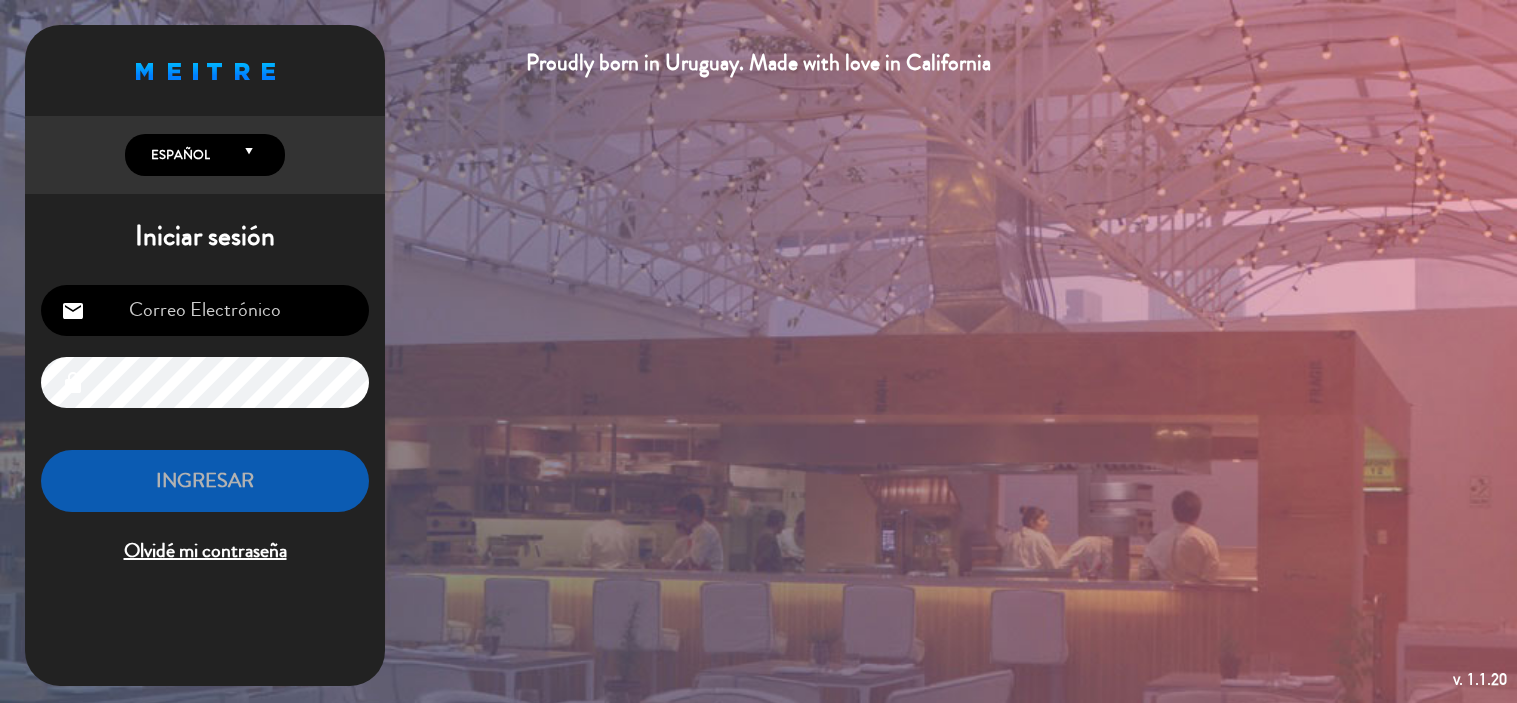 scroll, scrollTop: 0, scrollLeft: 0, axis: both 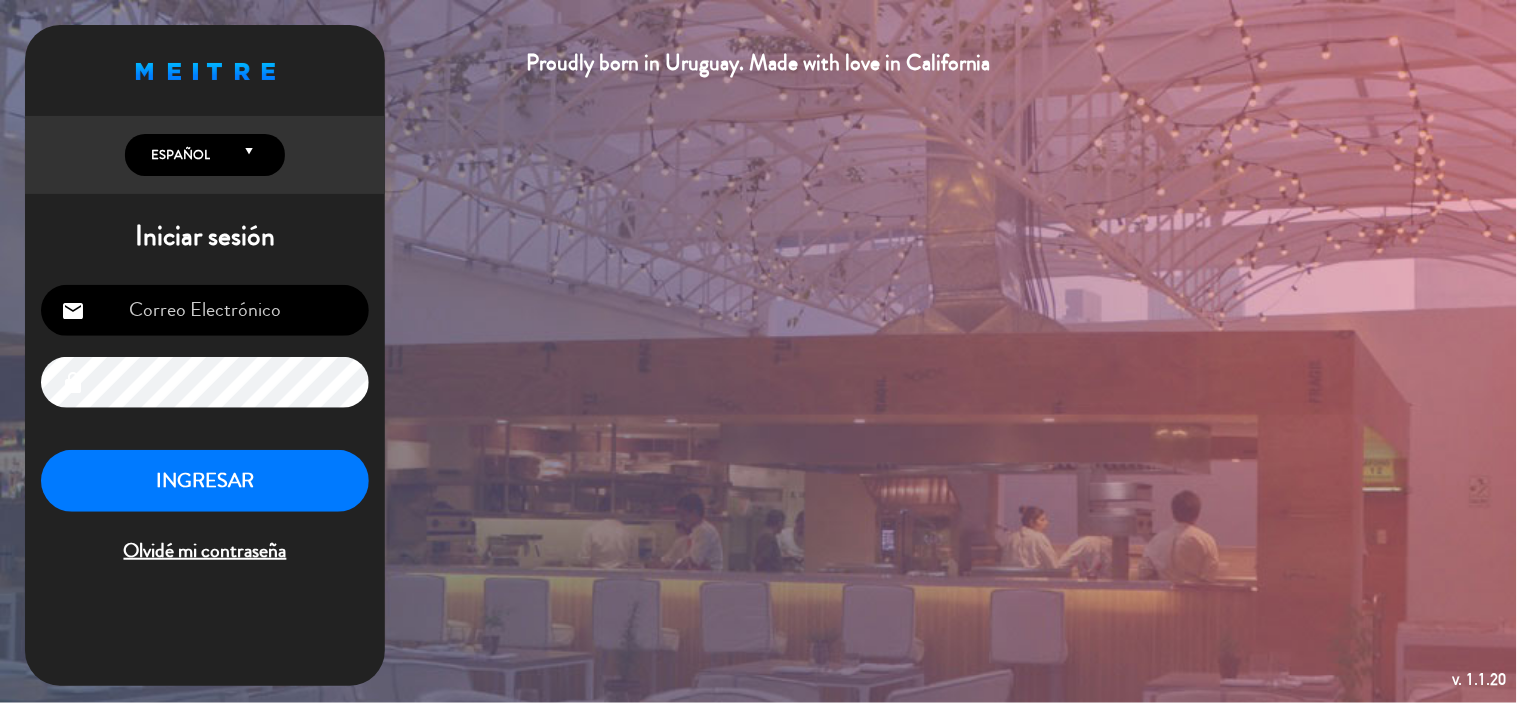 type on "[EMAIL]" 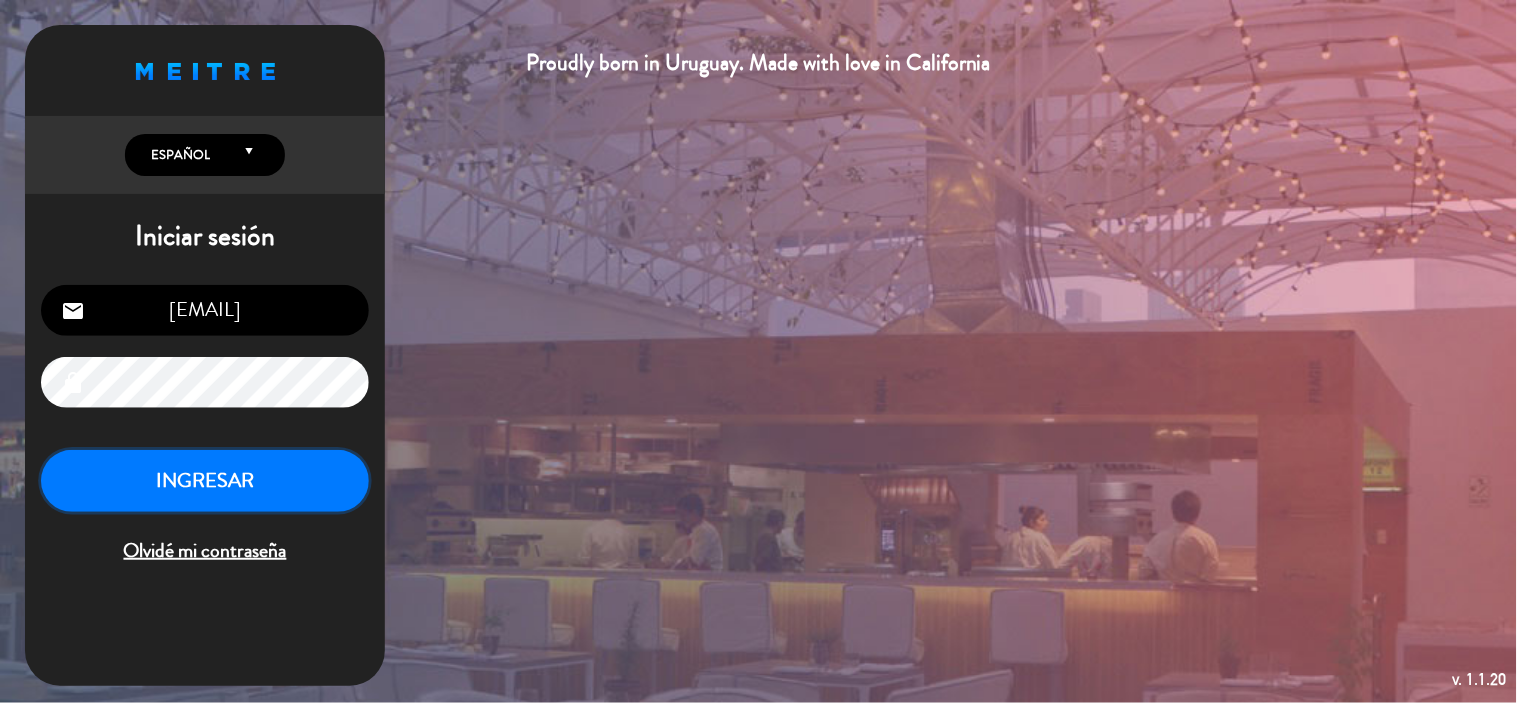 click on "INGRESAR" at bounding box center (205, 481) 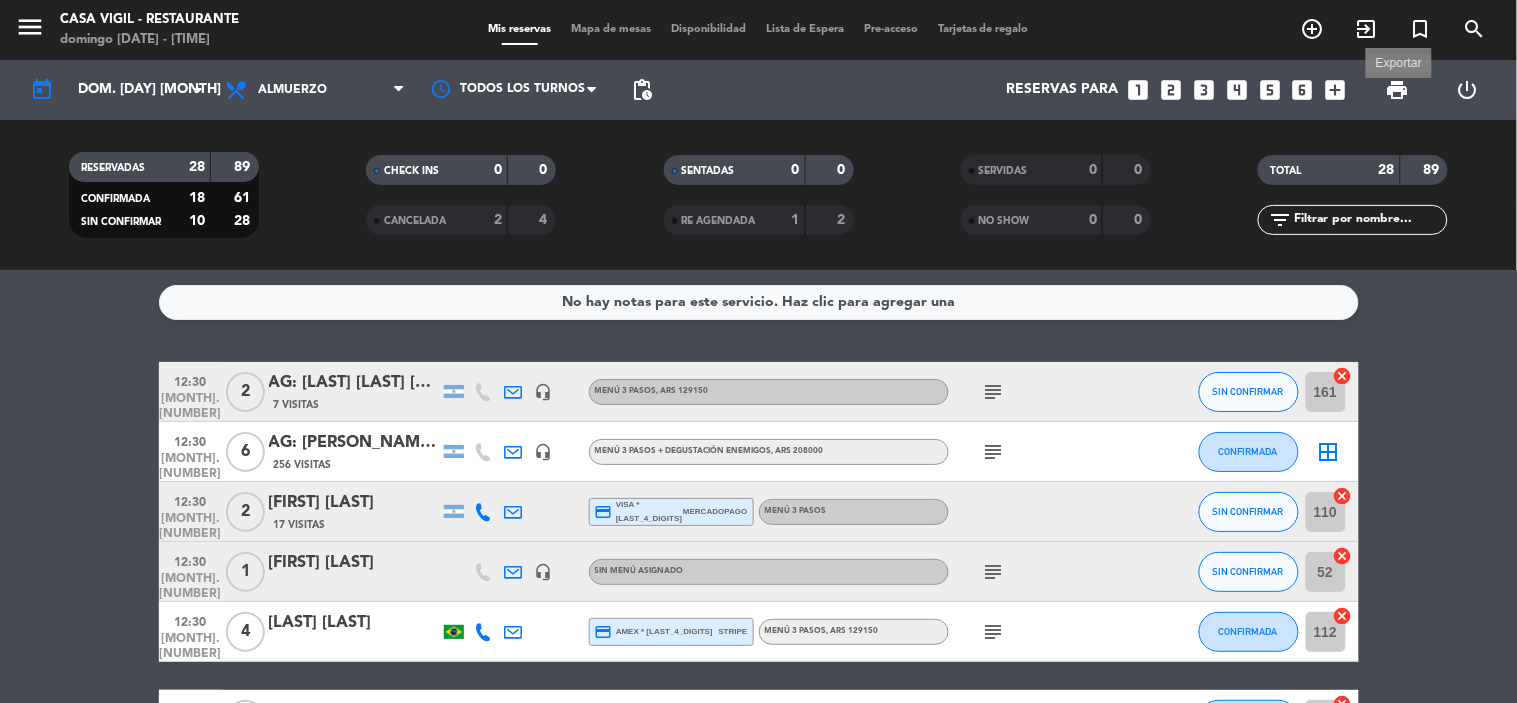 click on "print" at bounding box center [1398, 90] 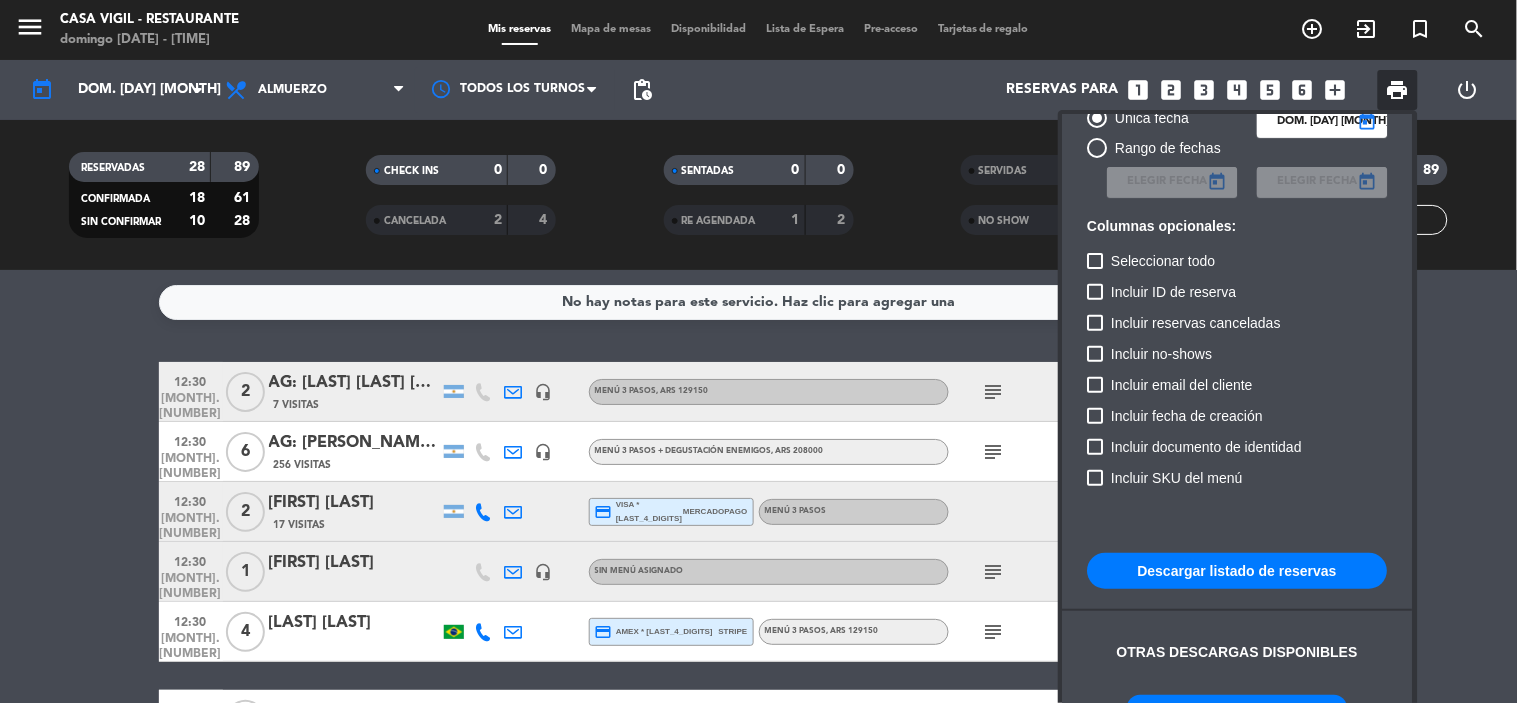 scroll, scrollTop: 121, scrollLeft: 0, axis: vertical 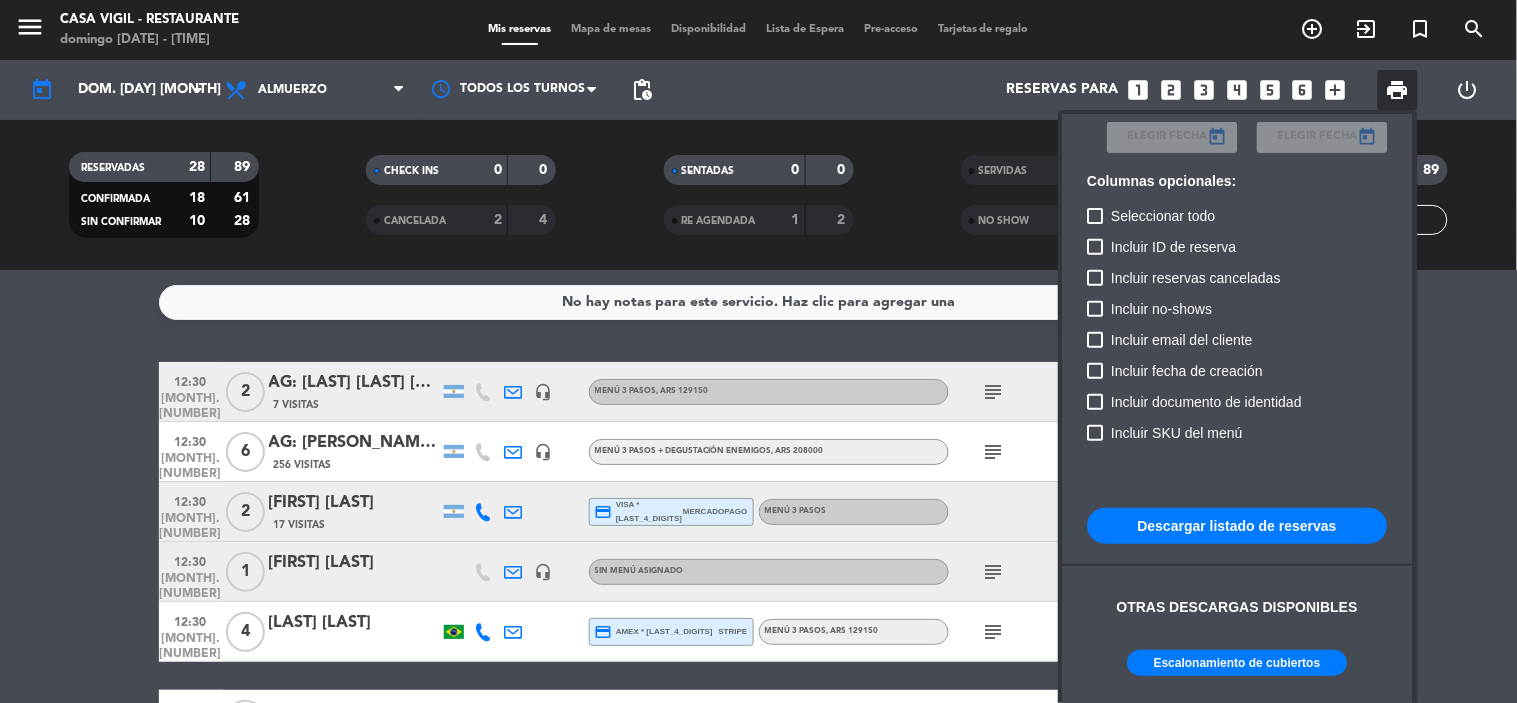 click on "Escalonamiento de cubiertos" at bounding box center (1238, 663) 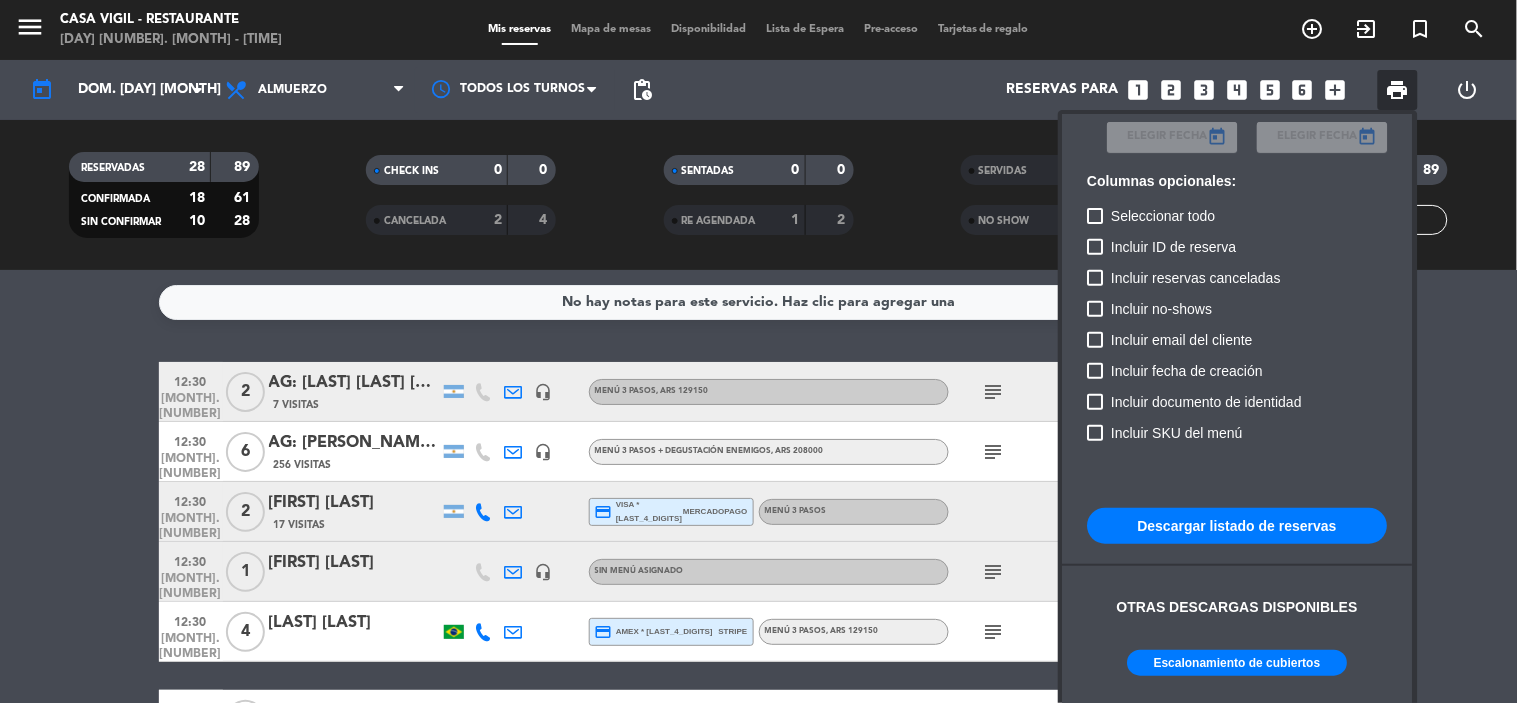 click at bounding box center [758, 351] 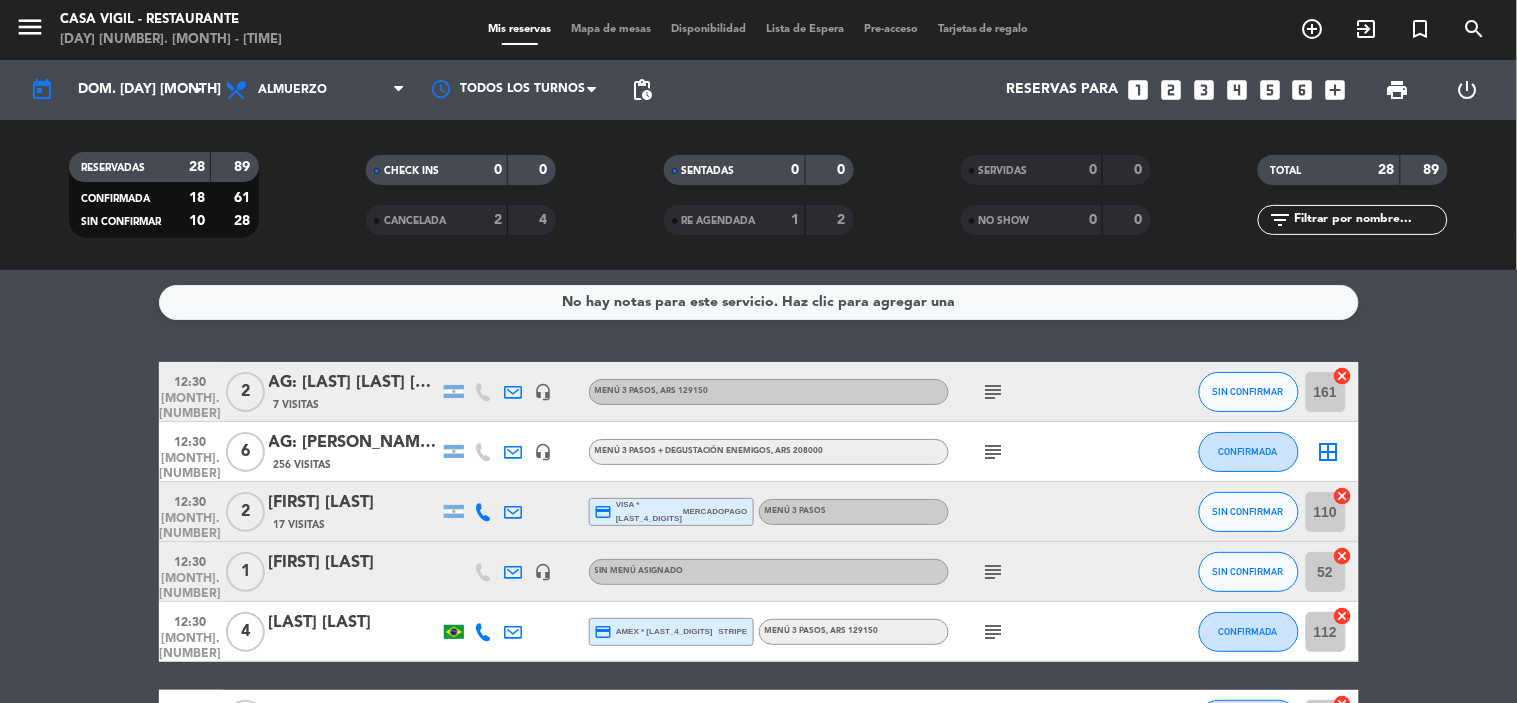 click on "AG: [LAST] [LAST] [FIRST] [LAST] X 2 / CEPAS" 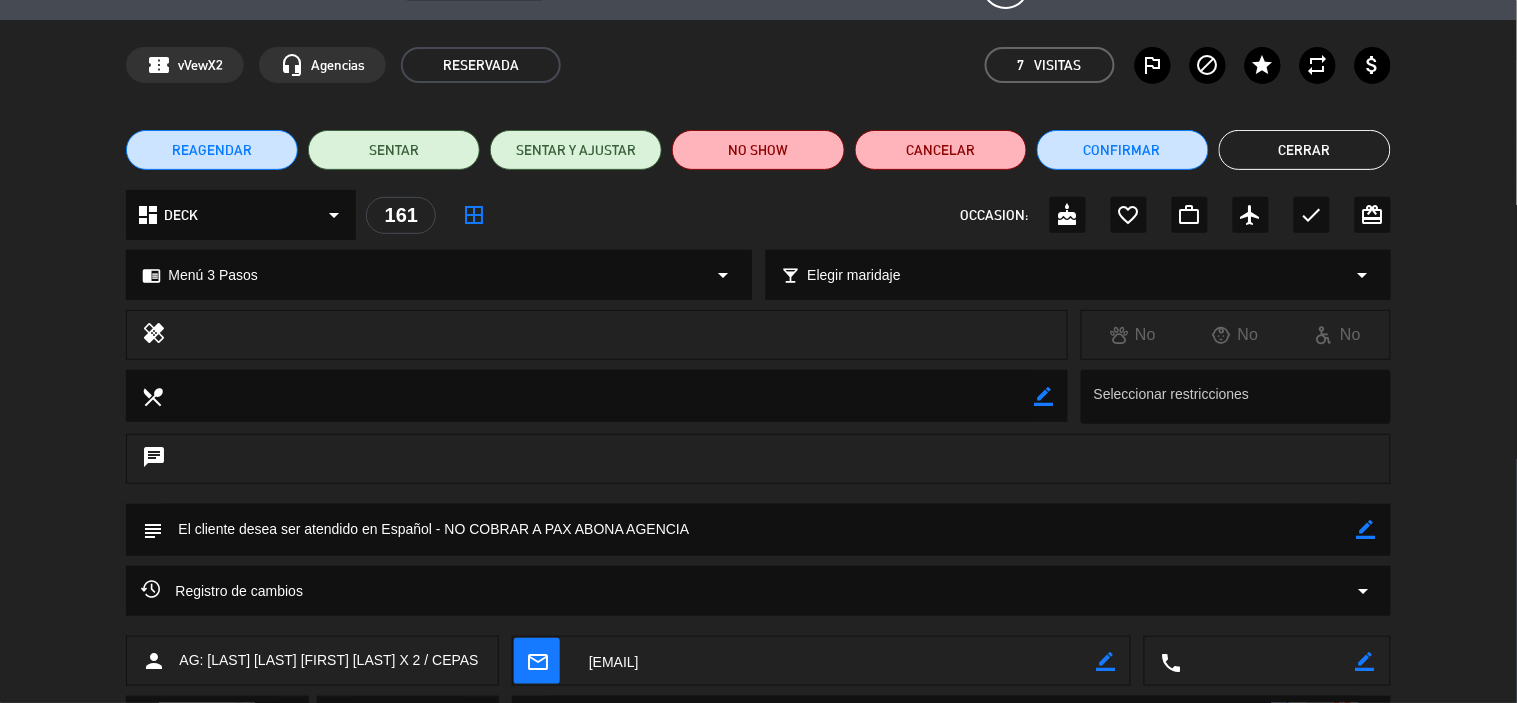 scroll, scrollTop: 0, scrollLeft: 0, axis: both 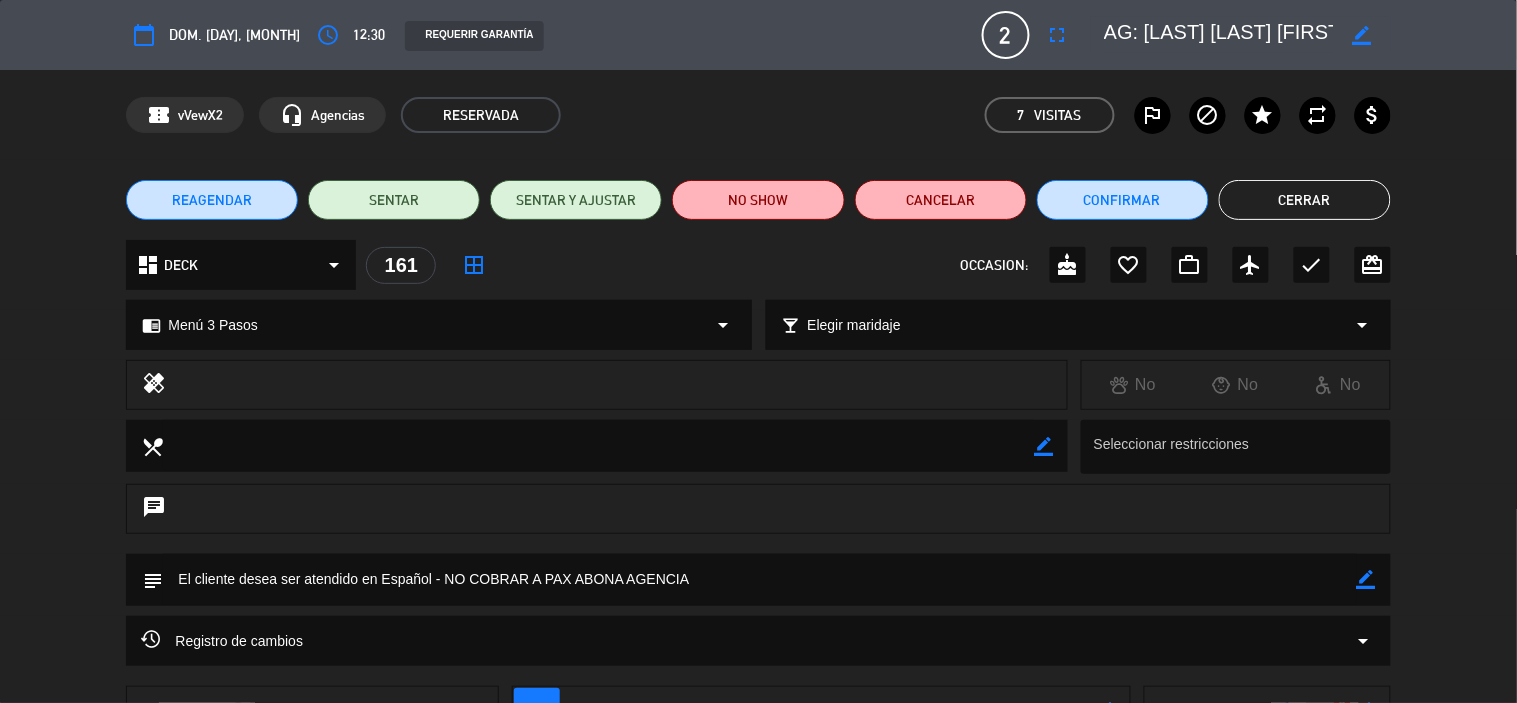 click on "Cerrar" 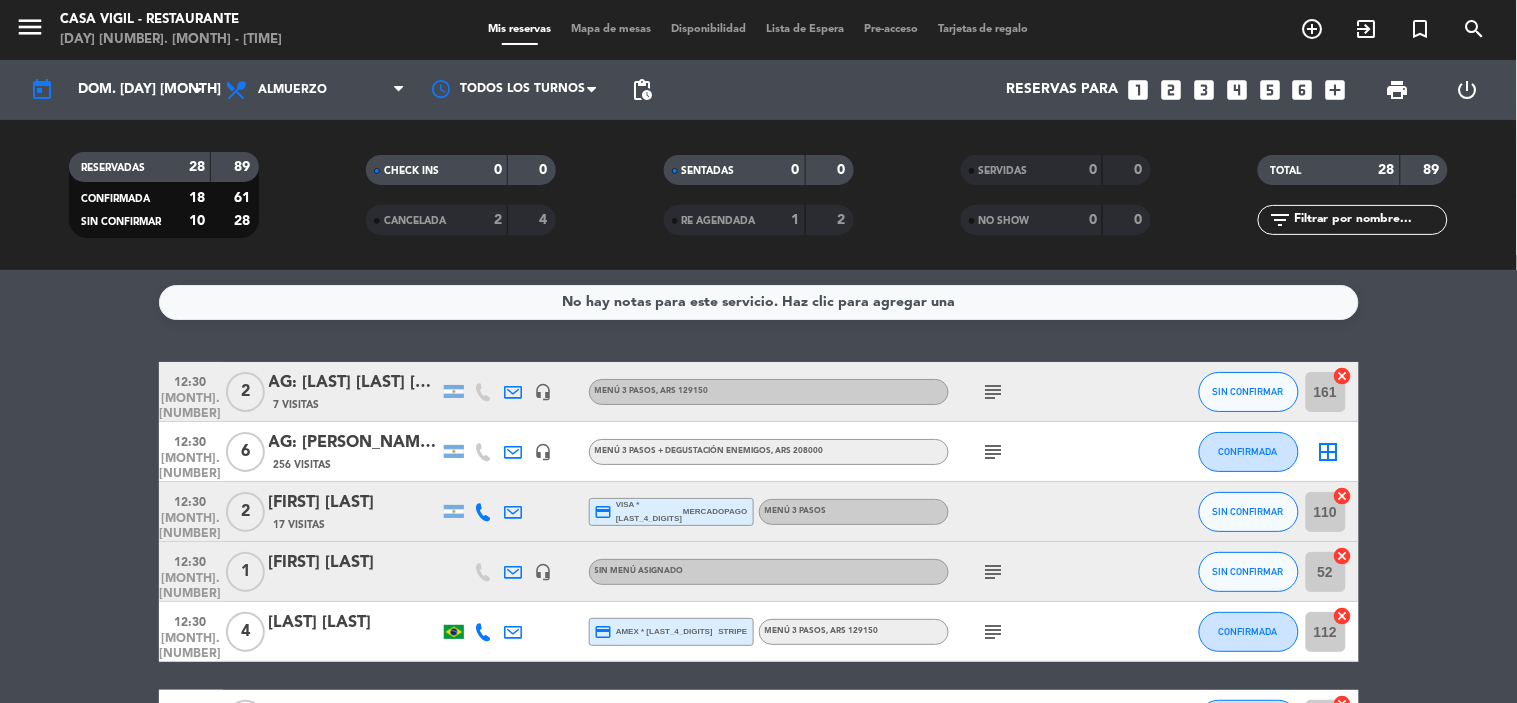 click on "AG: [PERSON_NAME] [LAST_NAME] X6/ SUNTRIP" 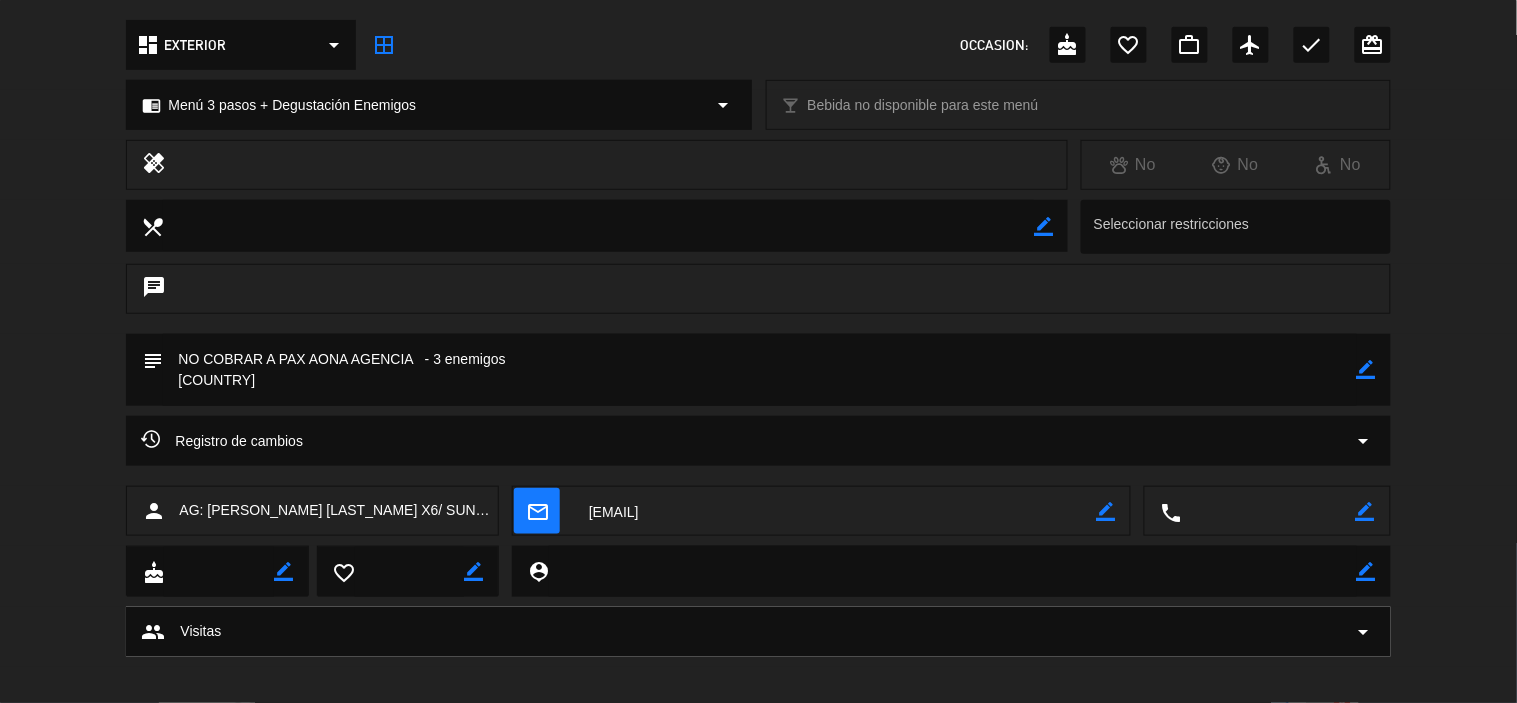 scroll, scrollTop: 222, scrollLeft: 0, axis: vertical 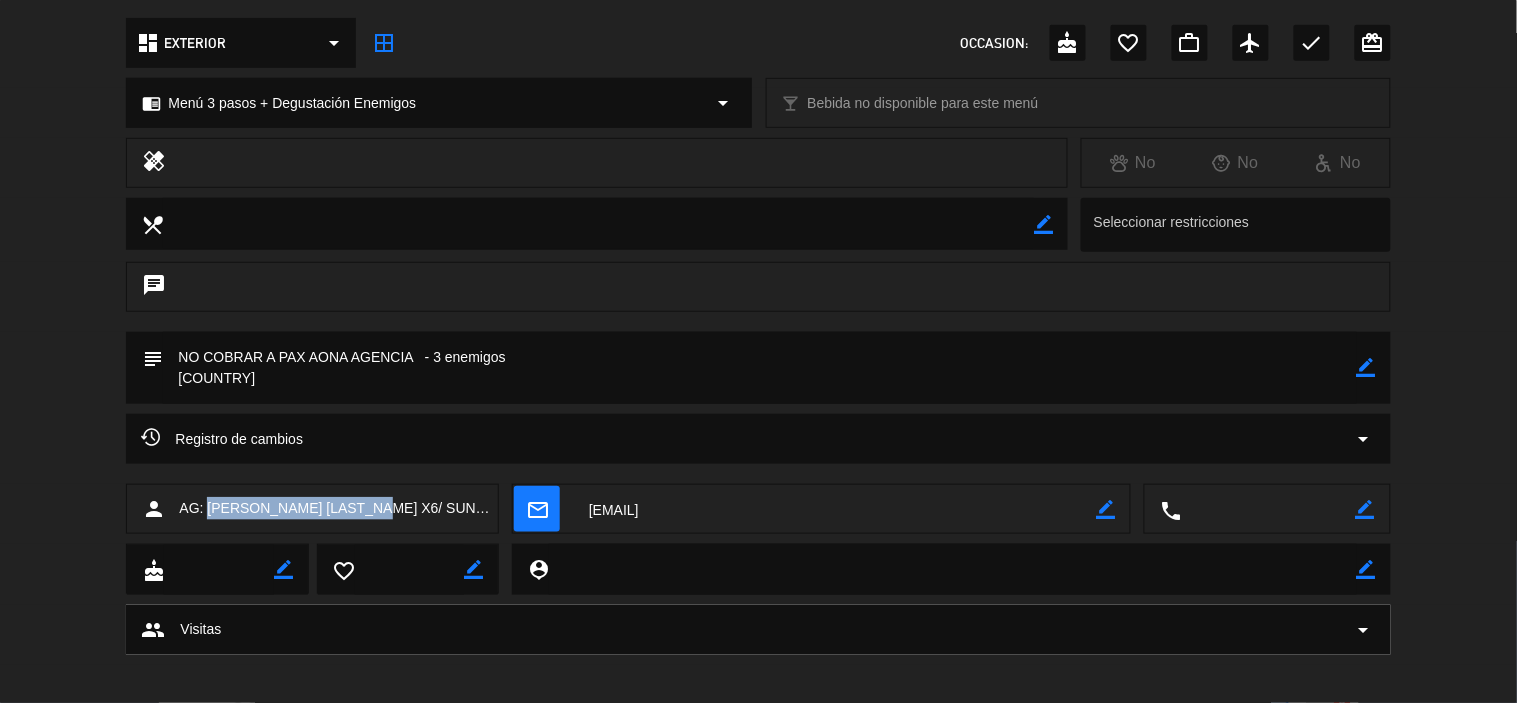 drag, startPoint x: 383, startPoint y: 506, endPoint x: 206, endPoint y: 506, distance: 177 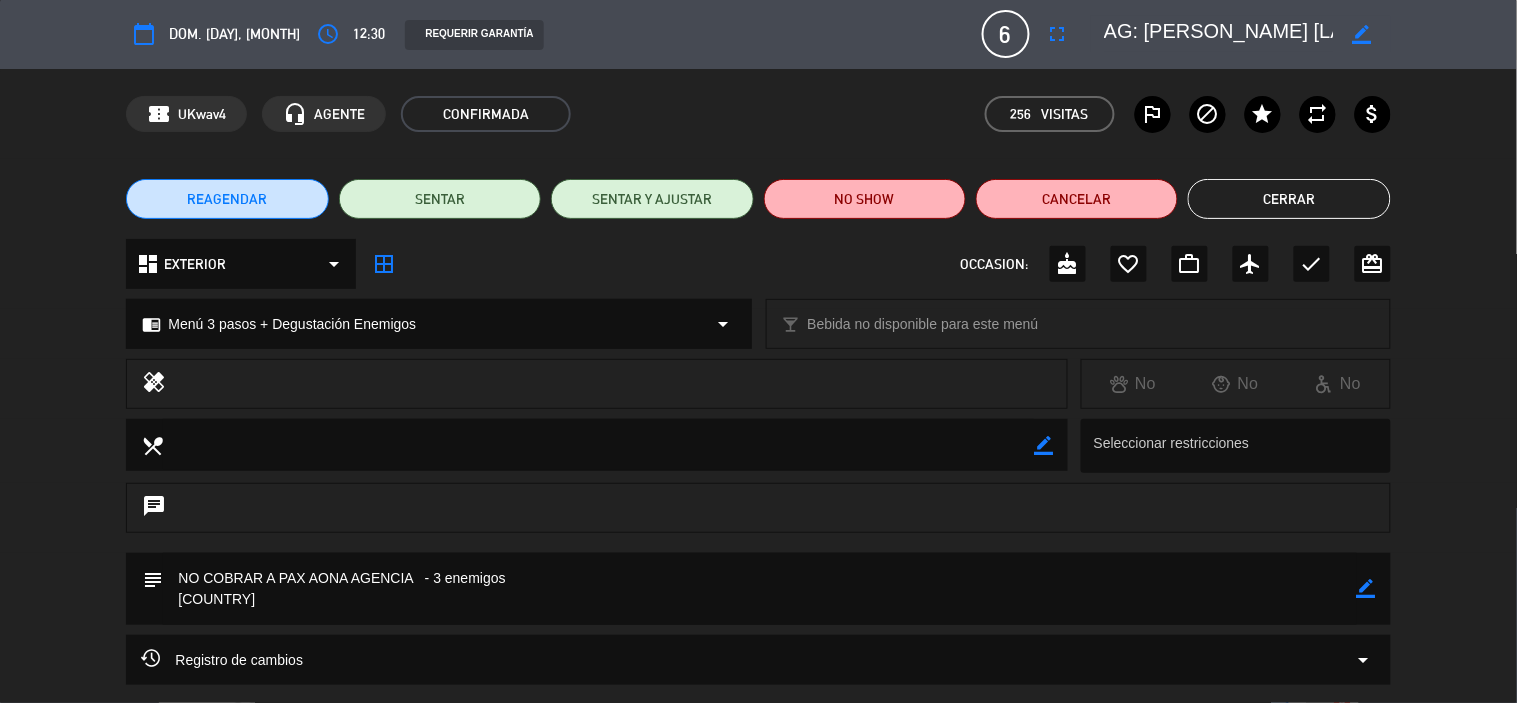 scroll, scrollTop: 0, scrollLeft: 0, axis: both 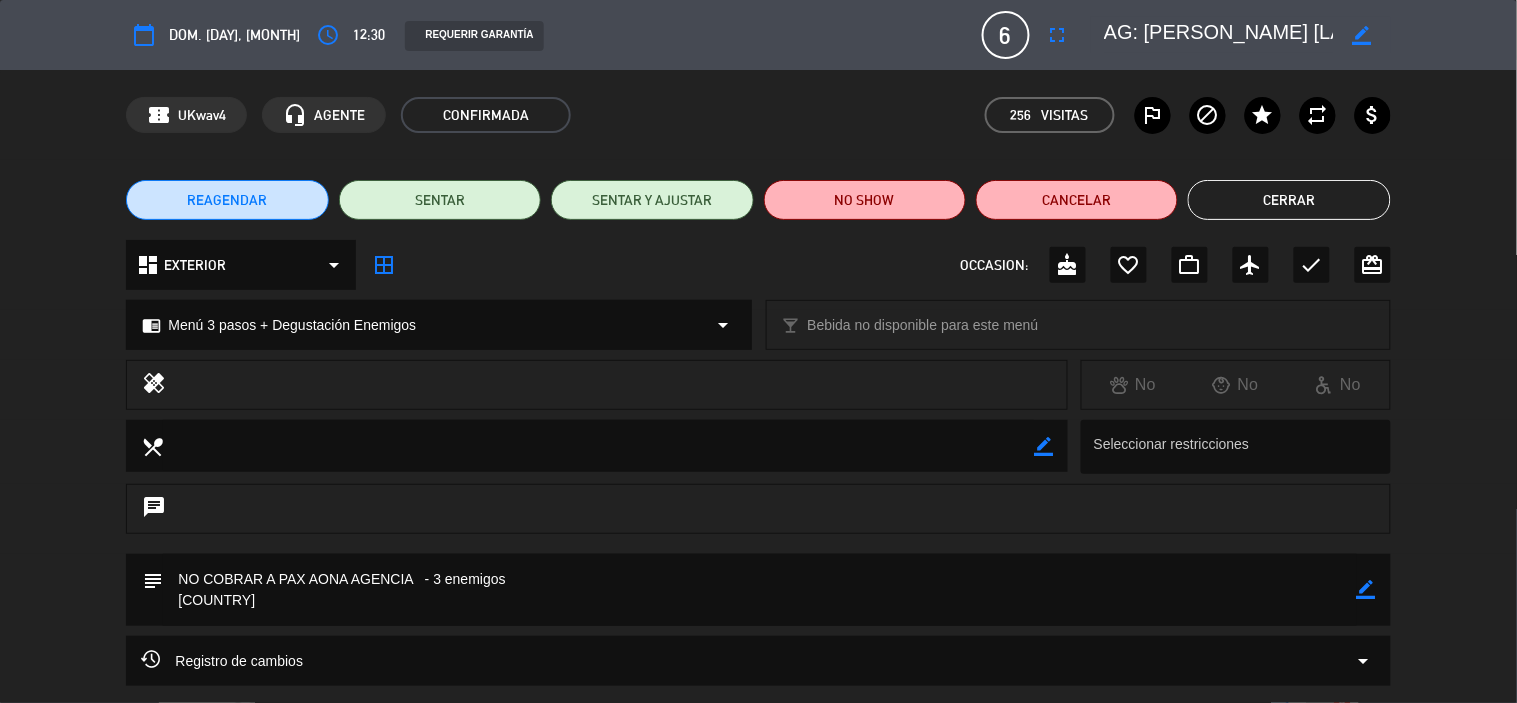 click on "Cerrar" 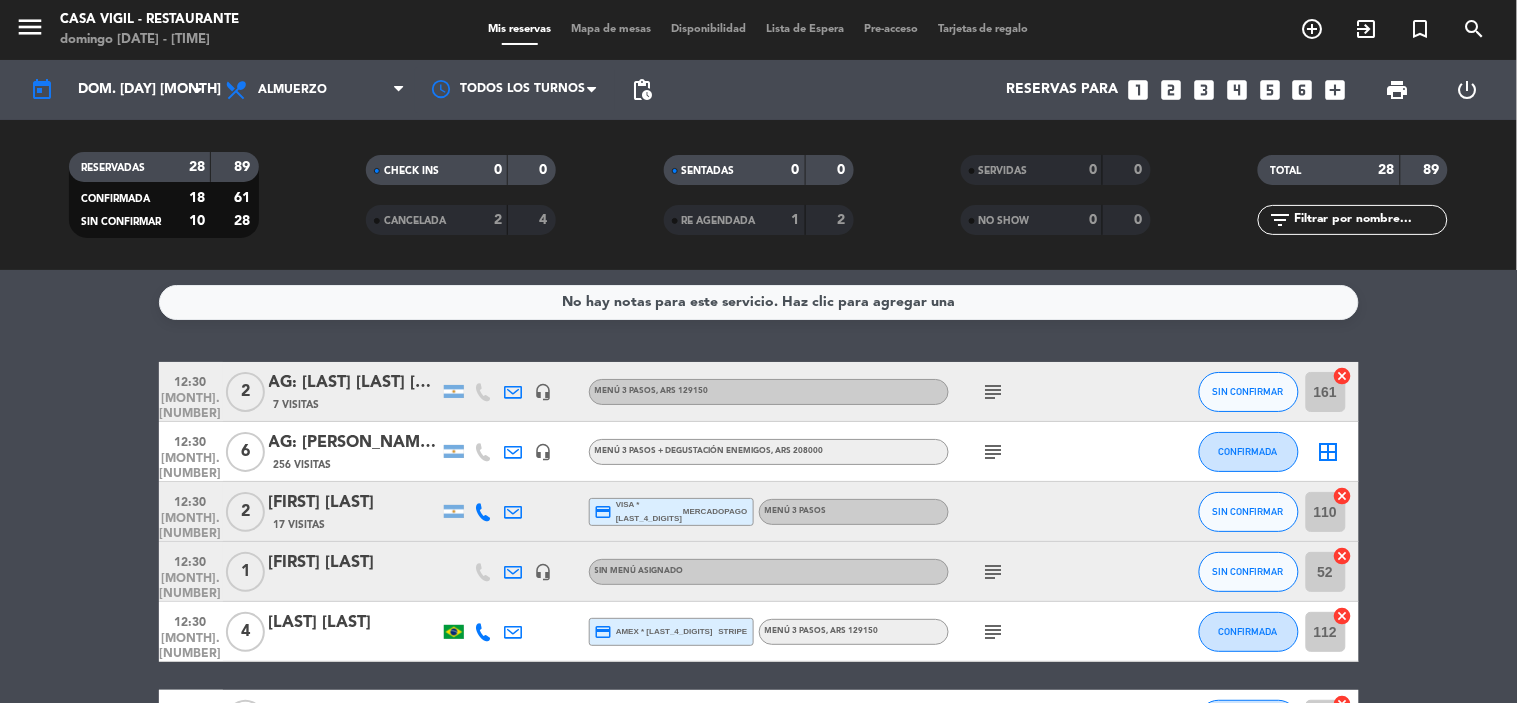 click on "[FIRST] [LAST]" 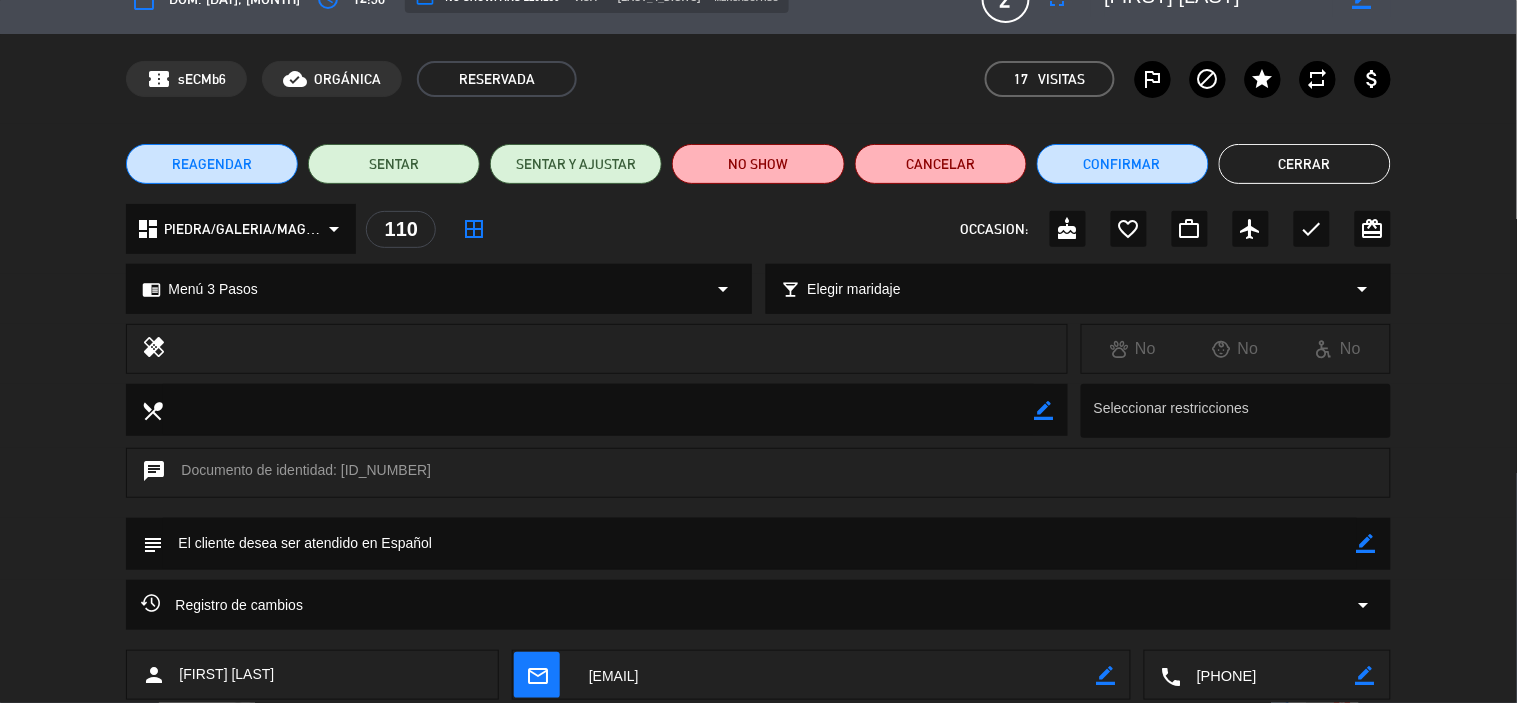 scroll, scrollTop: 0, scrollLeft: 0, axis: both 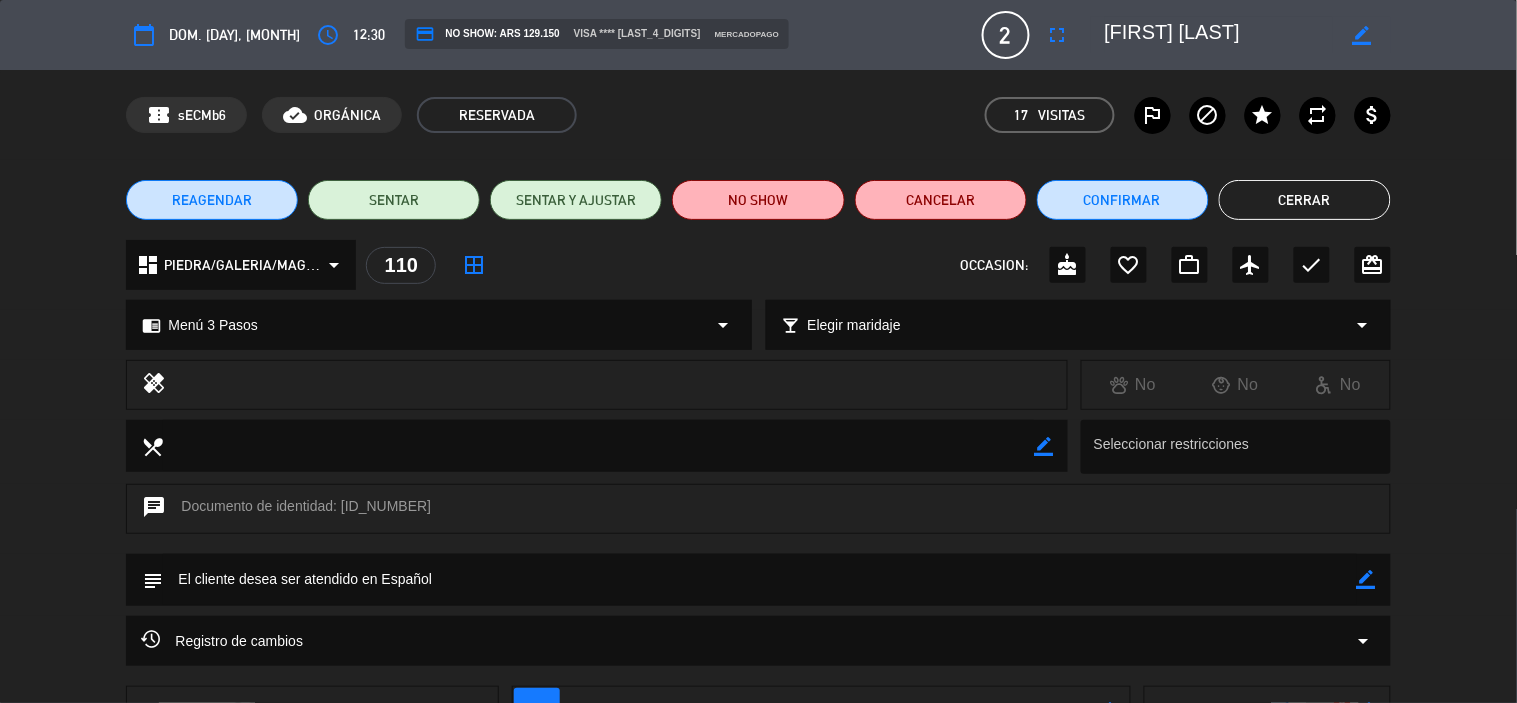 click on "Cerrar" 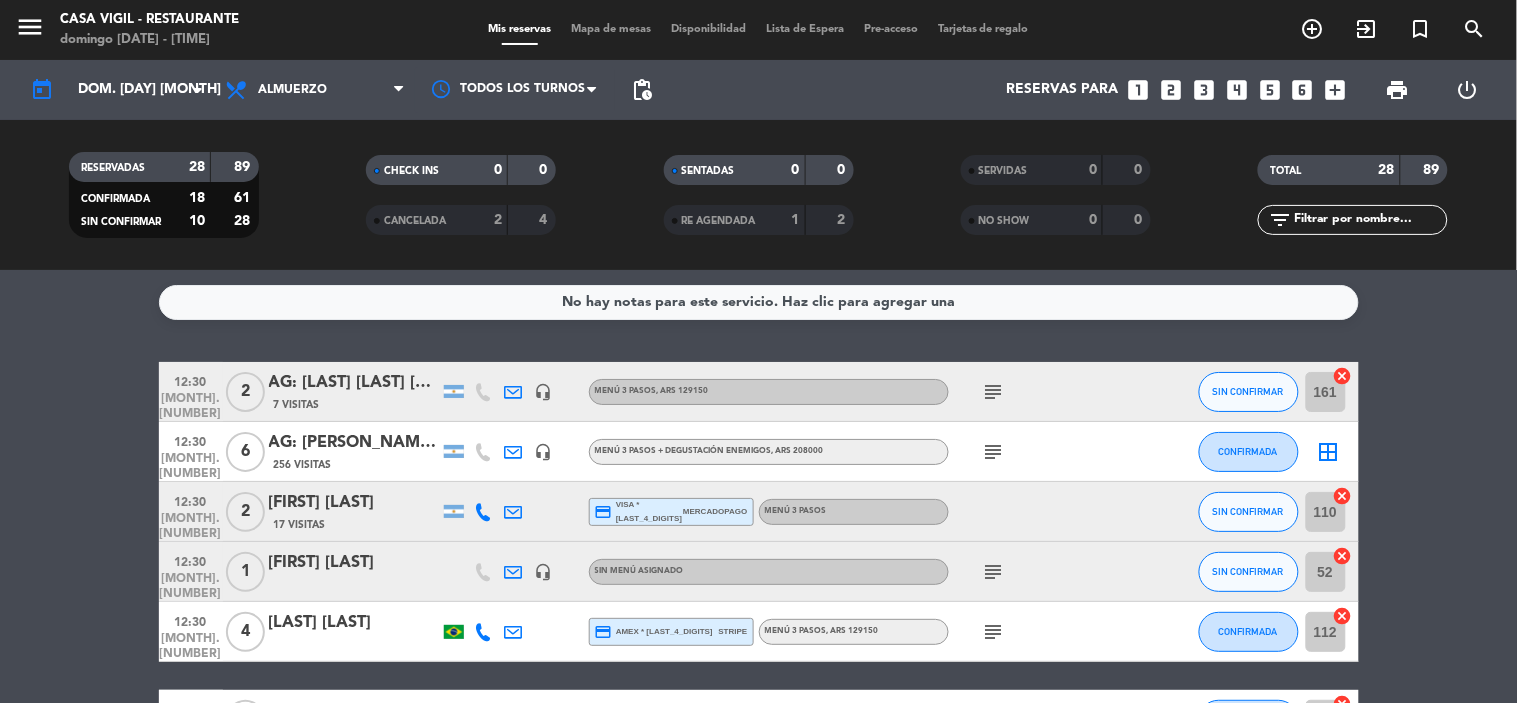 click on "[FIRST] [LAST]" 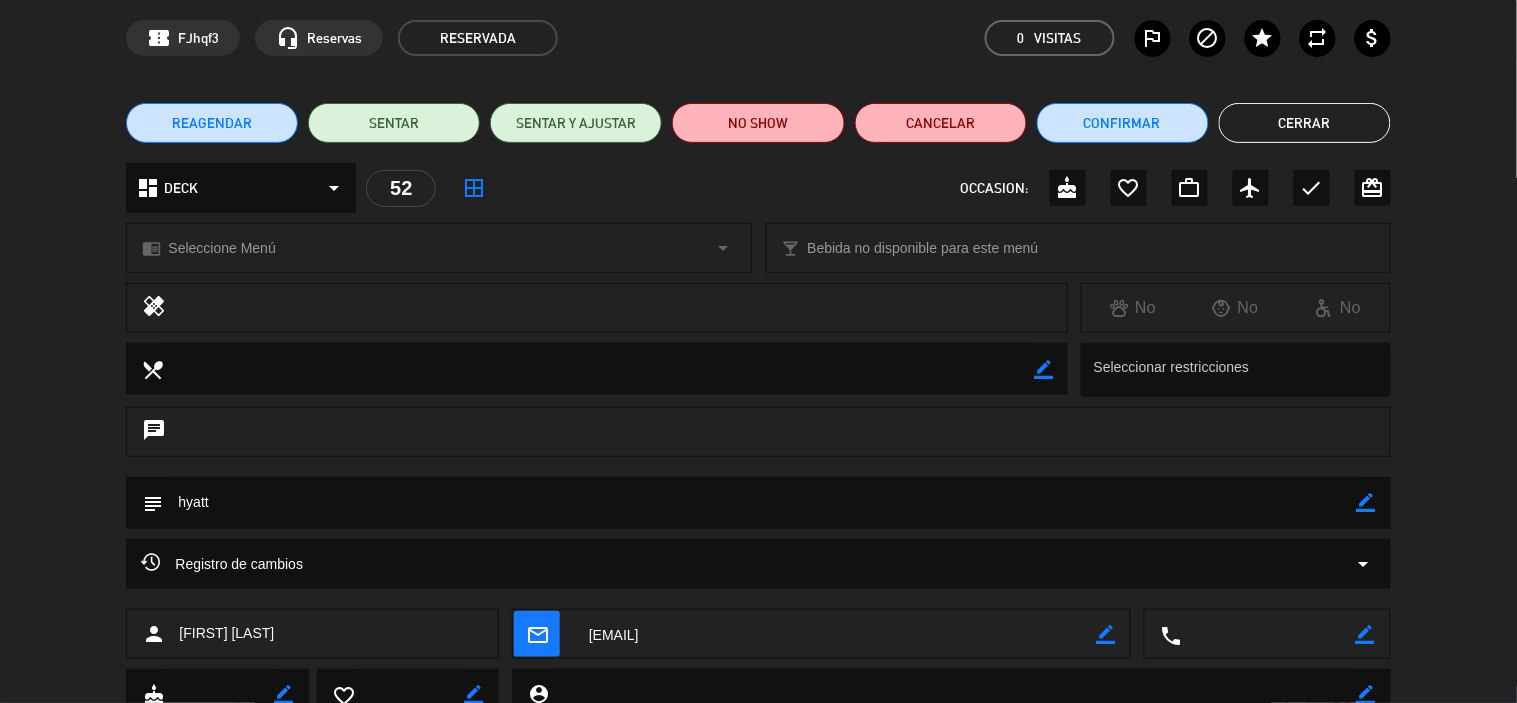 scroll, scrollTop: 0, scrollLeft: 0, axis: both 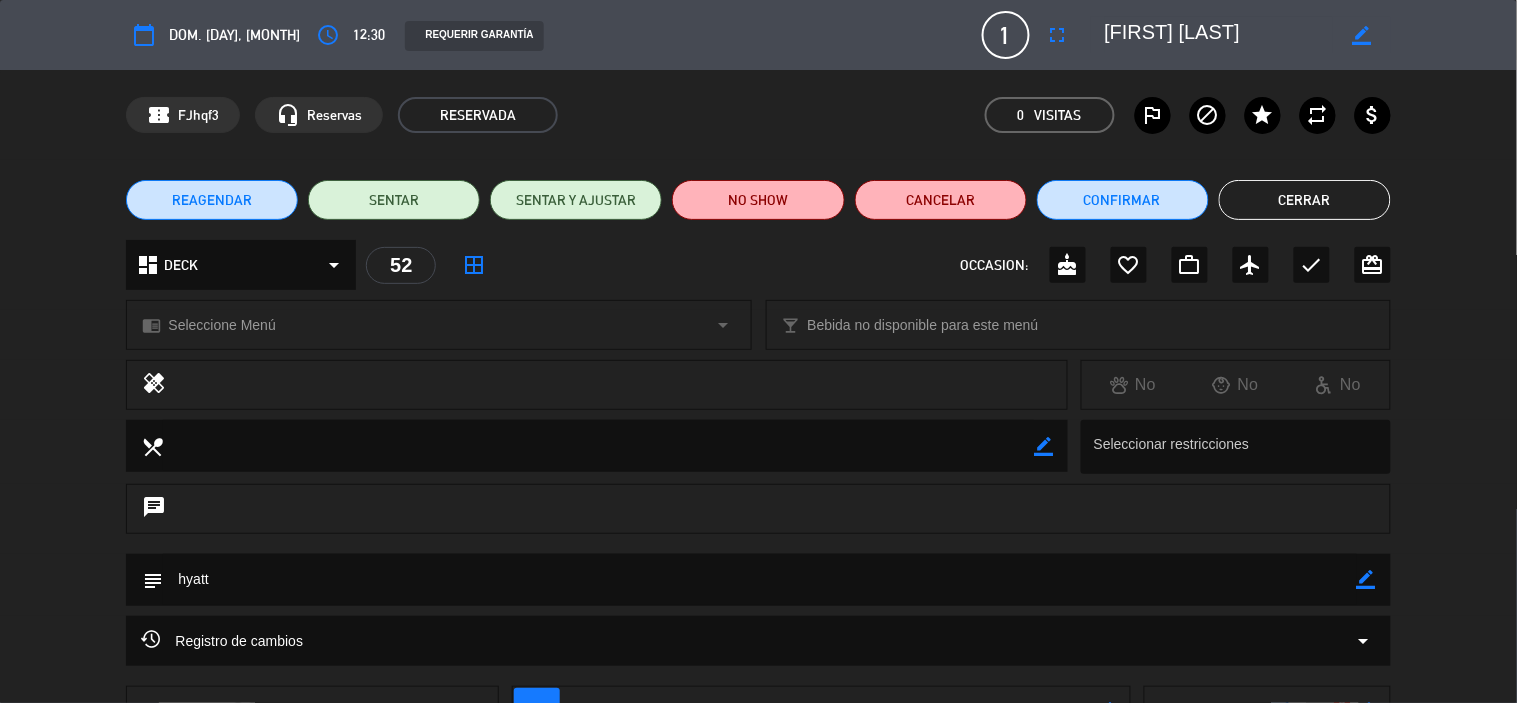 click on "Cerrar" 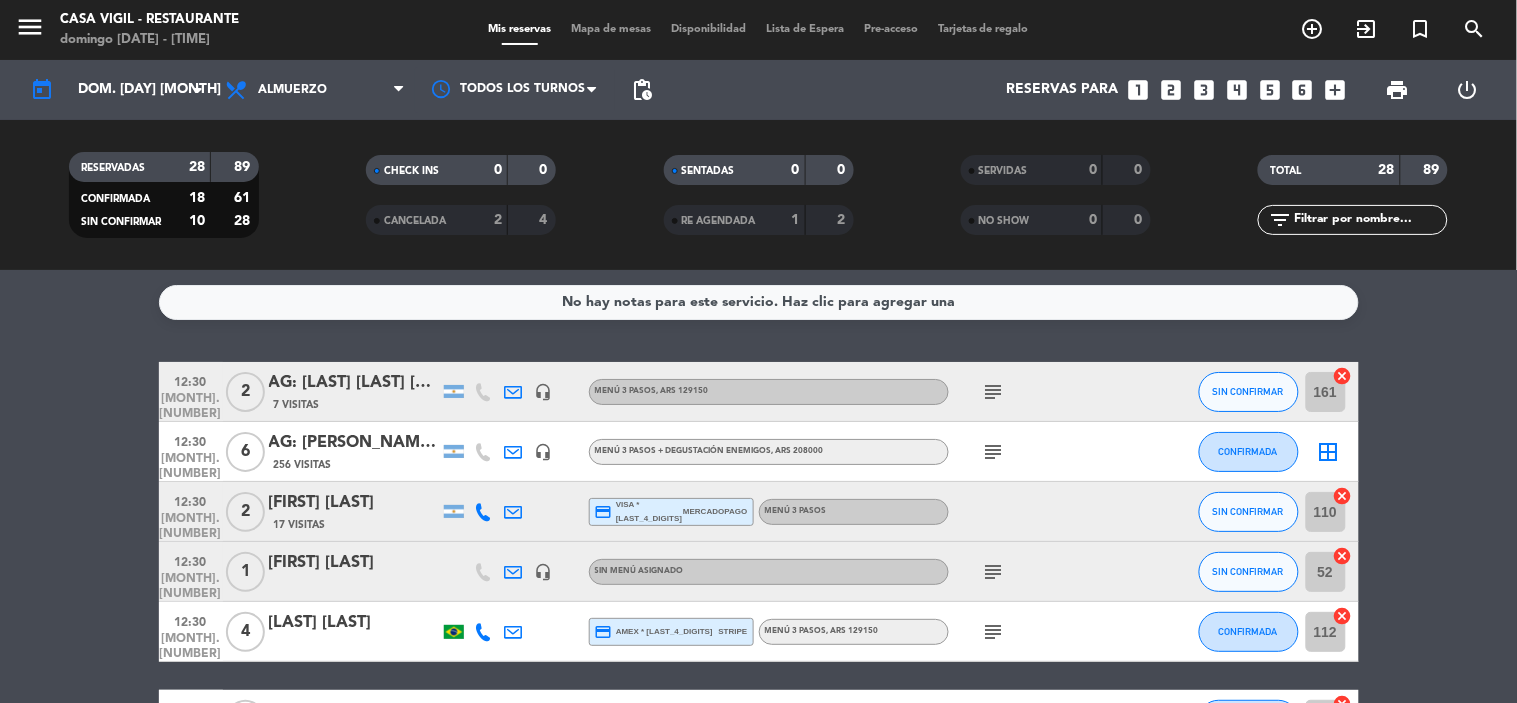 click on "[LAST] [LAST]" 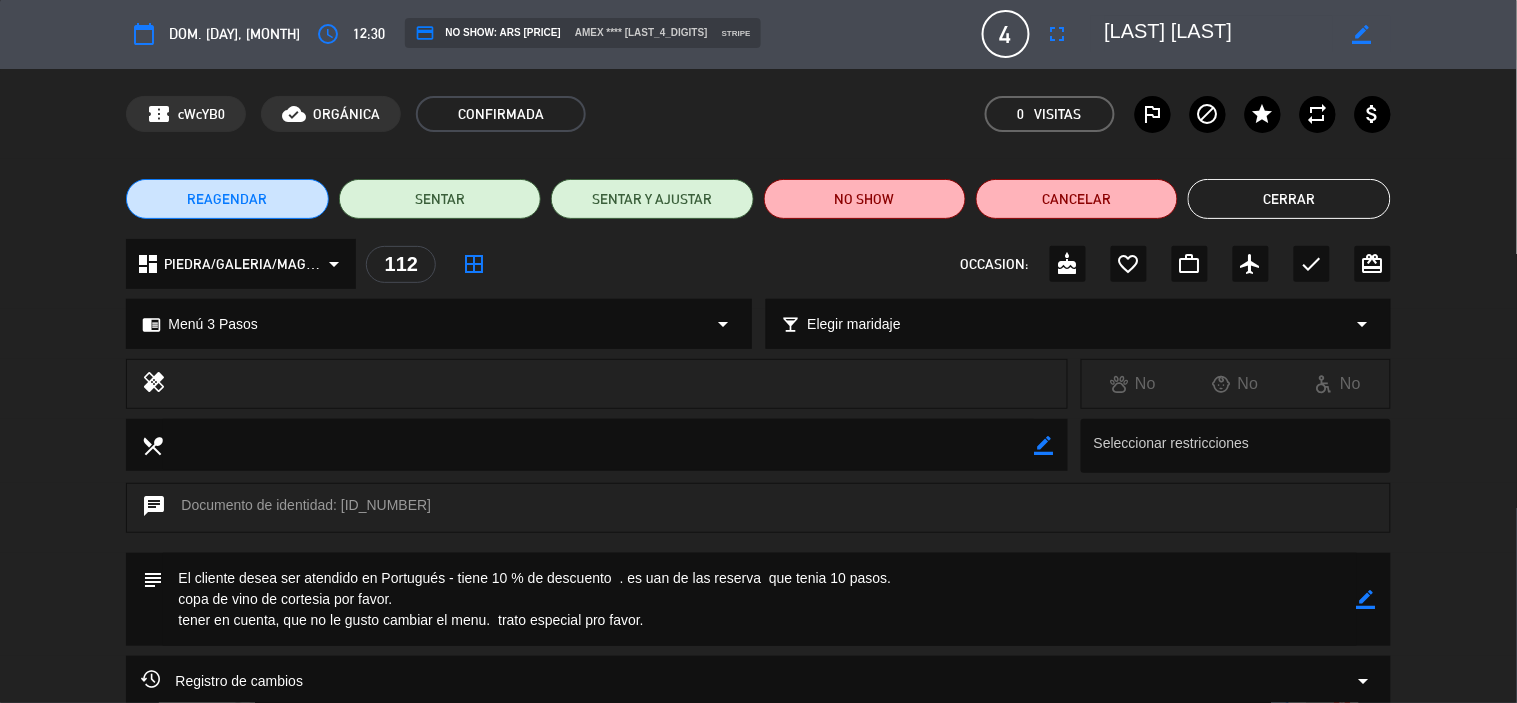 scroll, scrollTop: 0, scrollLeft: 0, axis: both 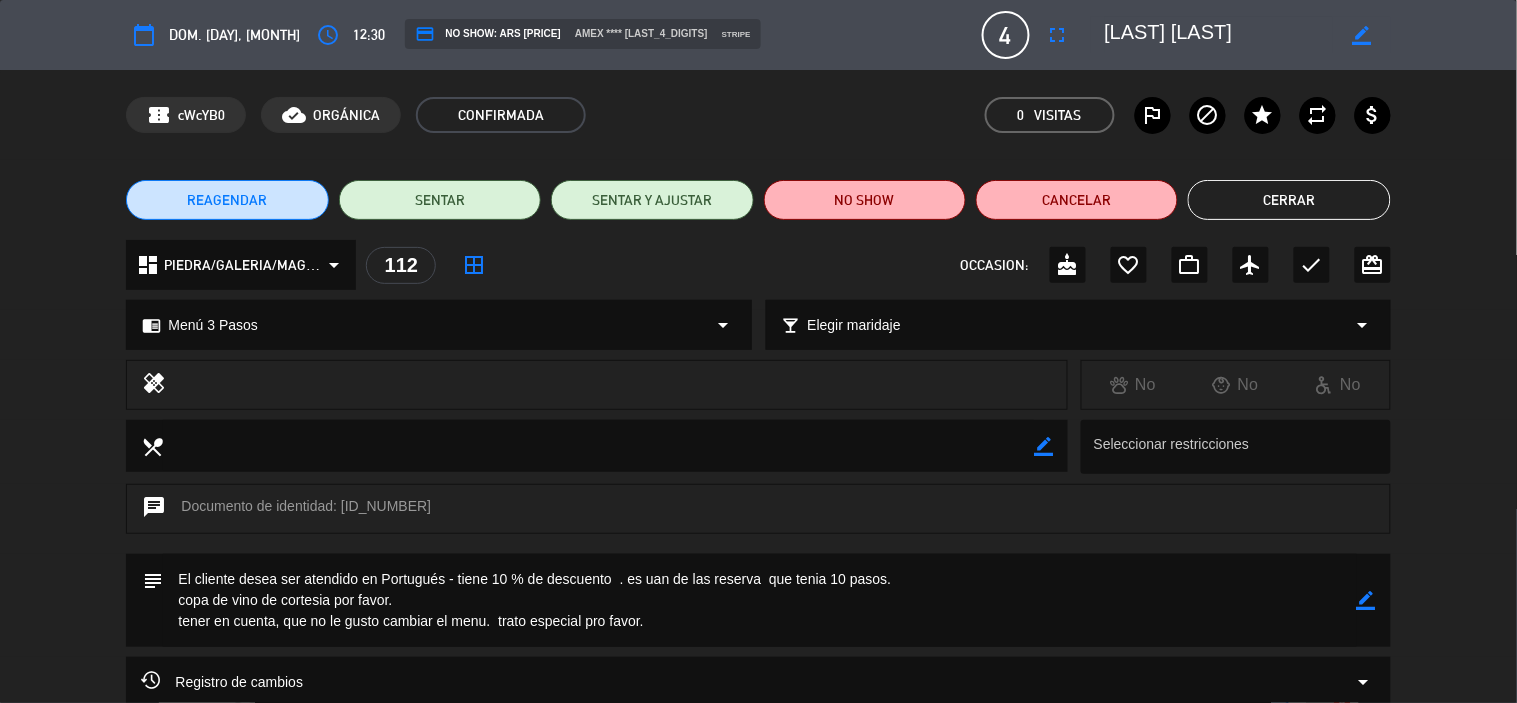 click on "Cerrar" 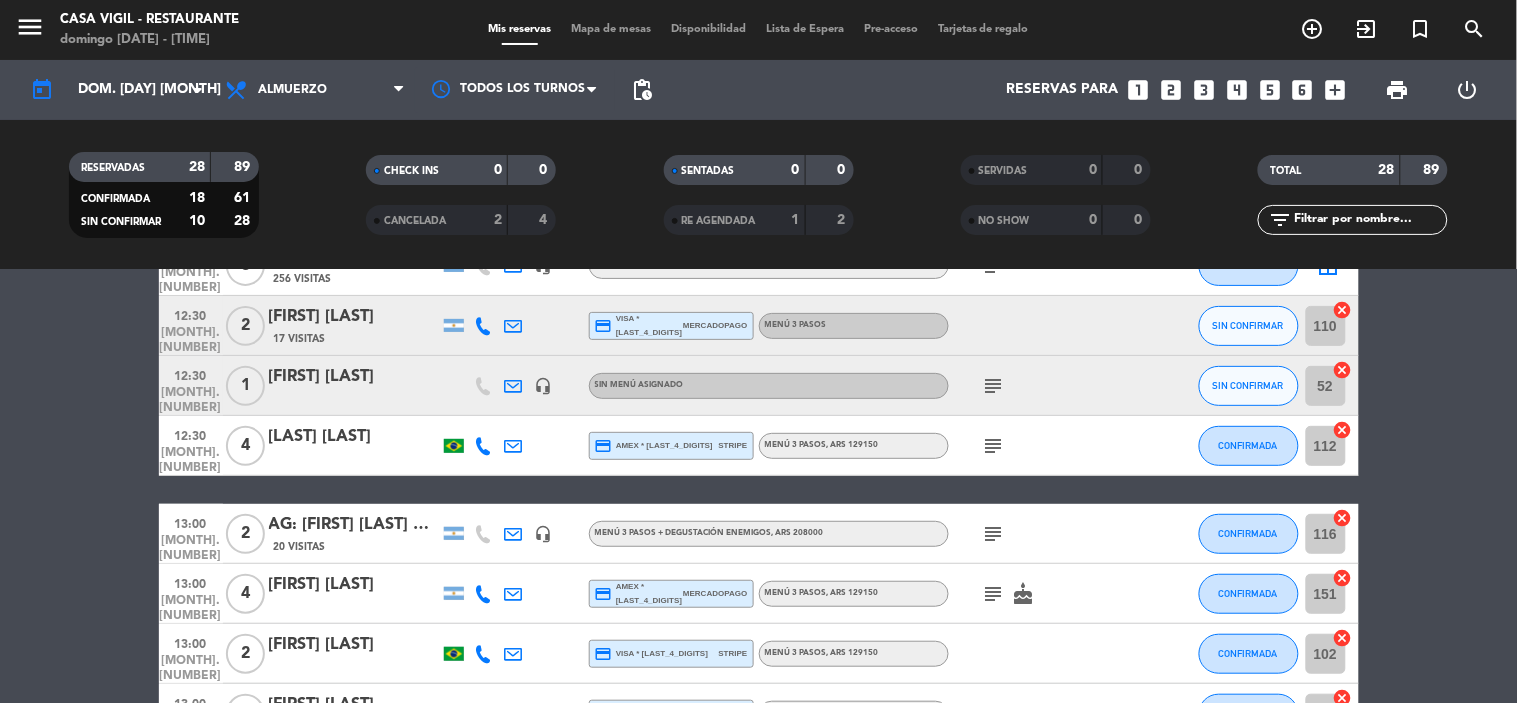 scroll, scrollTop: 222, scrollLeft: 0, axis: vertical 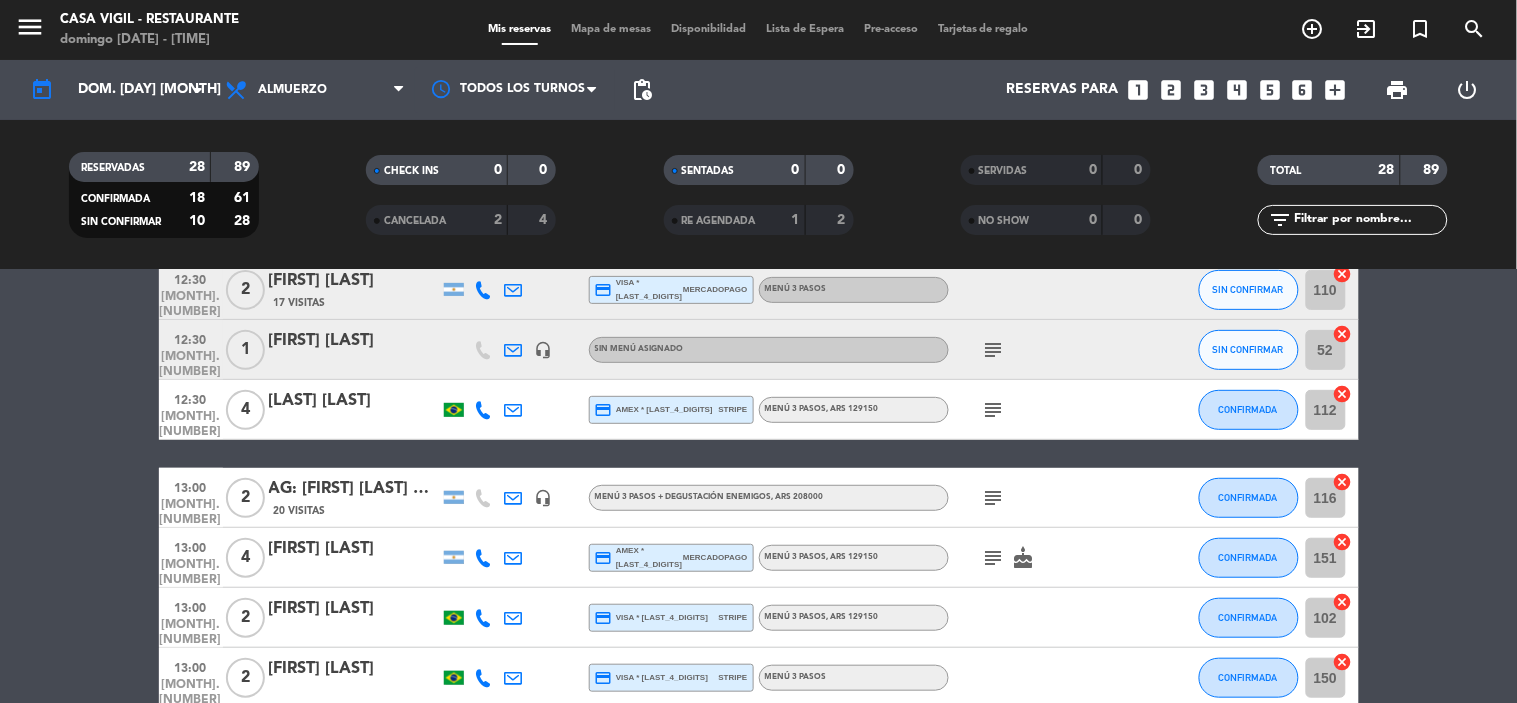 click on "AG: [FIRST] [LAST]  X 2 /   MORLA MENDOZA TOUR" 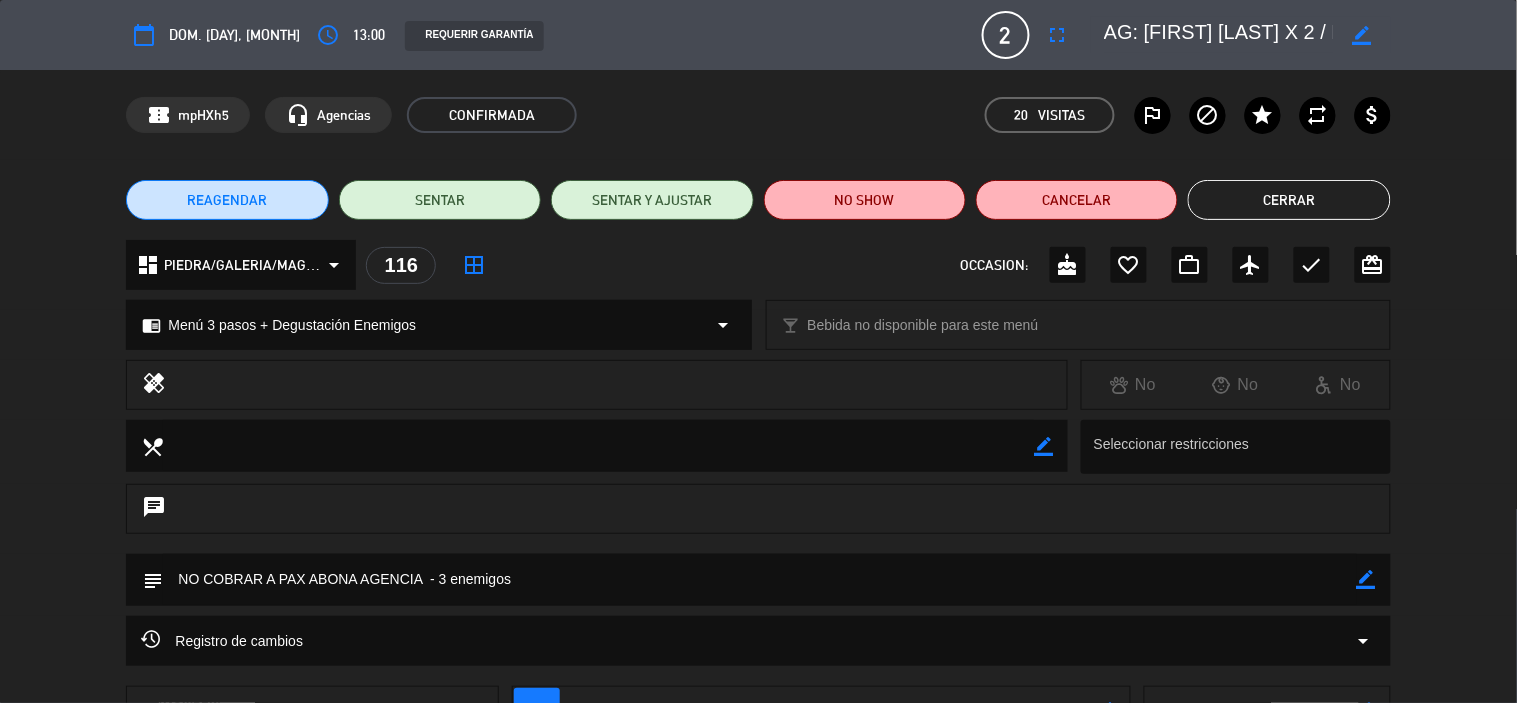 click on "Cerrar" 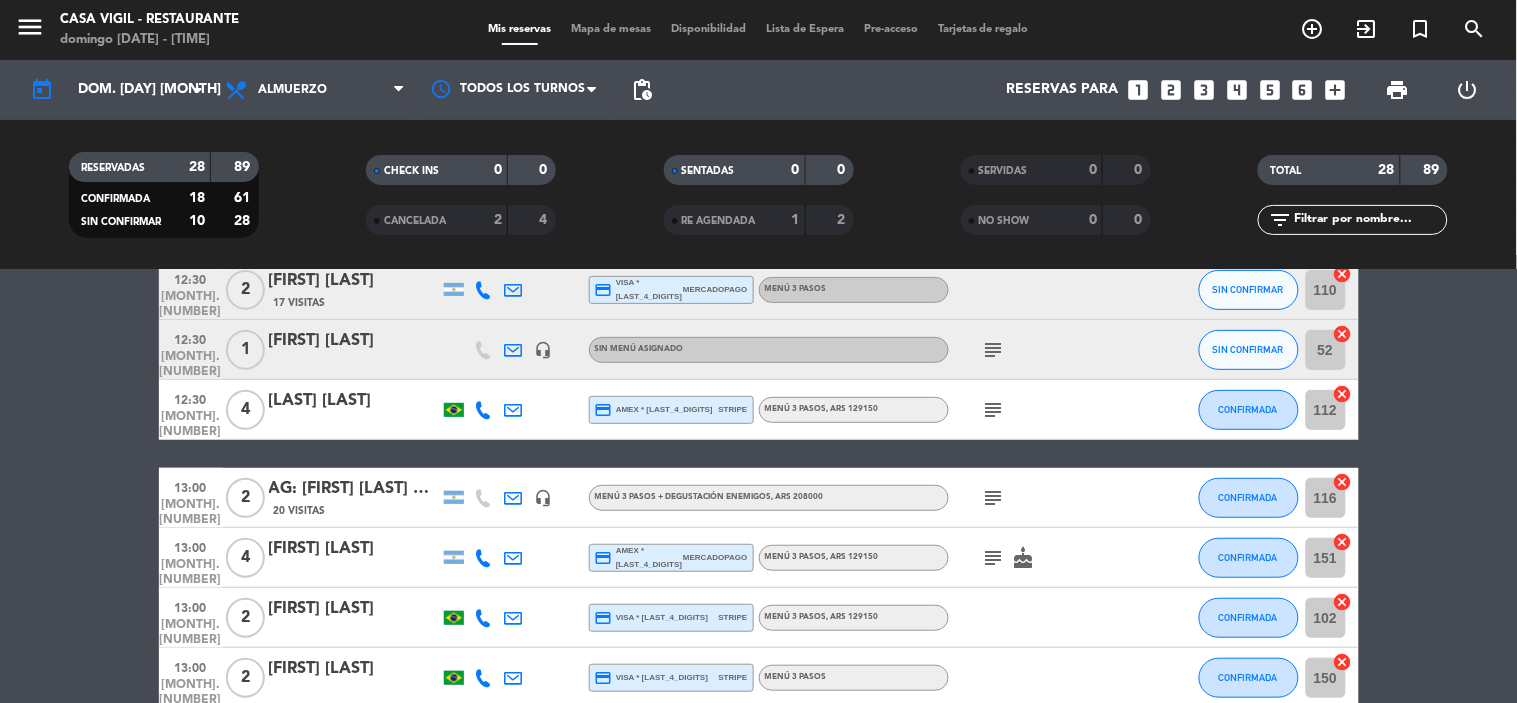 click on "[FIRST] [LAST]" 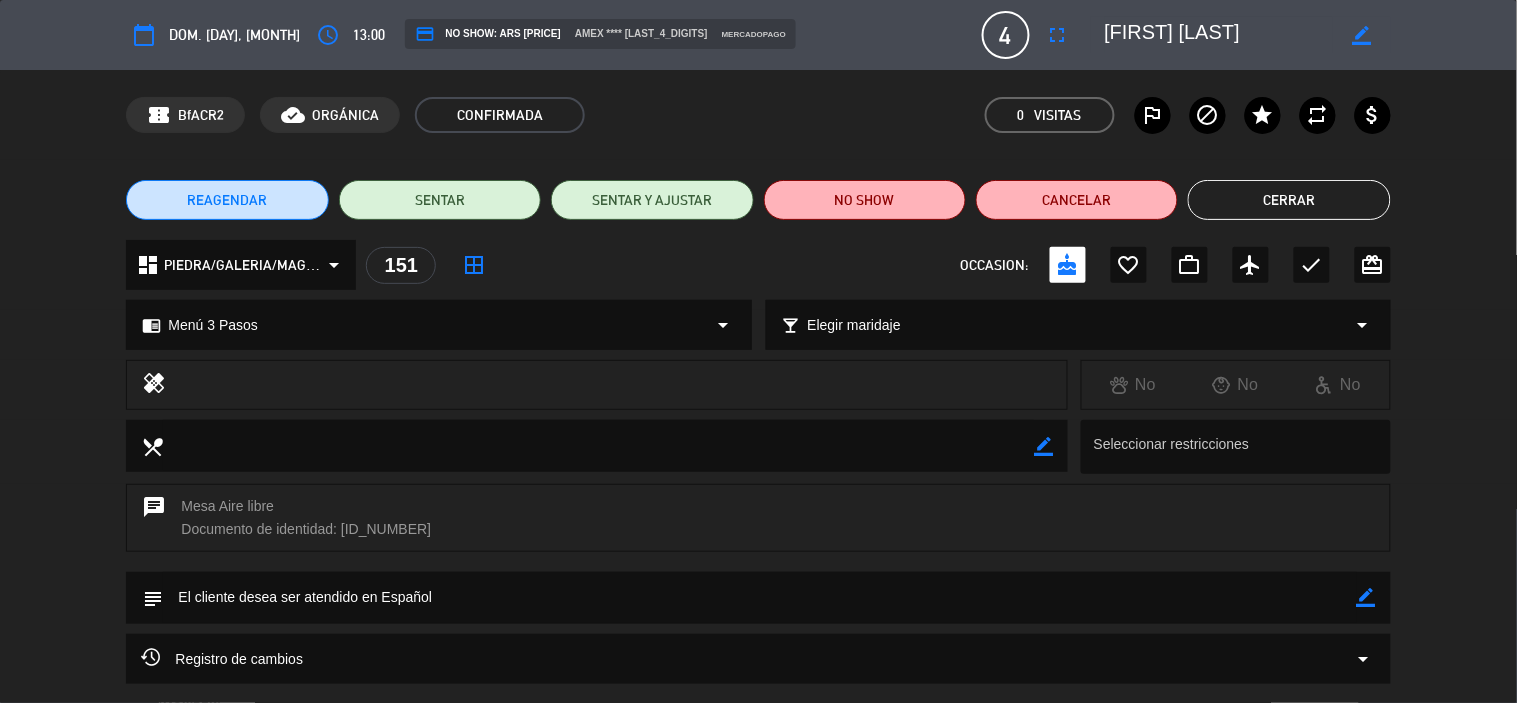 click on "Cerrar" 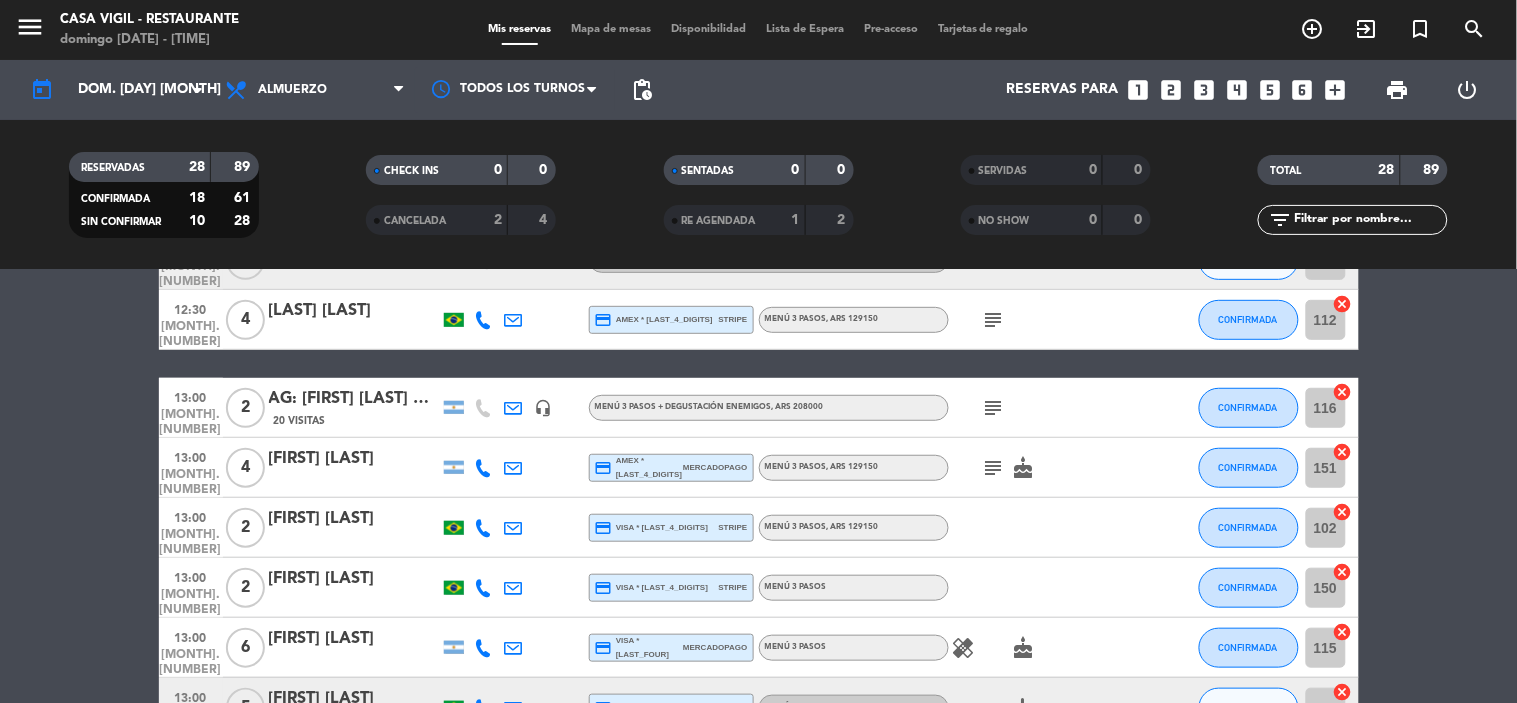 scroll, scrollTop: 333, scrollLeft: 0, axis: vertical 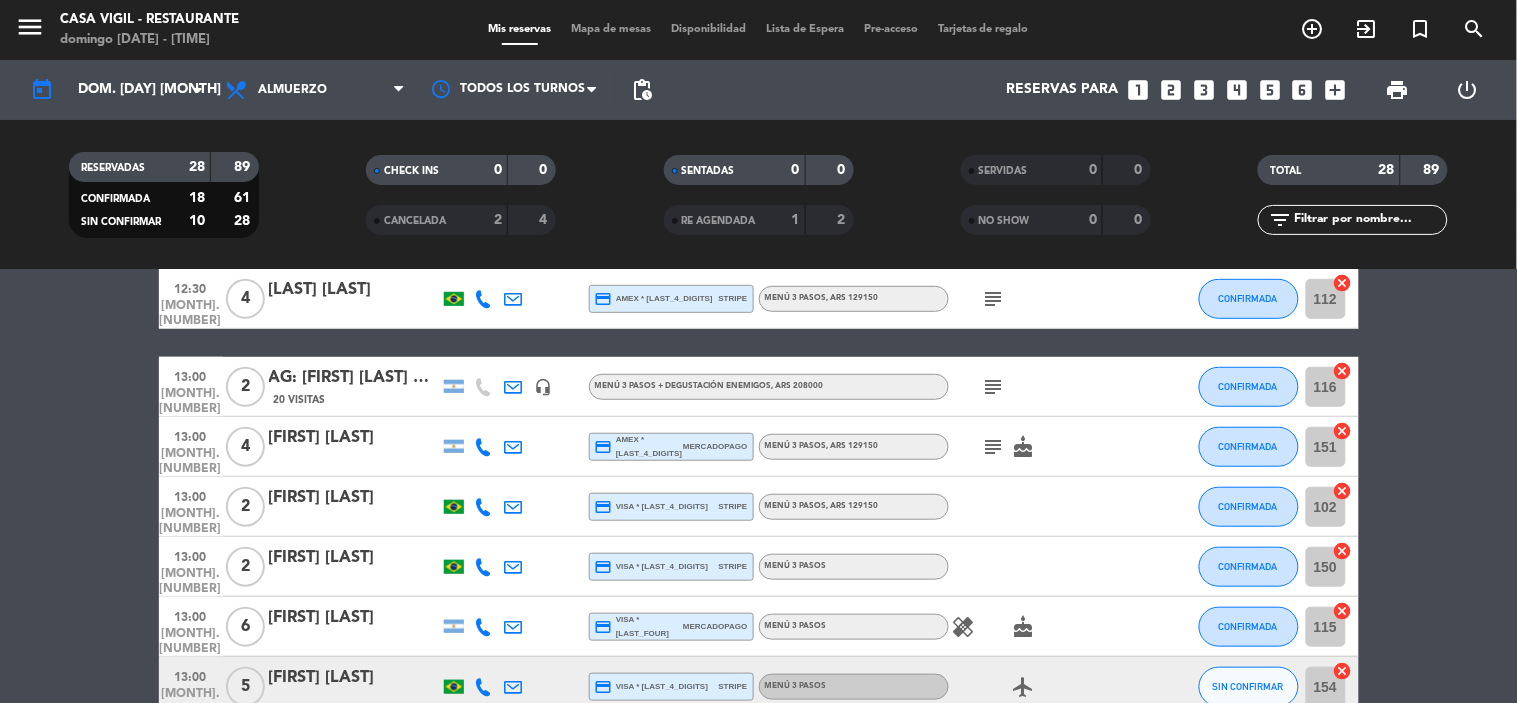 click on "[FIRST] [LAST]" 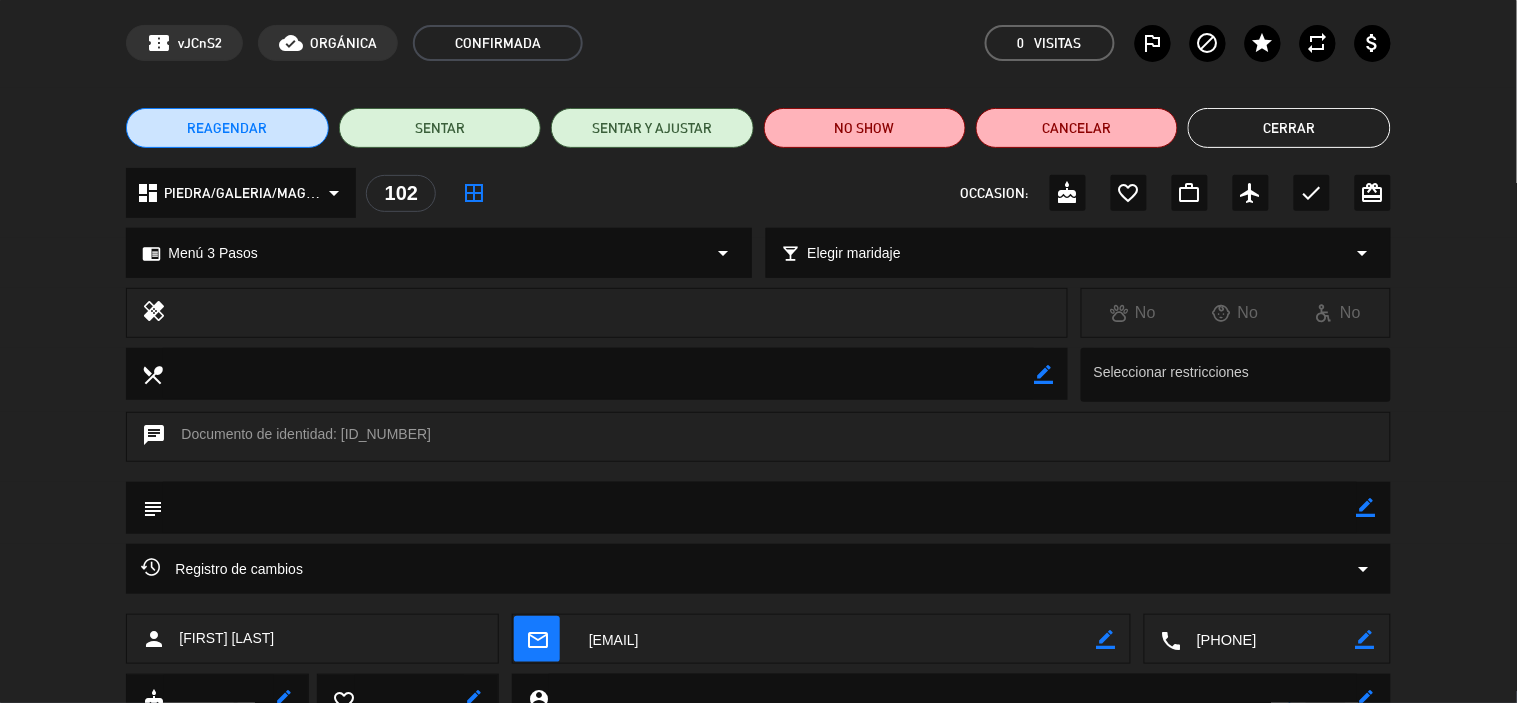 scroll, scrollTop: 0, scrollLeft: 0, axis: both 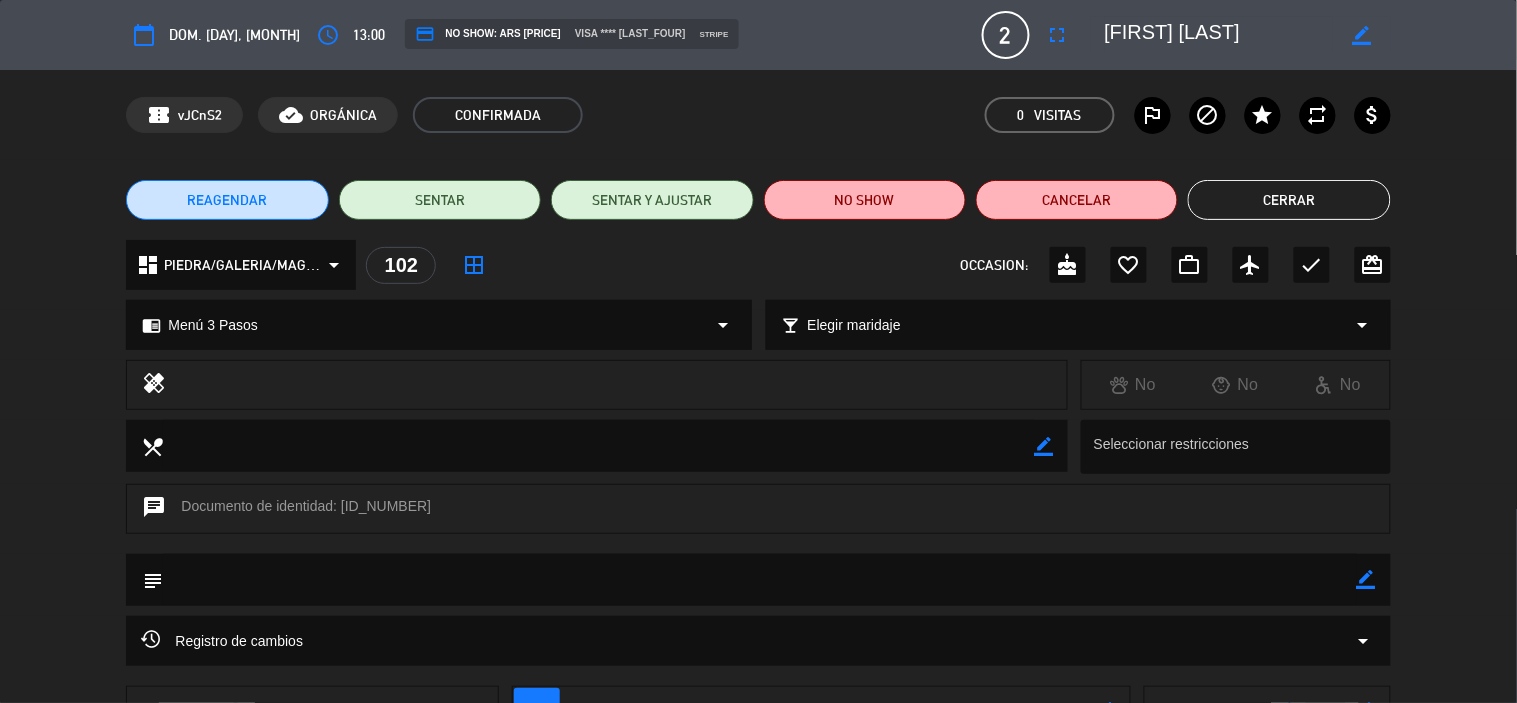 click on "Cerrar" 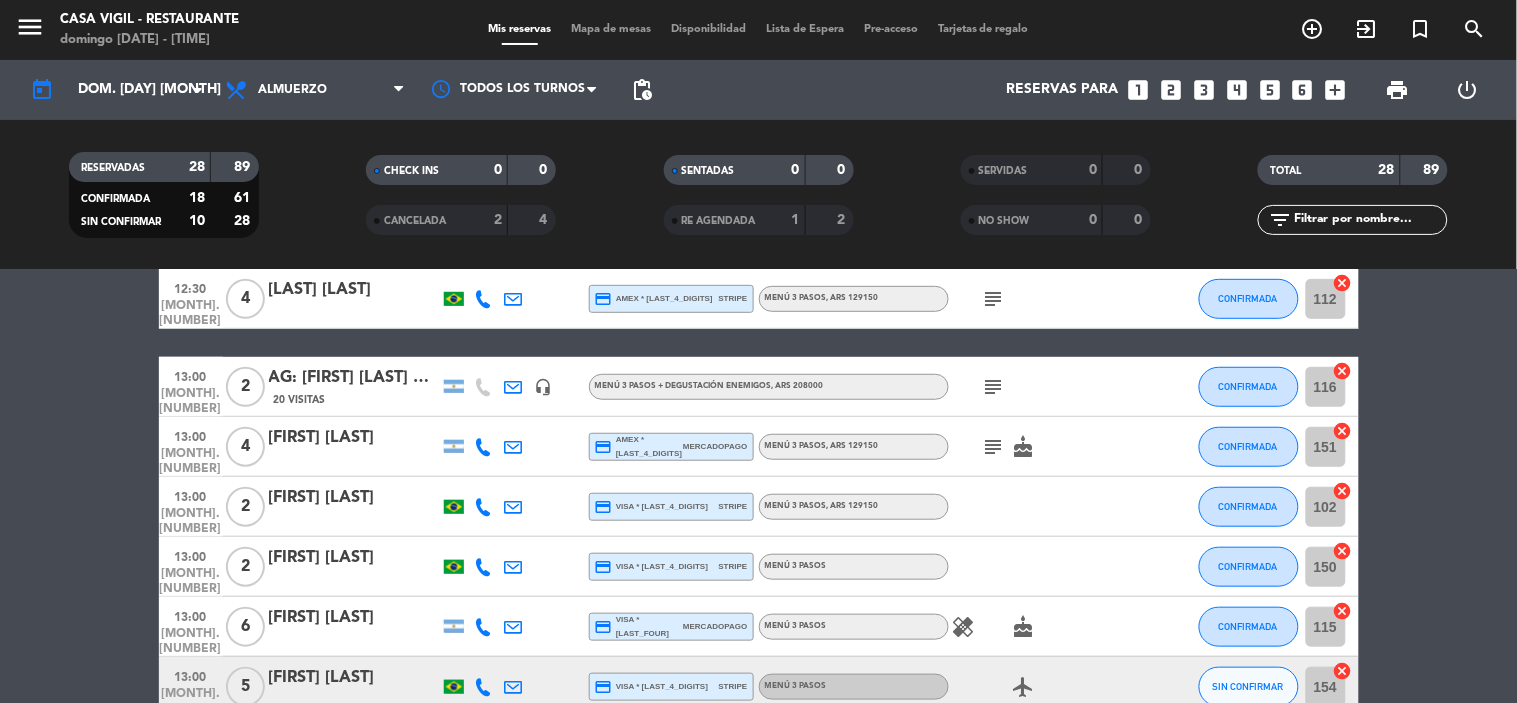 click on "[FIRST] [LAST]" 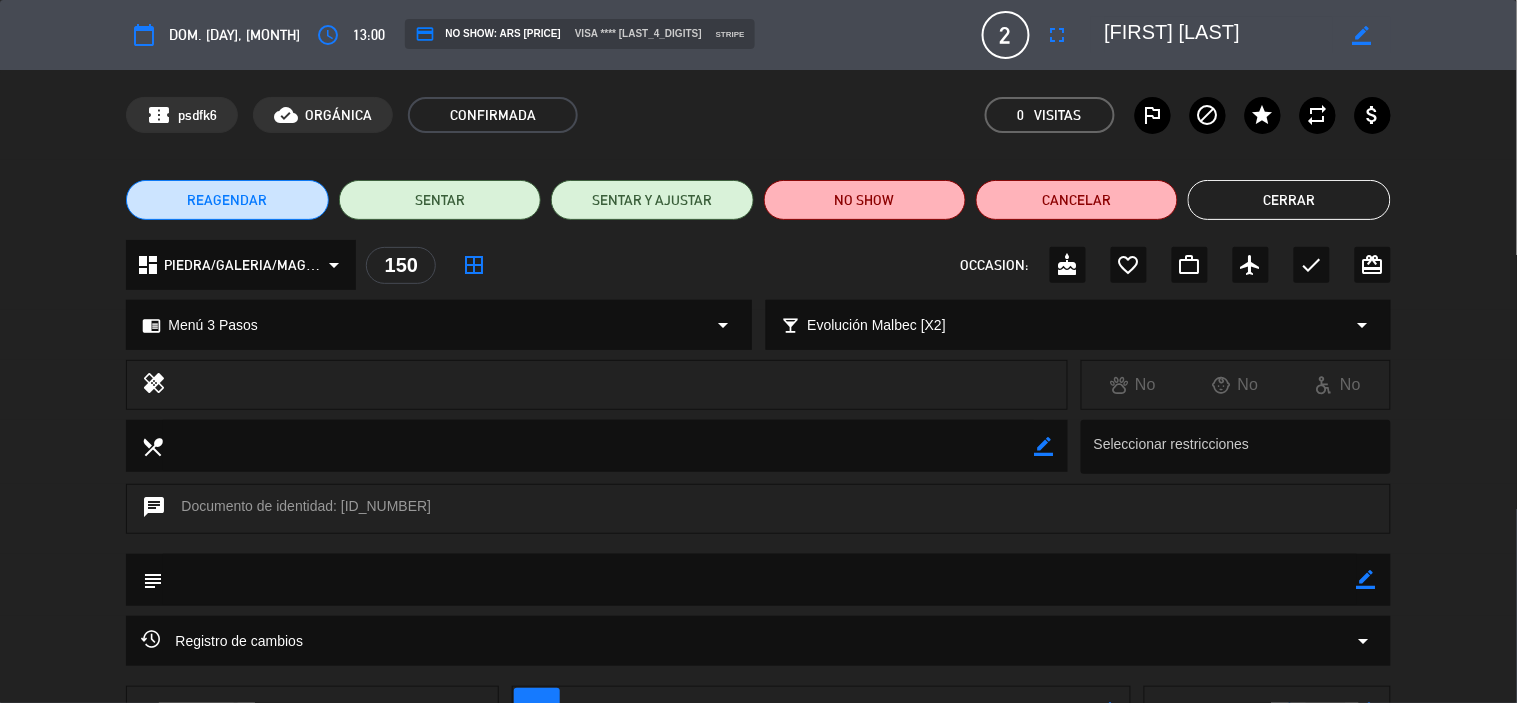 click on "Cerrar" 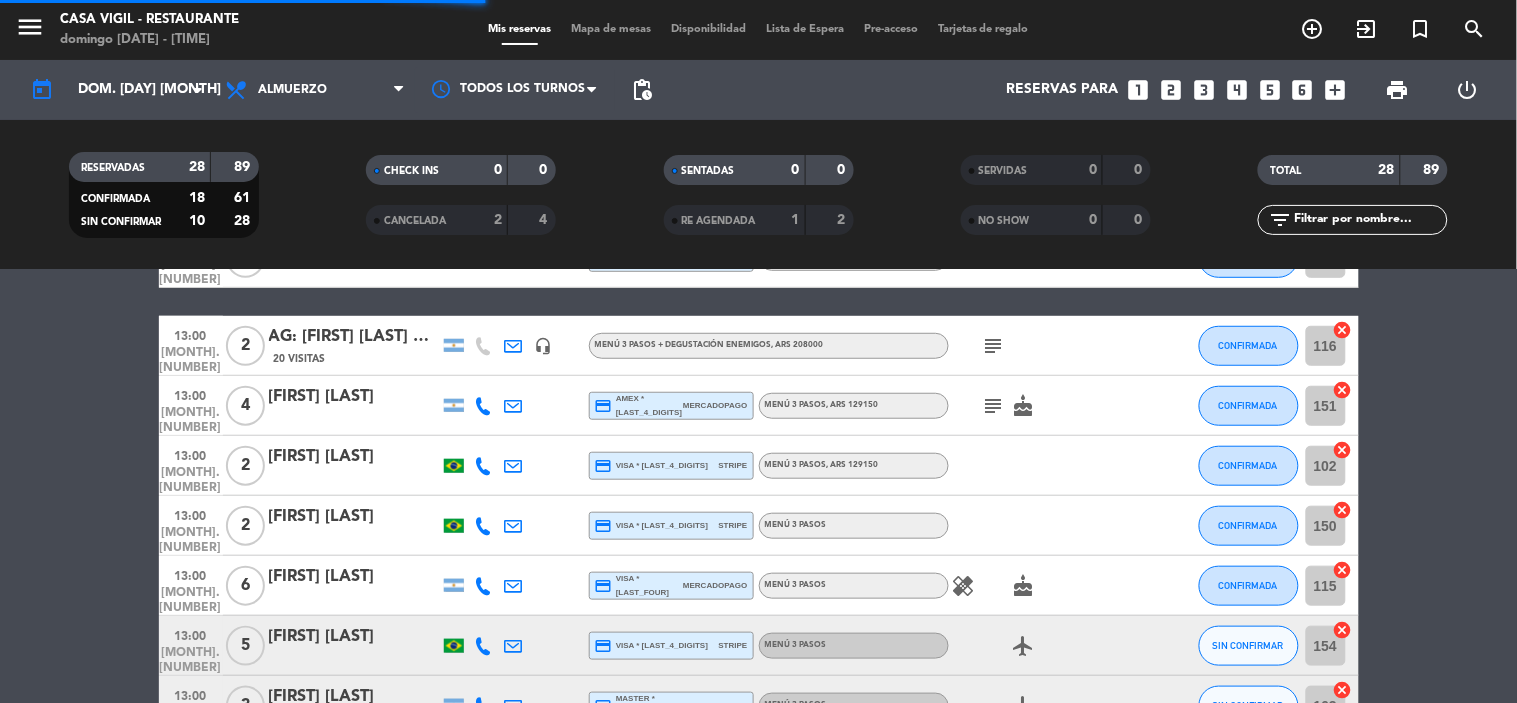 scroll, scrollTop: 444, scrollLeft: 0, axis: vertical 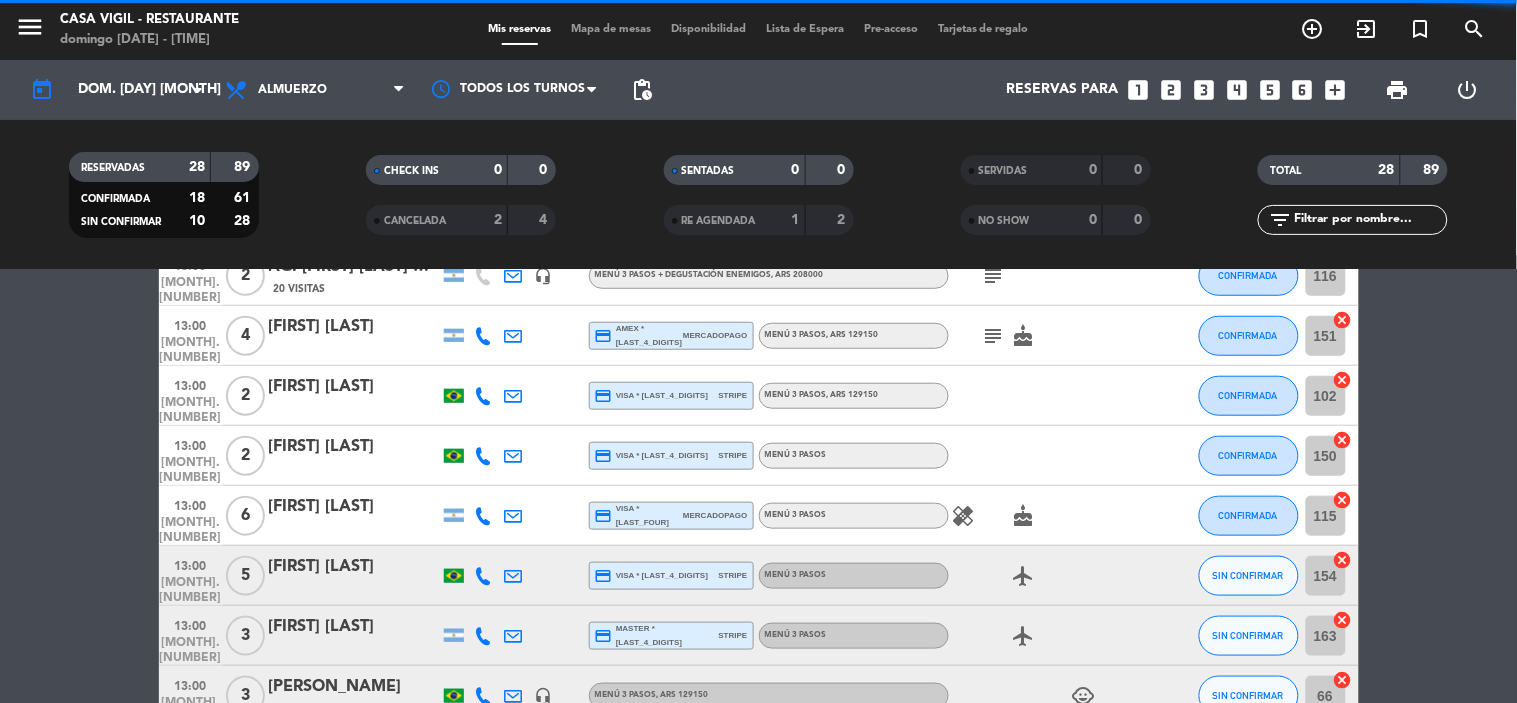click on "[FIRST] [LAST]" 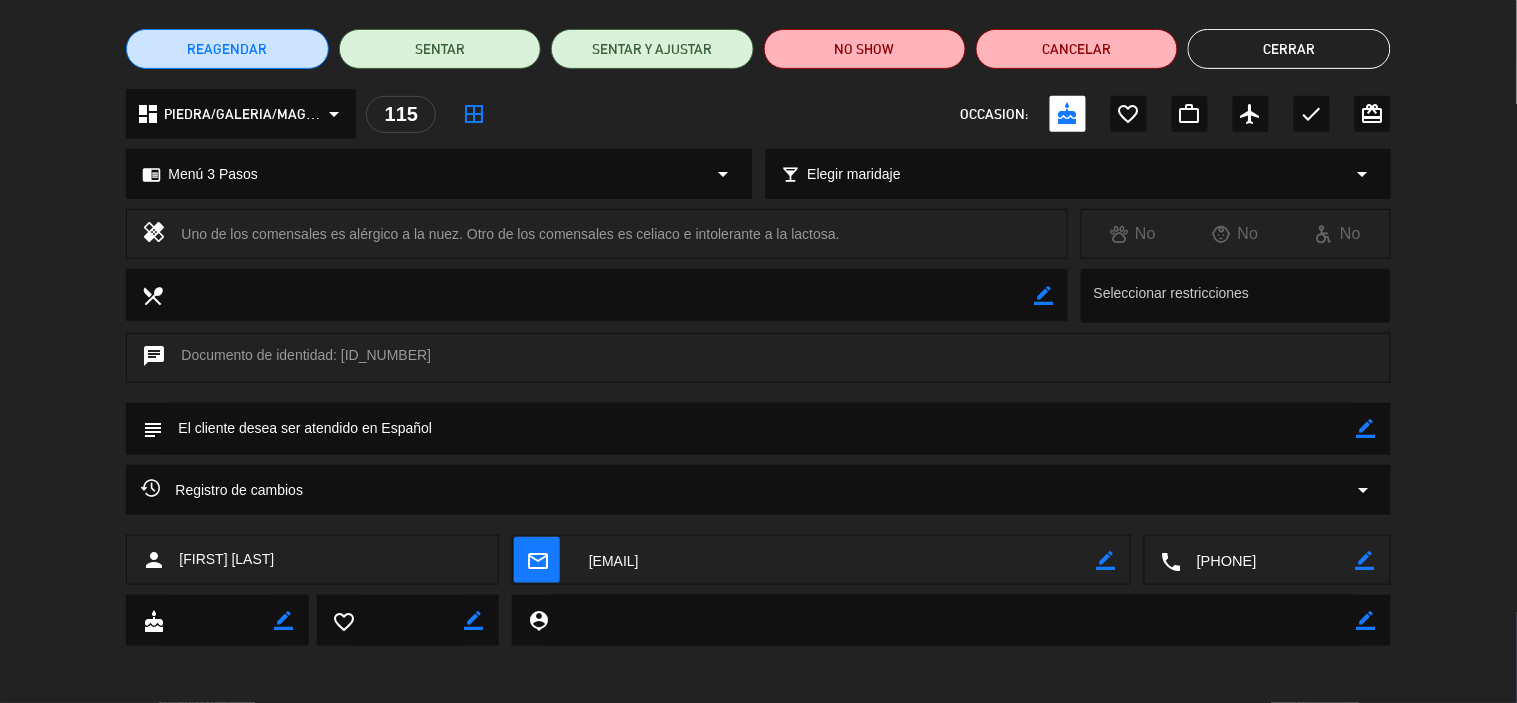 scroll, scrollTop: 154, scrollLeft: 0, axis: vertical 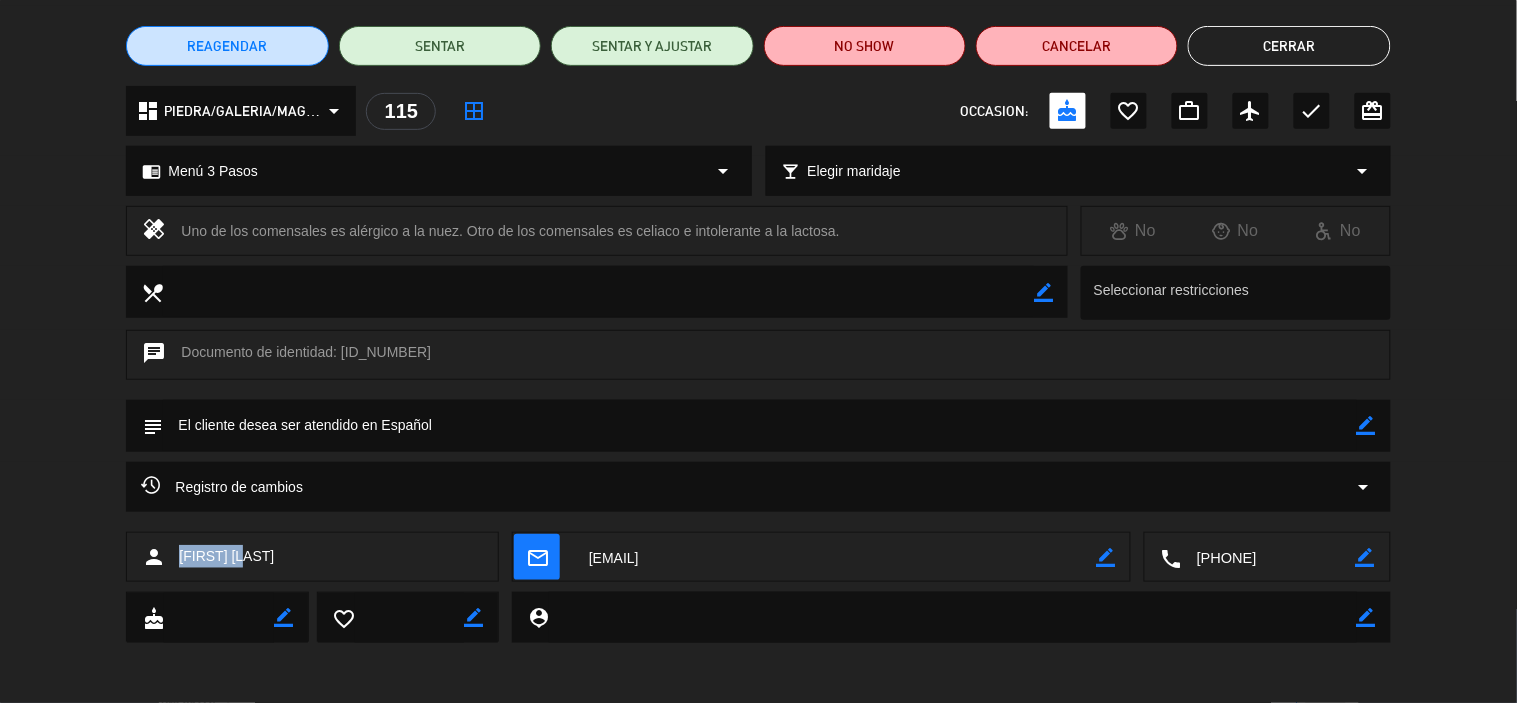 drag, startPoint x: 256, startPoint y: 553, endPoint x: 165, endPoint y: 552, distance: 91.00549 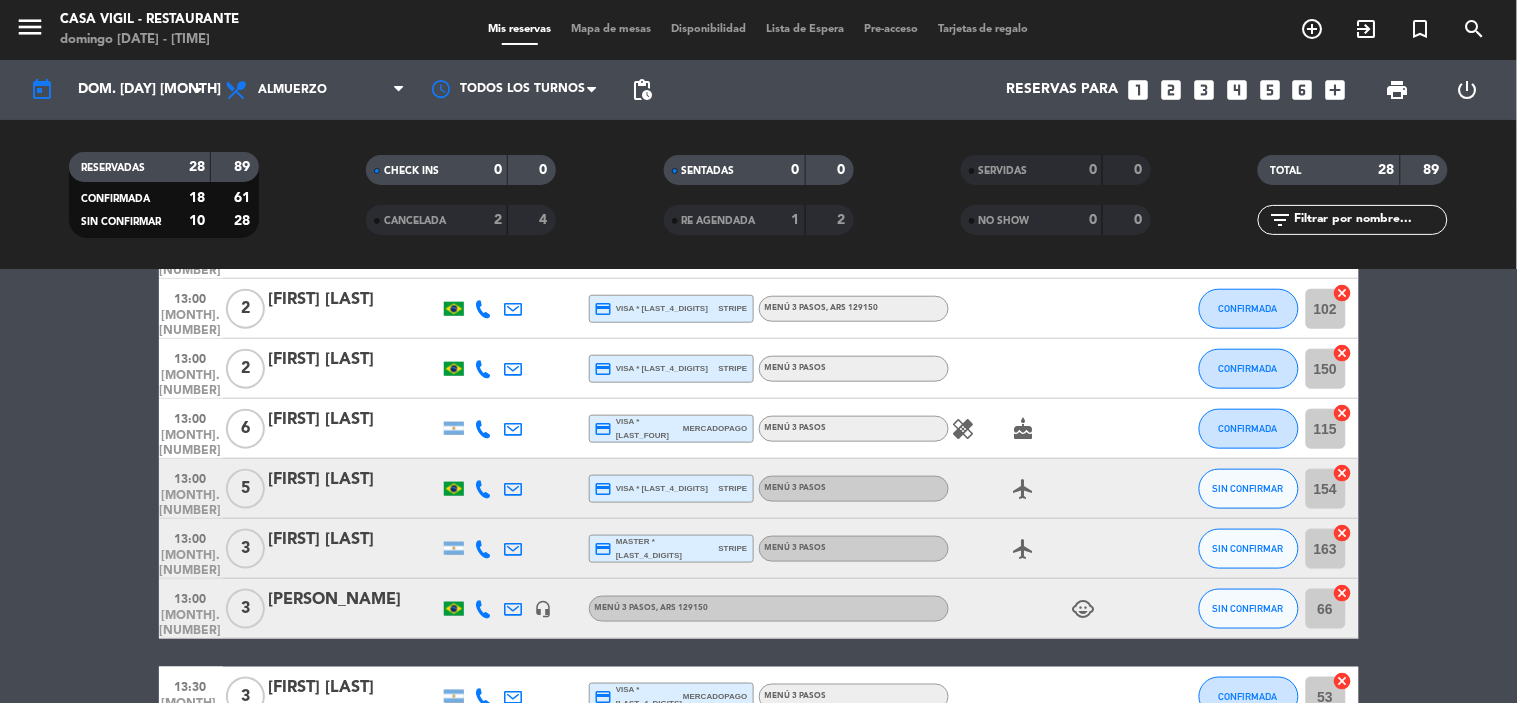 scroll, scrollTop: 555, scrollLeft: 0, axis: vertical 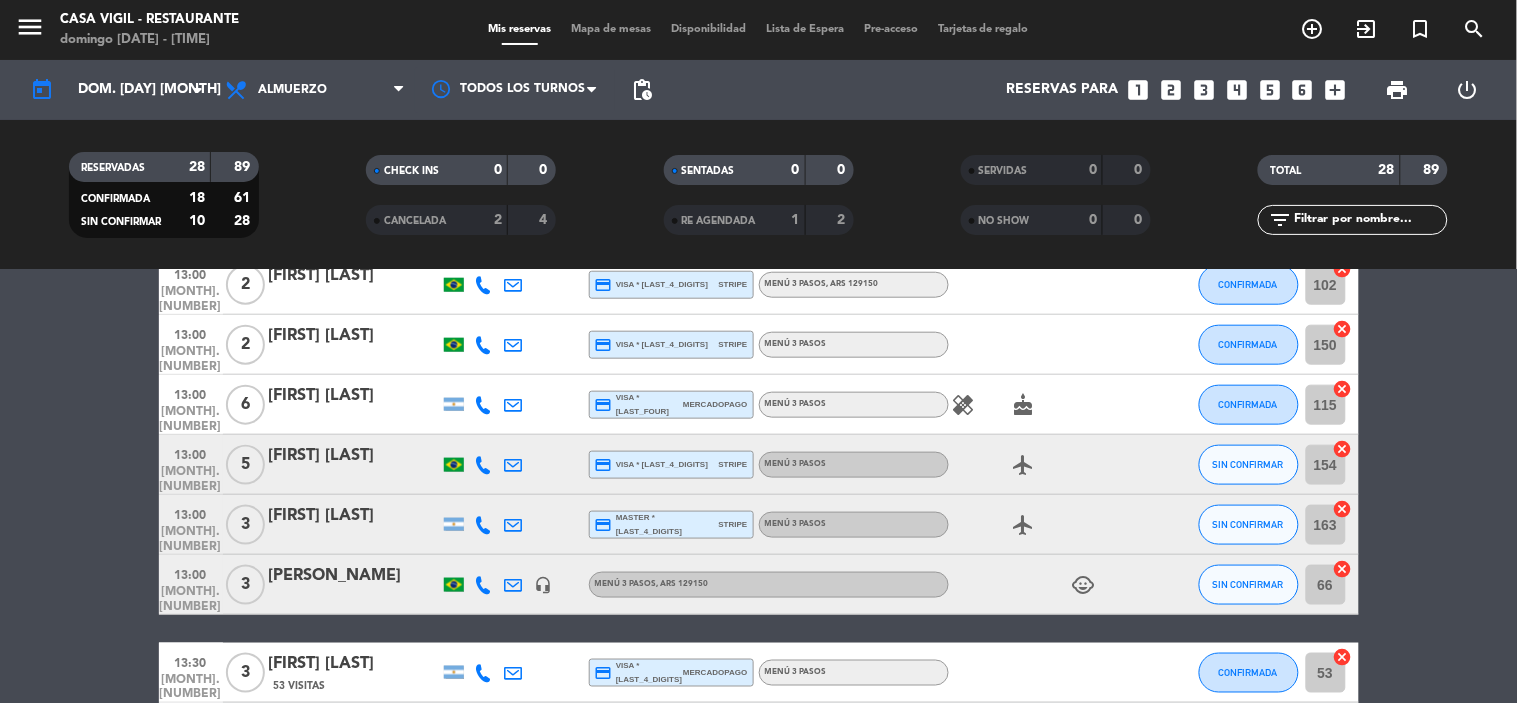 click on "[FIRST] [LAST]" 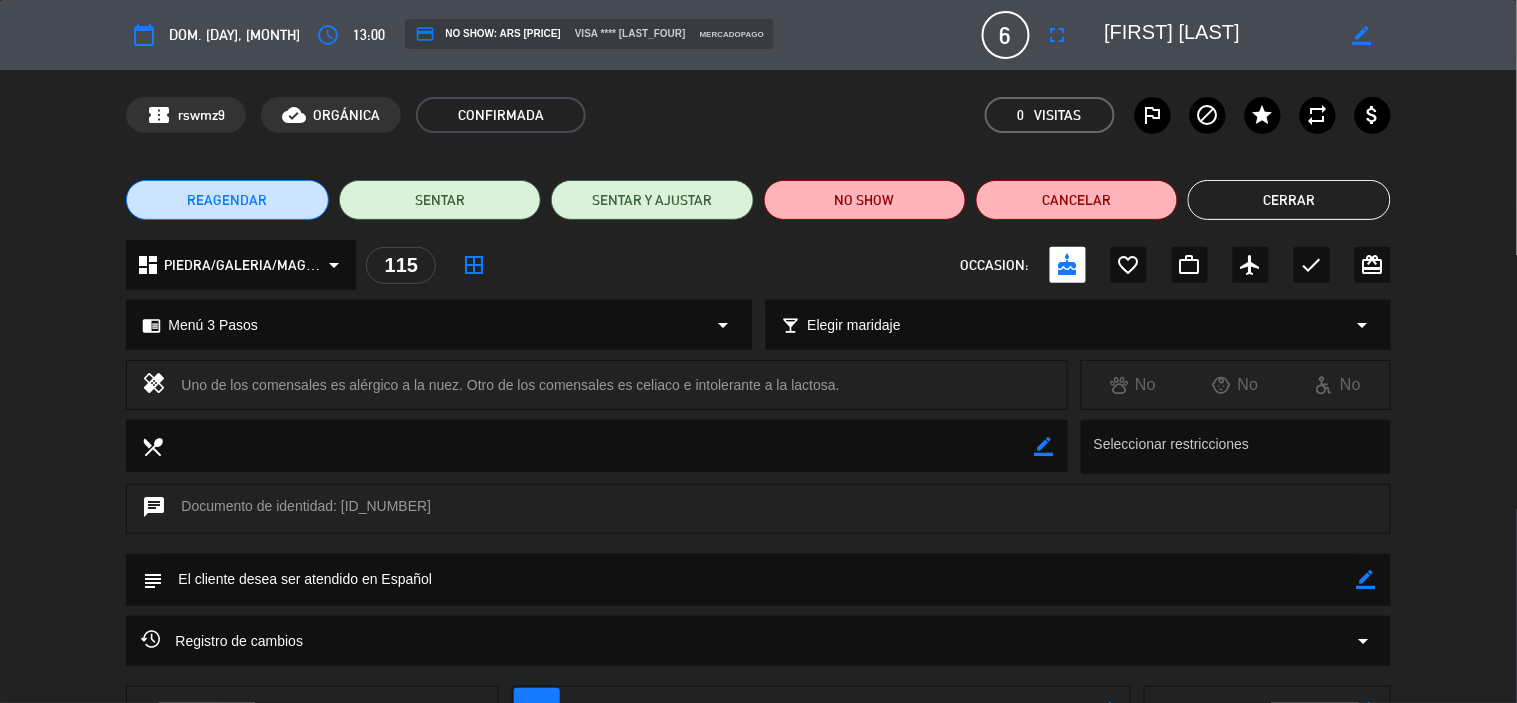 drag, startPoint x: 178, startPoint y: 383, endPoint x: 890, endPoint y: 386, distance: 712.00635 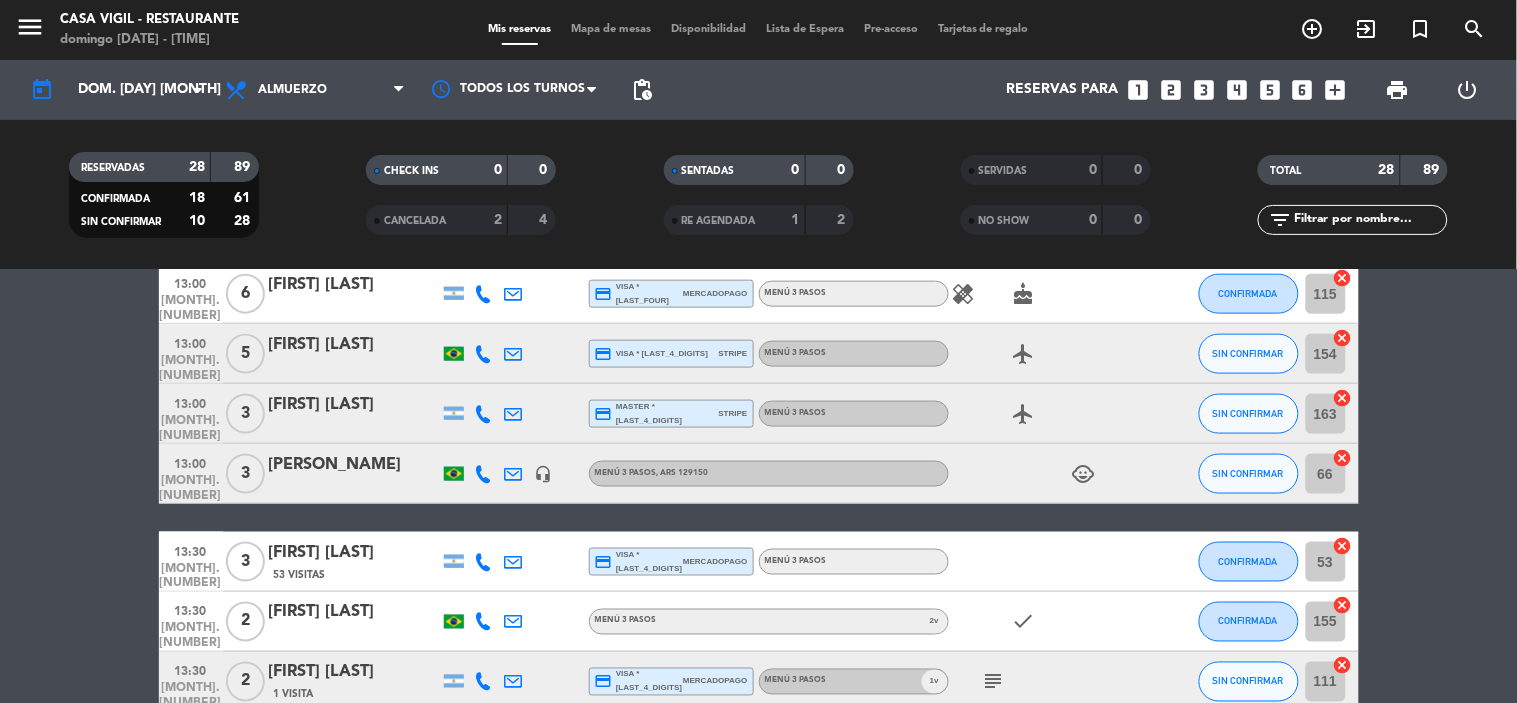 scroll, scrollTop: 555, scrollLeft: 0, axis: vertical 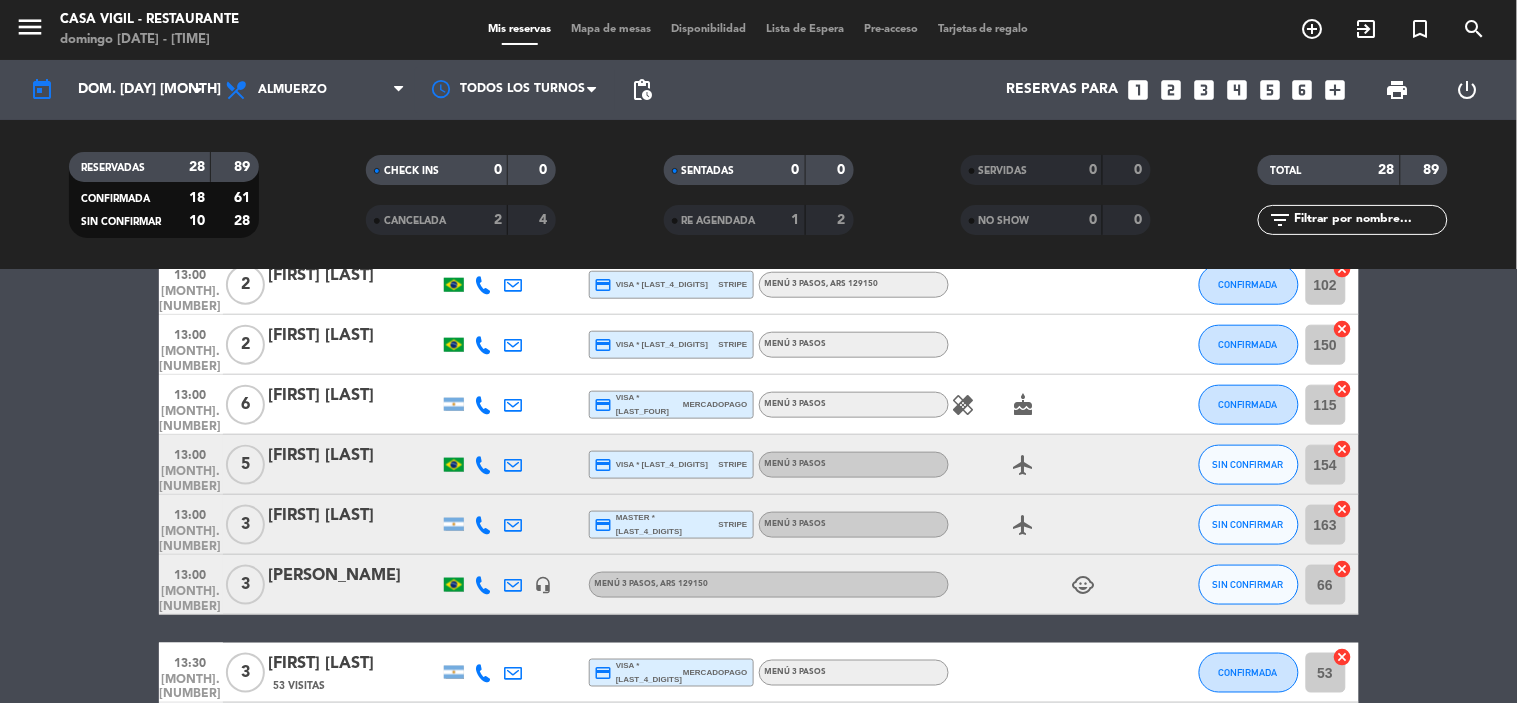 click on "[FIRST] [LAST]" 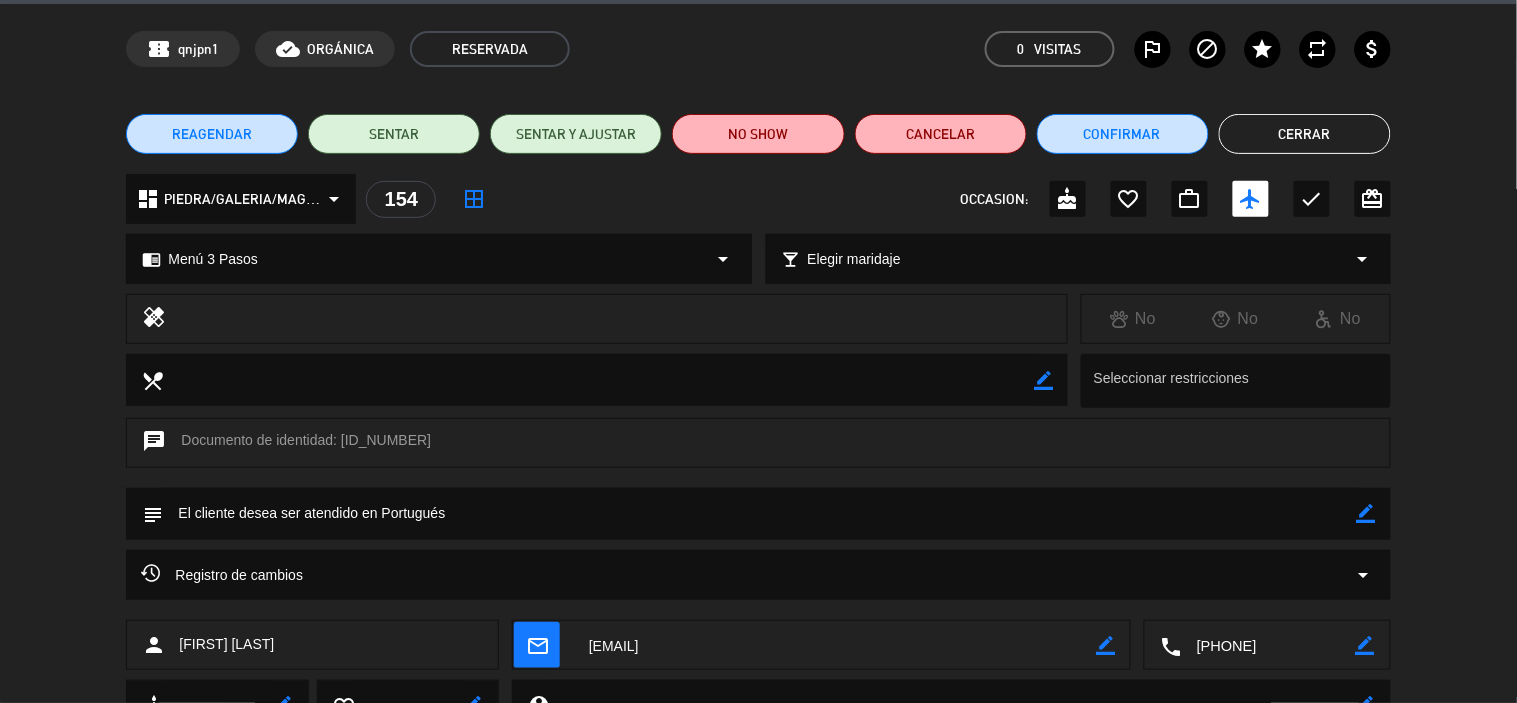 scroll, scrollTop: 0, scrollLeft: 0, axis: both 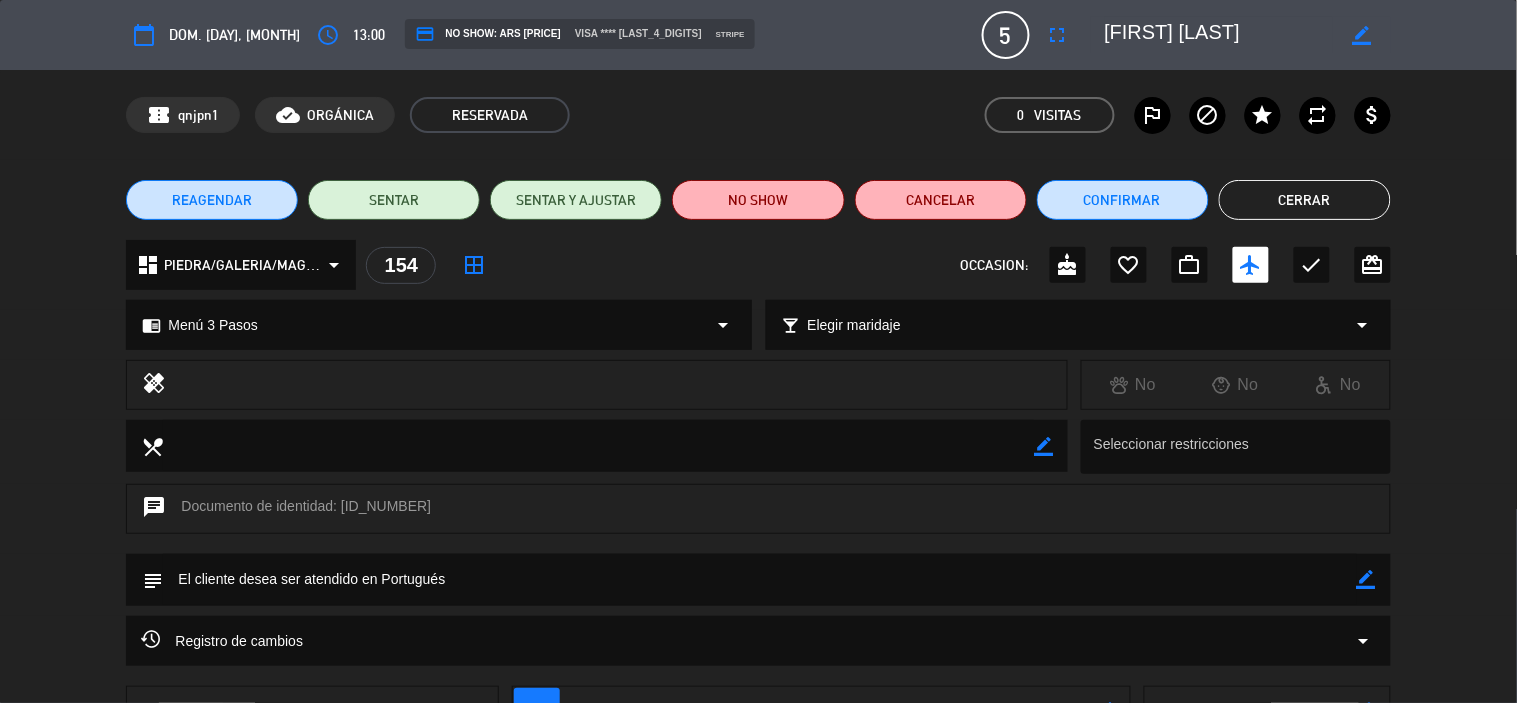 click on "Cerrar" 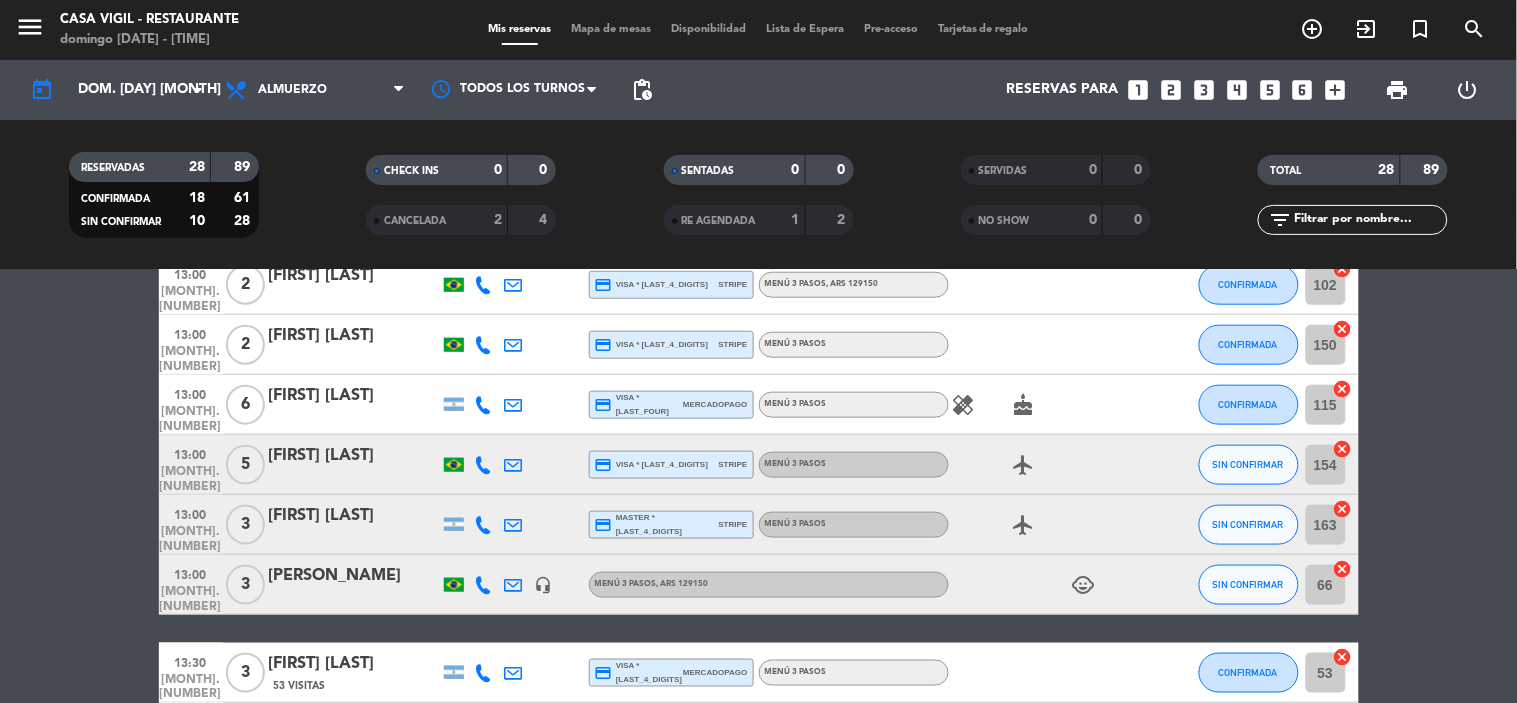 click on "[FIRST] [LAST]" 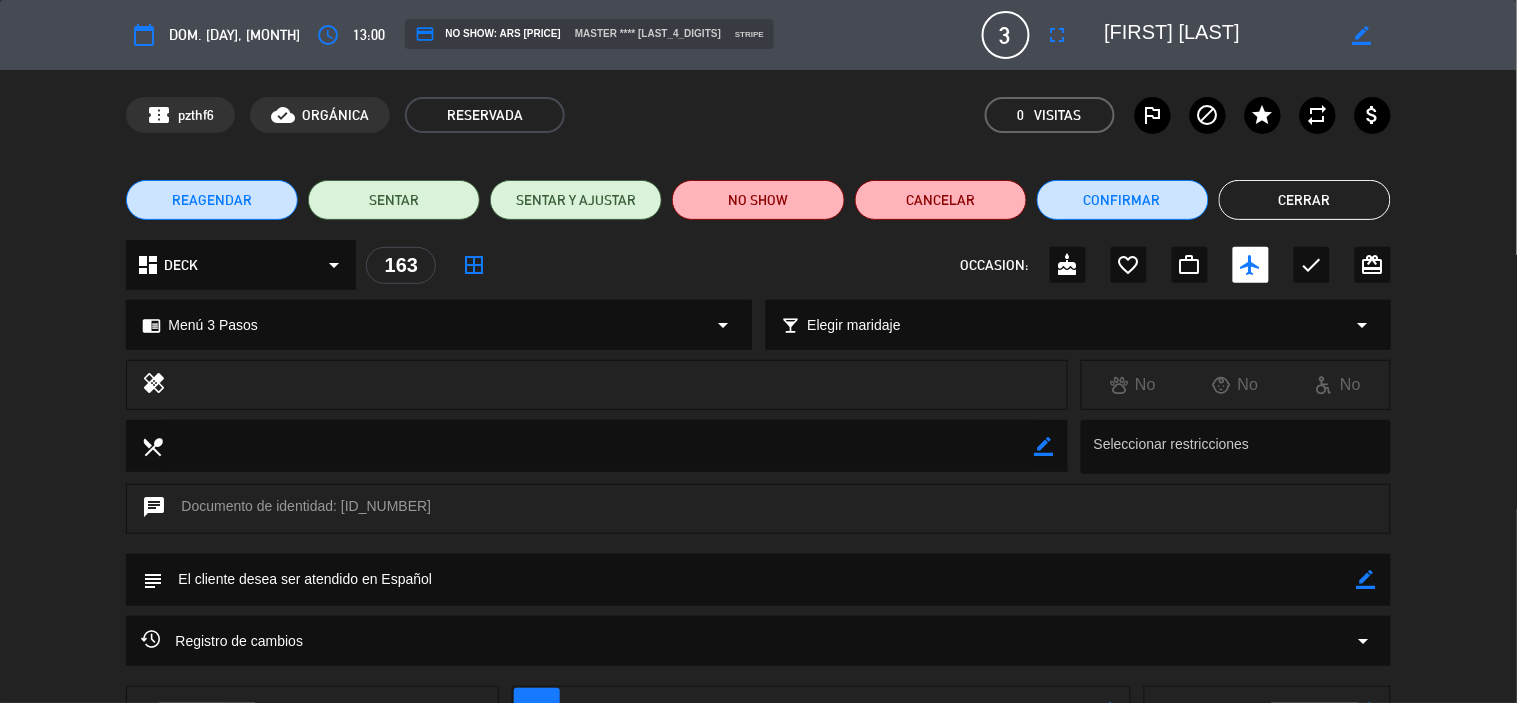 click on "Cerrar" 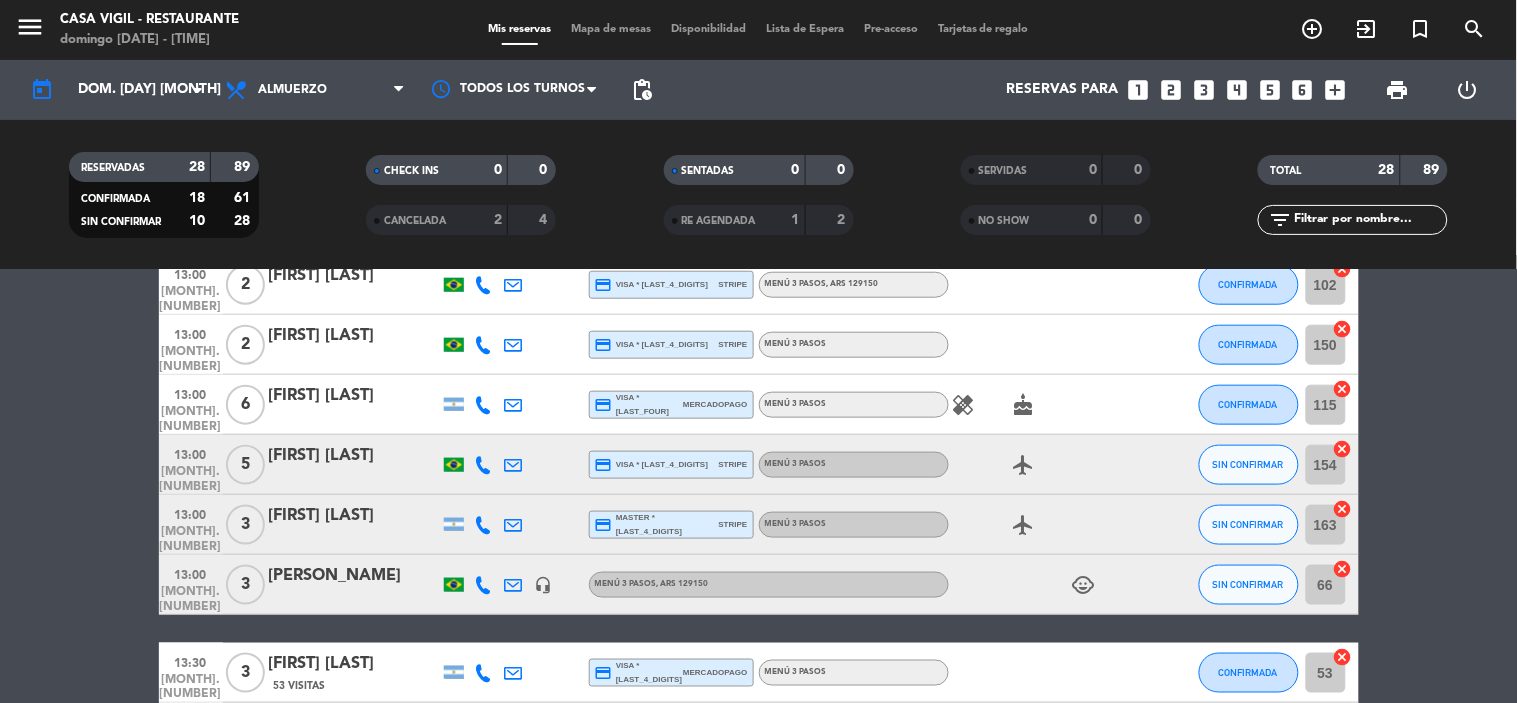 click on "[PERSON_NAME]" 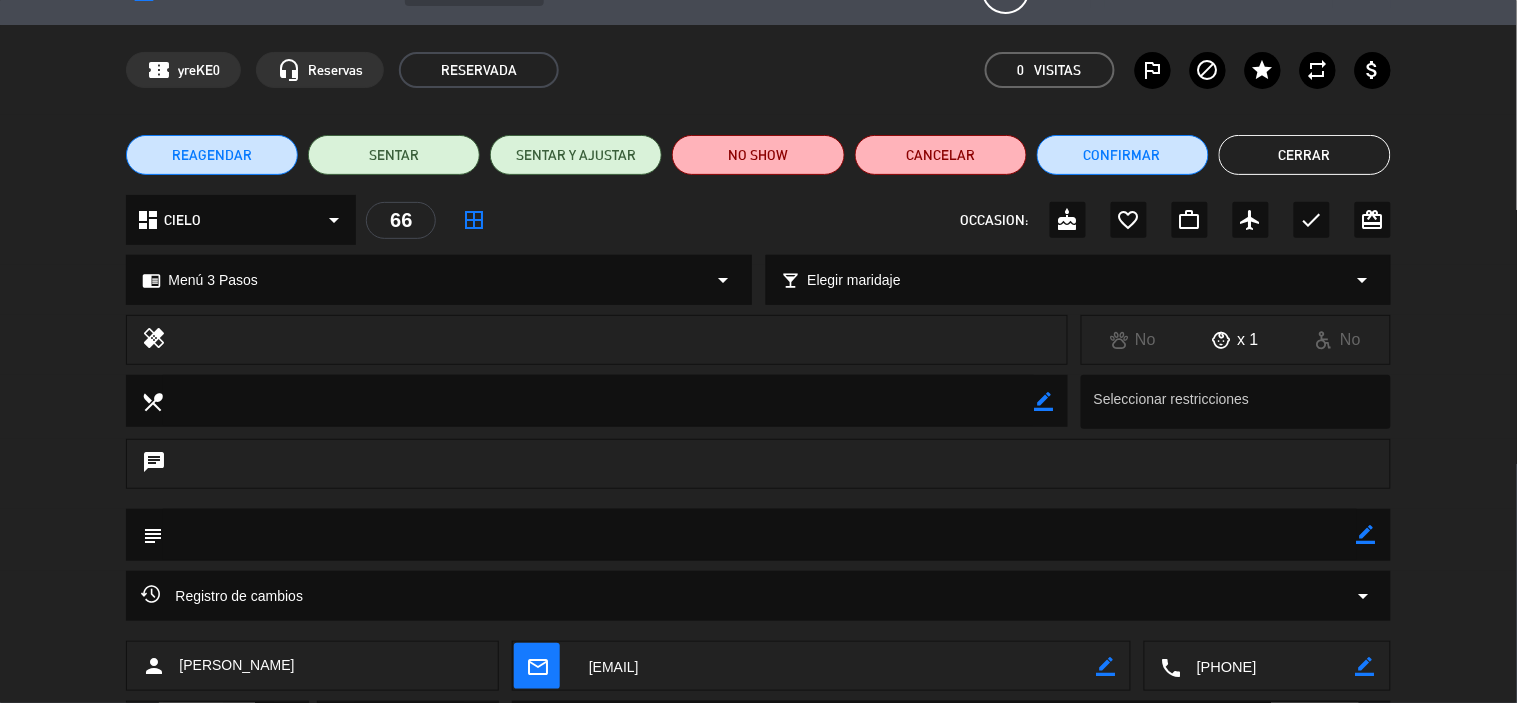 scroll, scrollTop: 0, scrollLeft: 0, axis: both 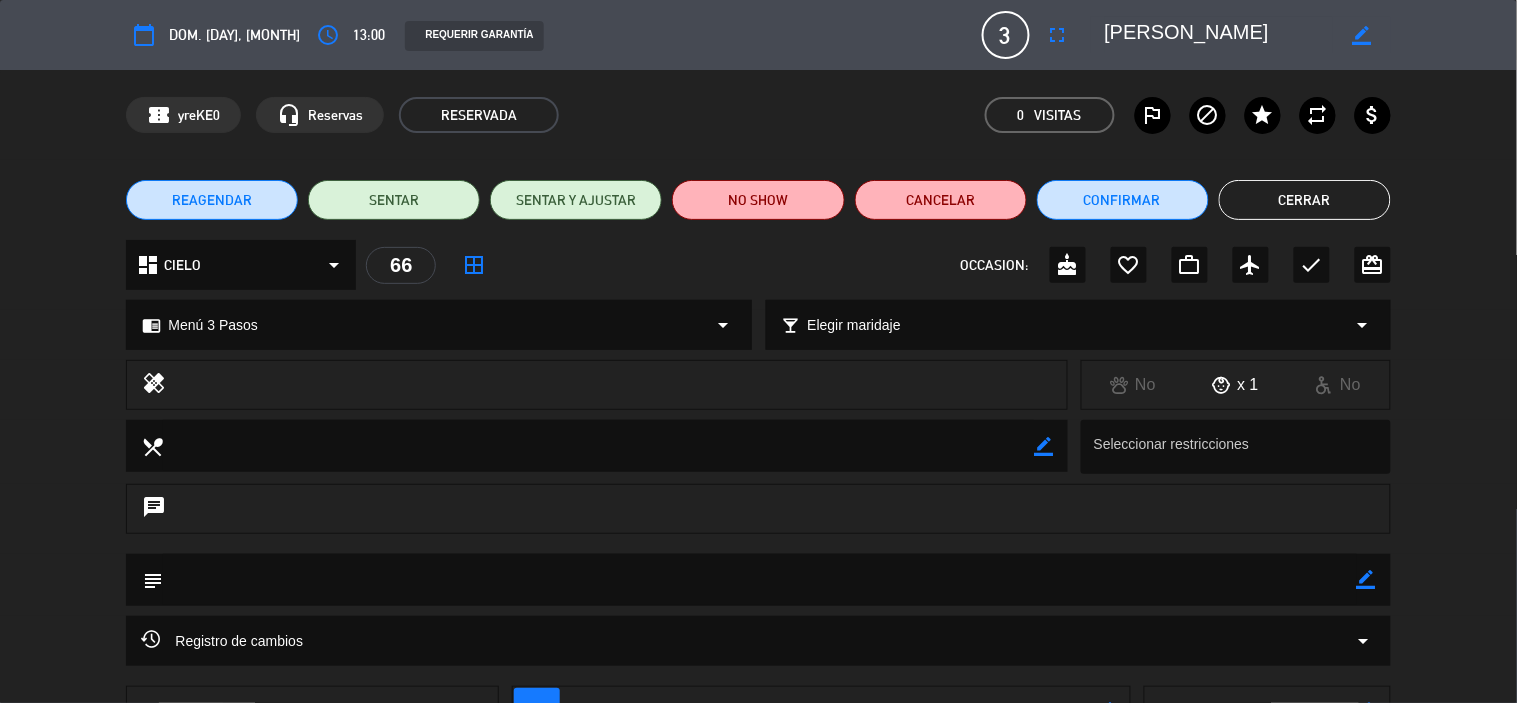 click on "Cerrar" 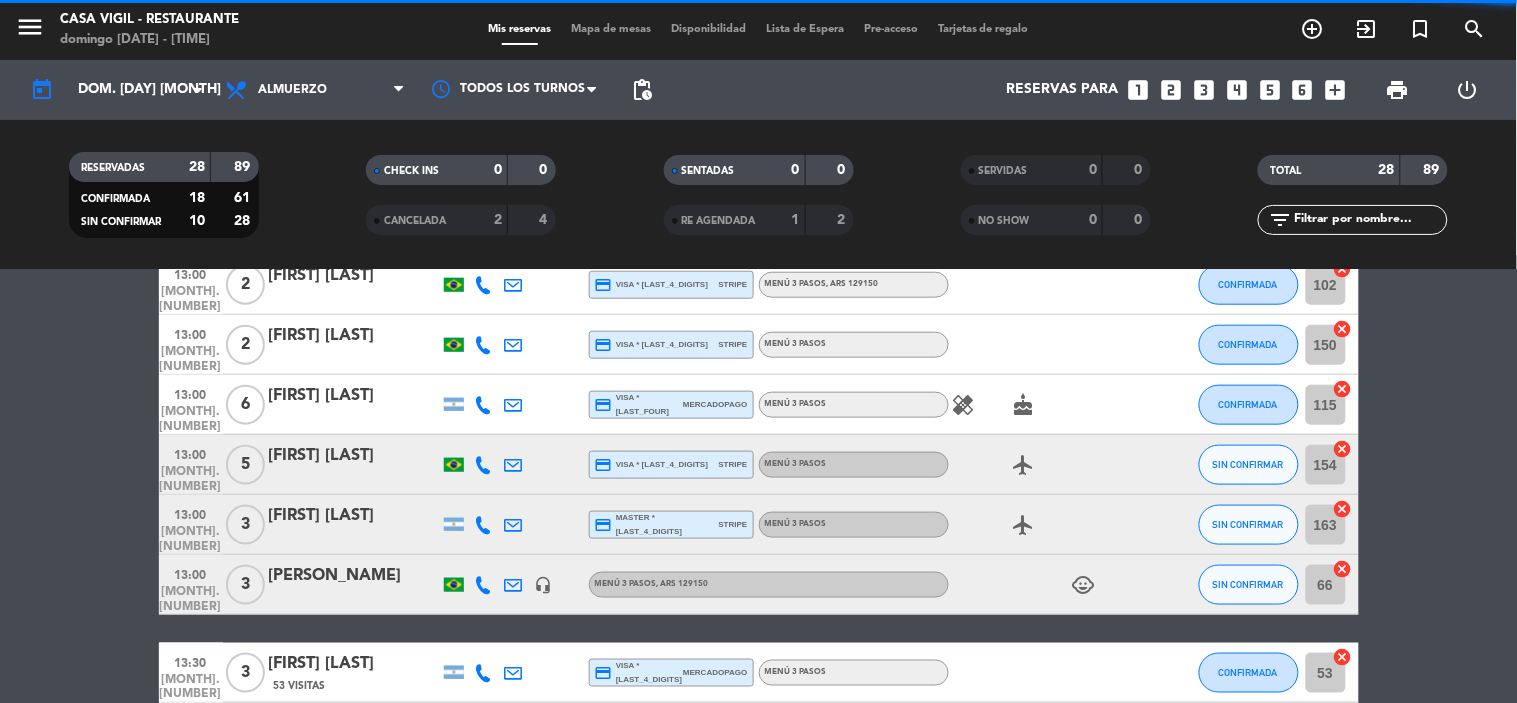 scroll, scrollTop: 666, scrollLeft: 0, axis: vertical 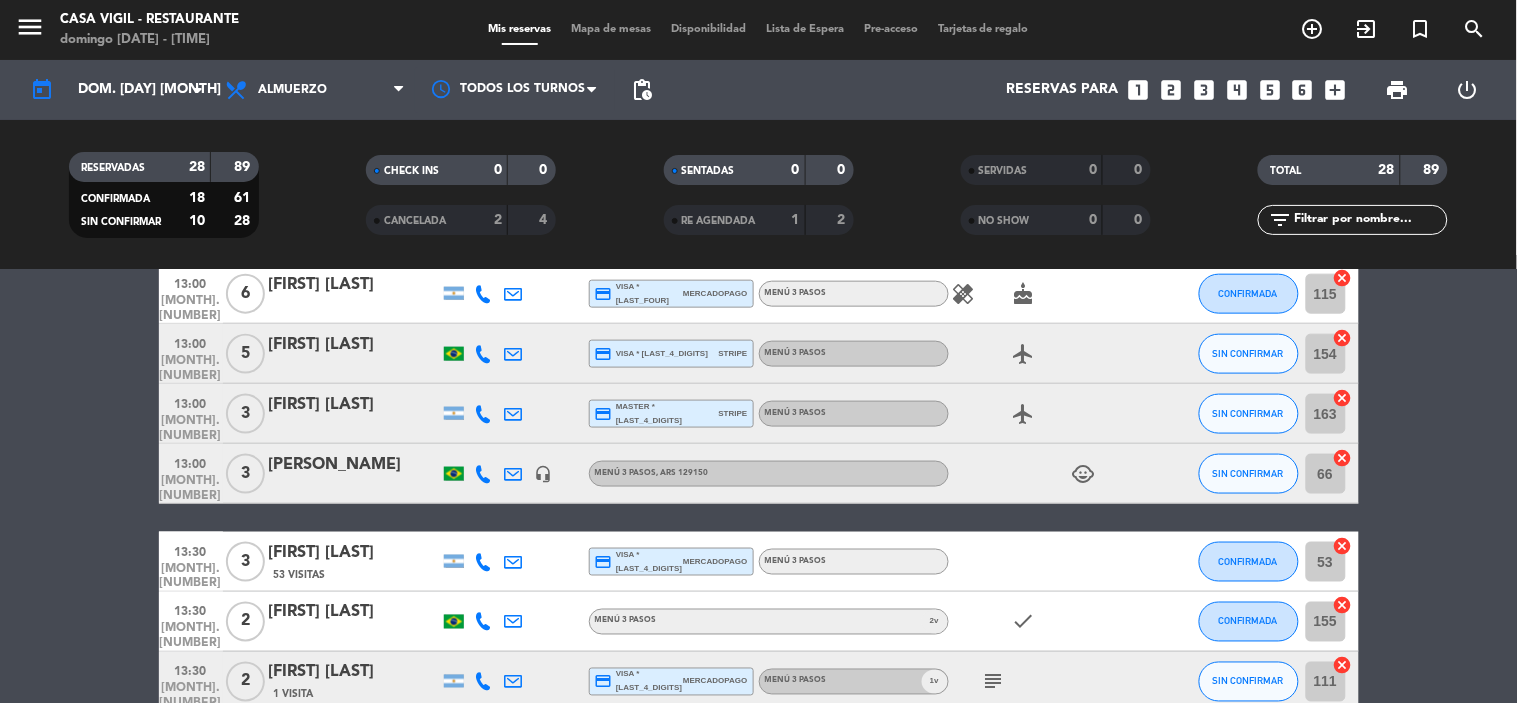 click on "[FIRST] [LAST]" 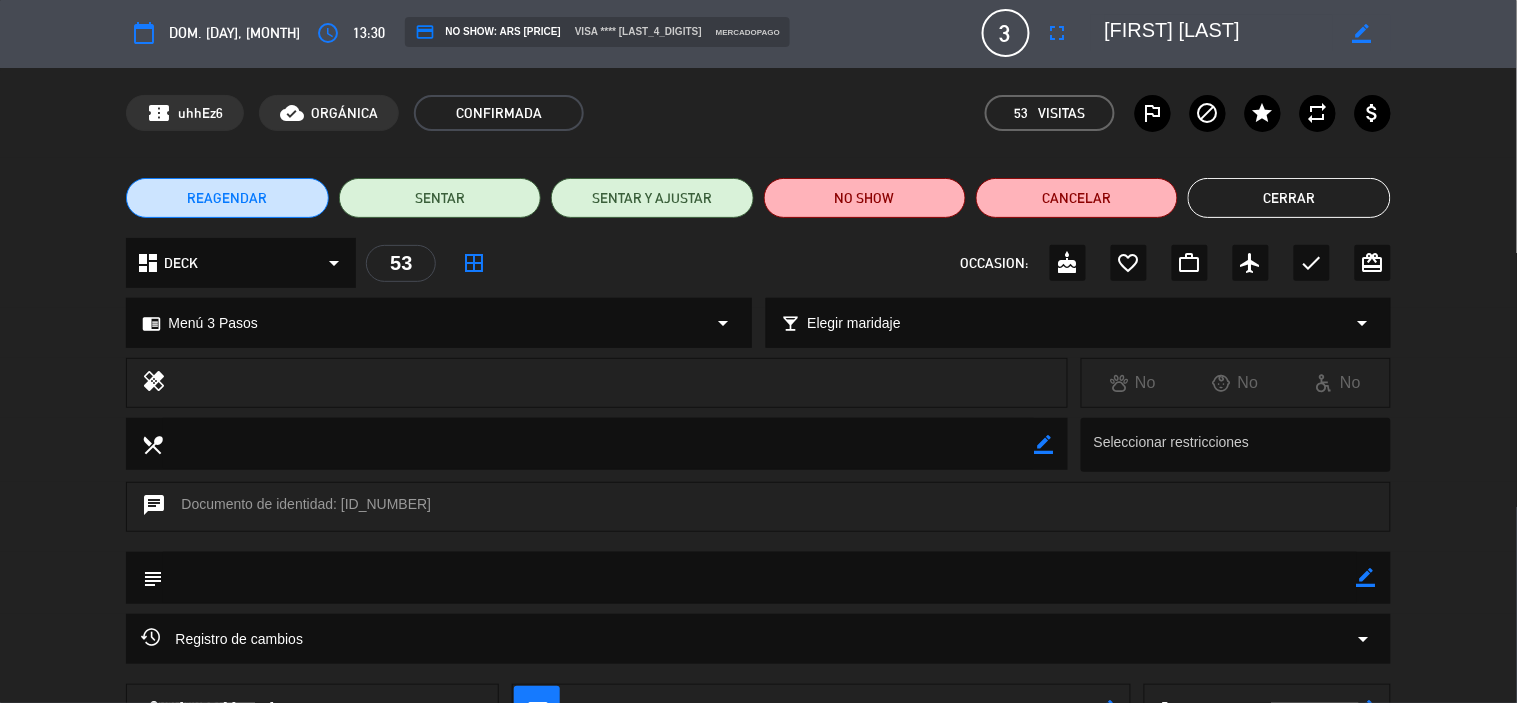 scroll, scrollTop: 0, scrollLeft: 0, axis: both 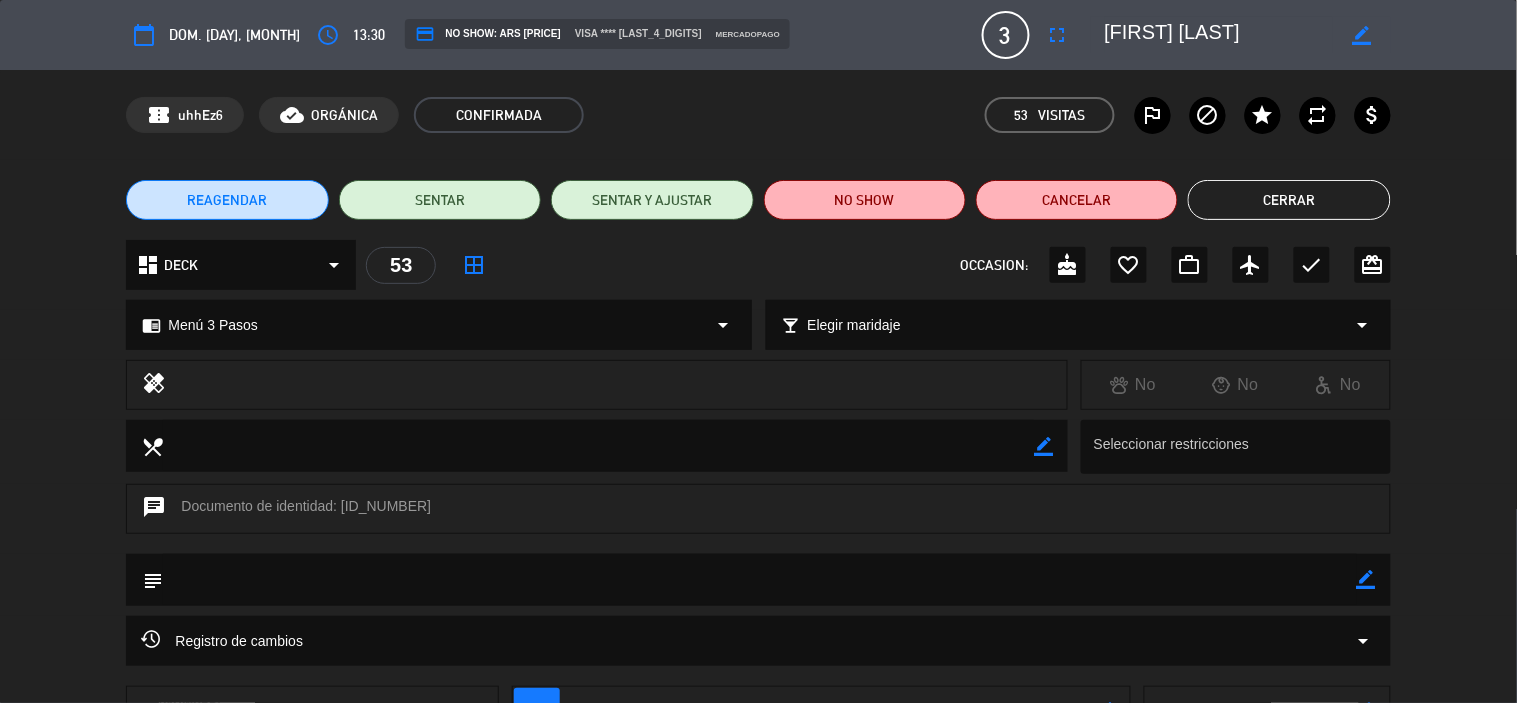 click on "Cerrar" 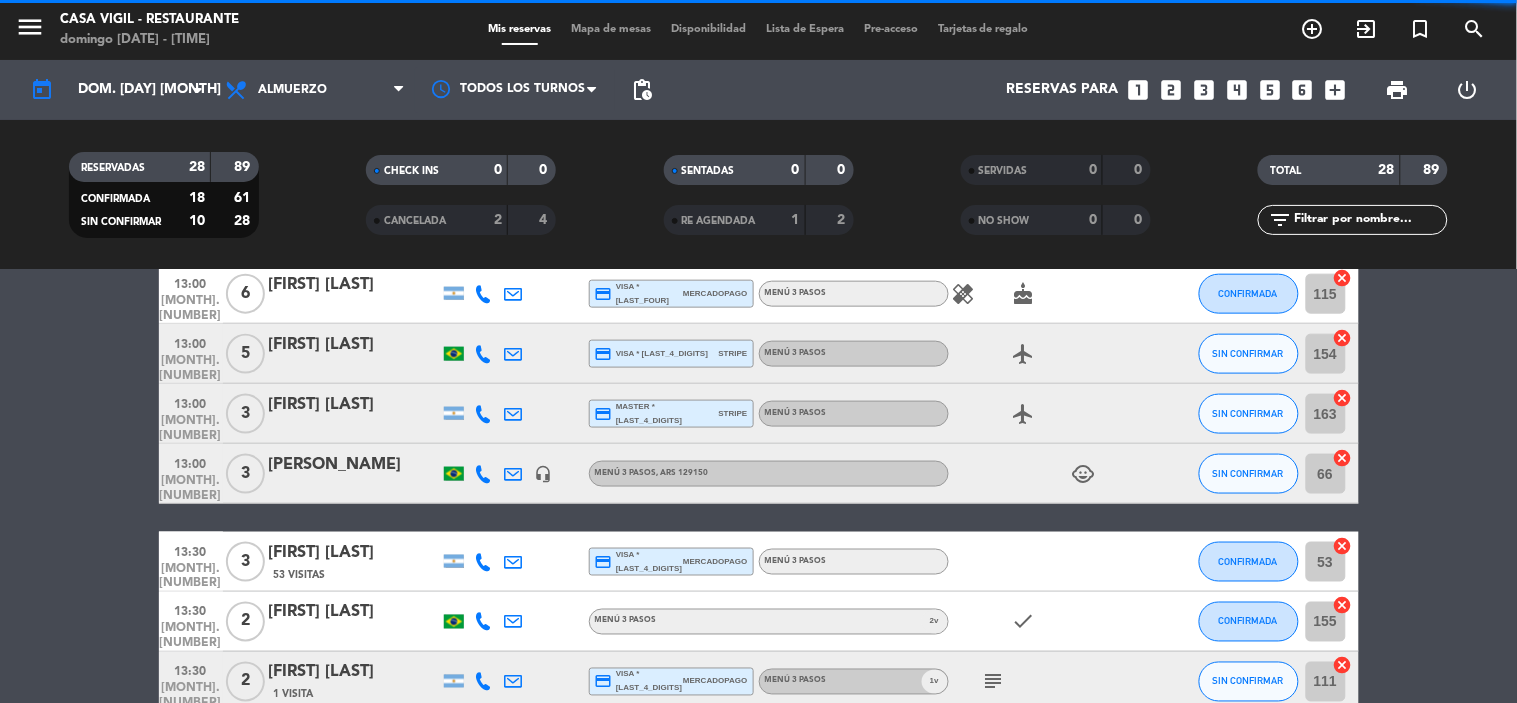 scroll, scrollTop: 777, scrollLeft: 0, axis: vertical 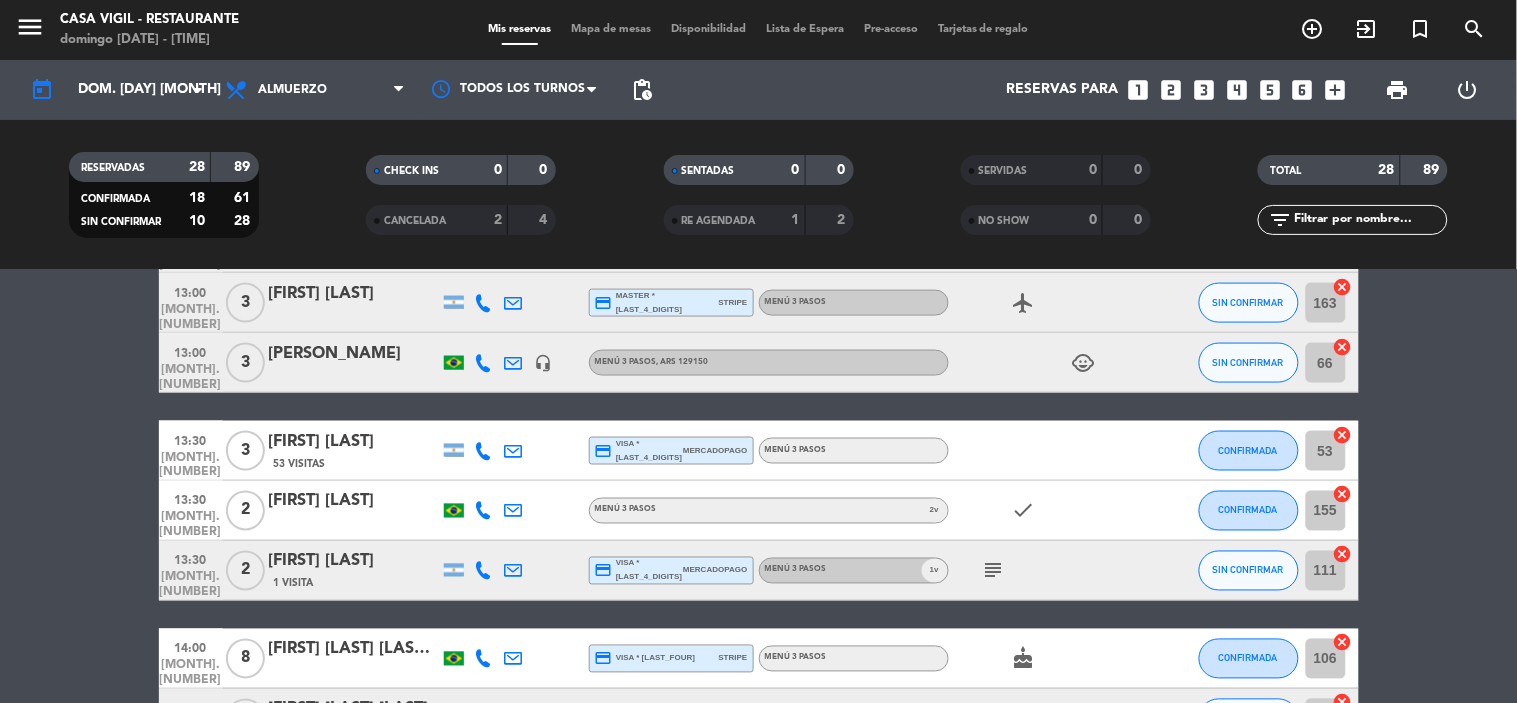 click on "[FIRST] [LAST]" 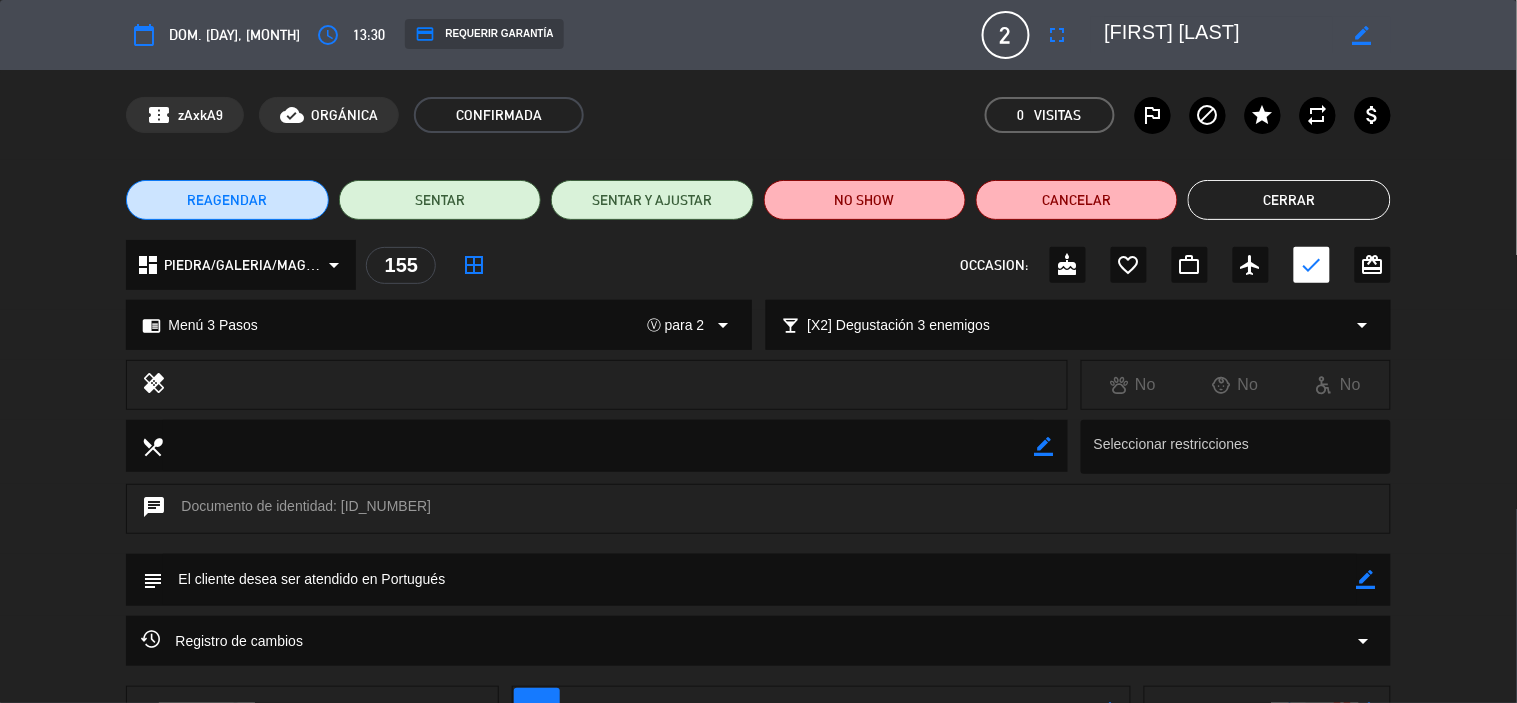 click on "Cerrar" 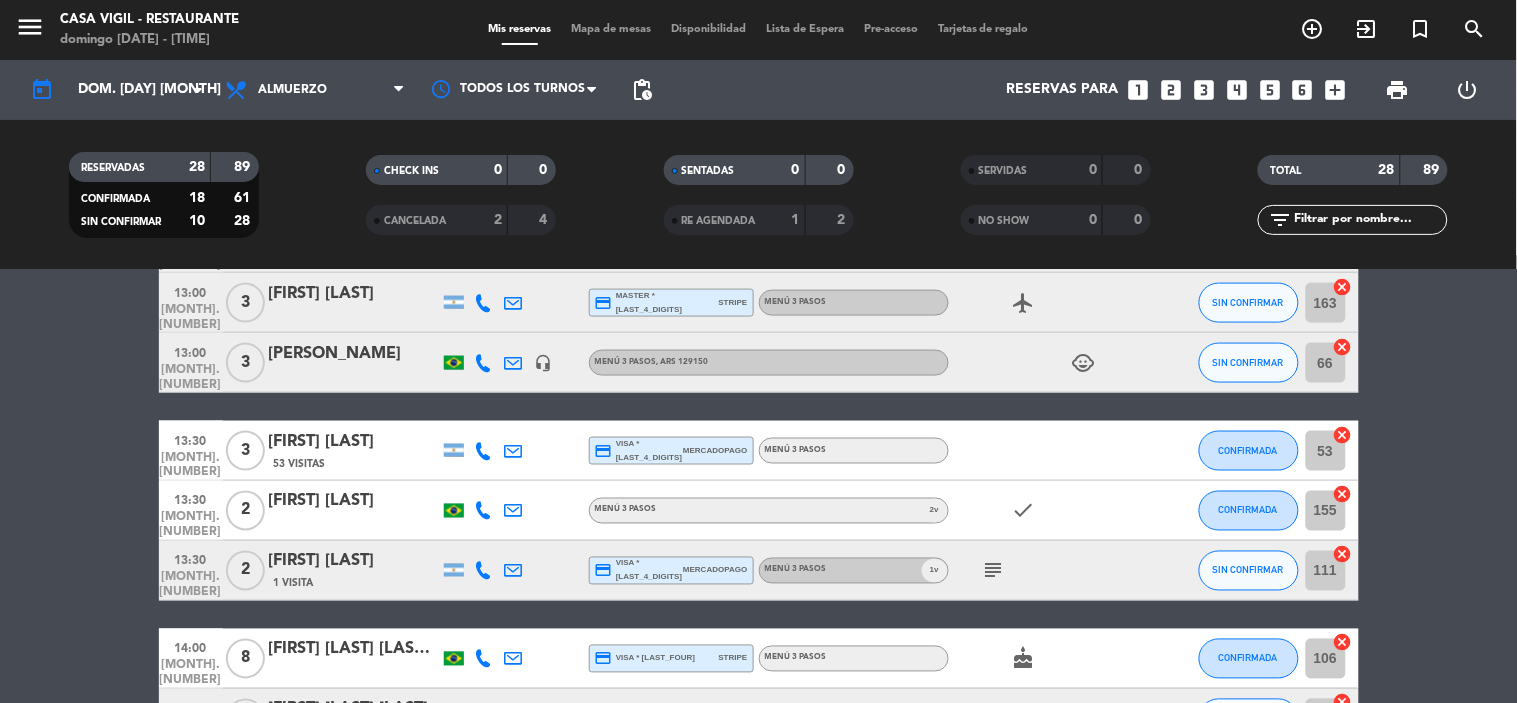 click on "[FIRST] [LAST]" 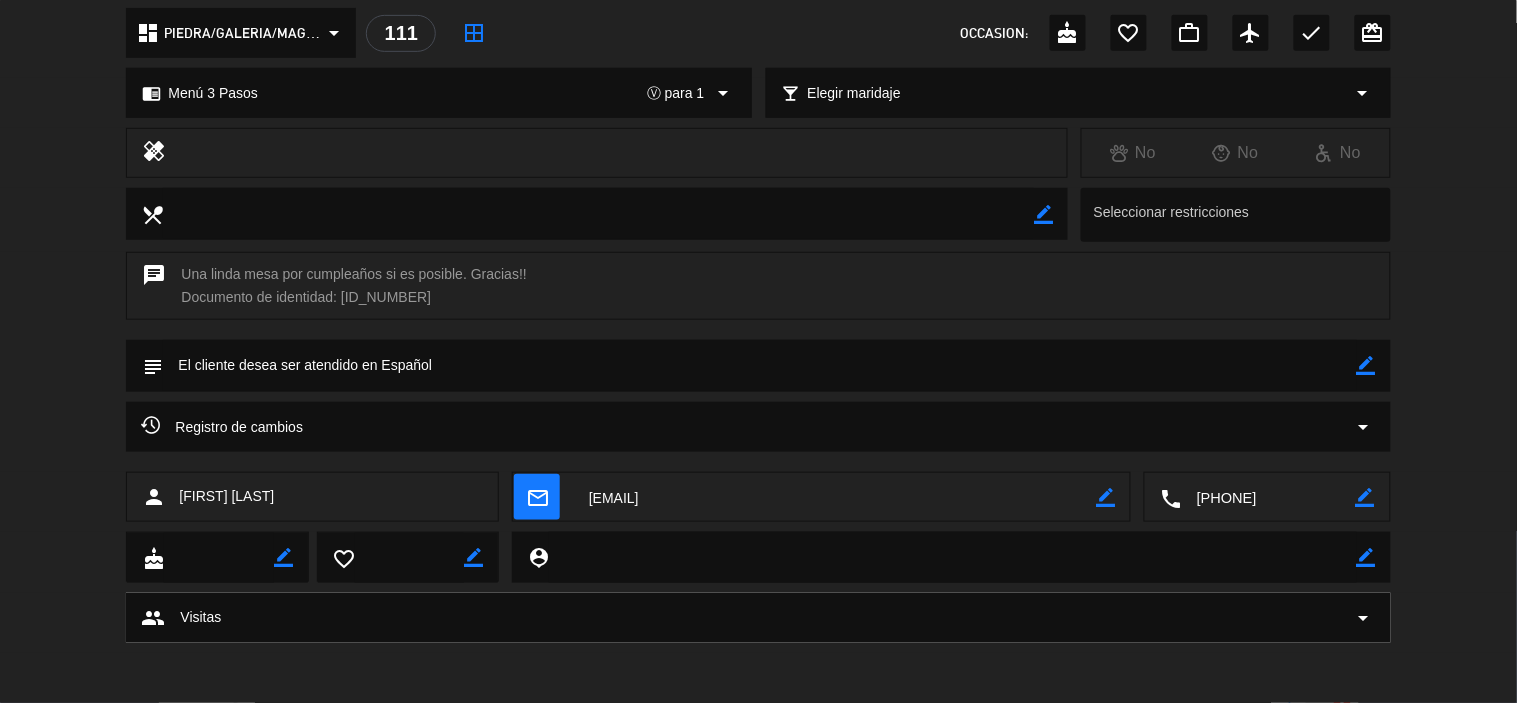 scroll, scrollTop: 0, scrollLeft: 0, axis: both 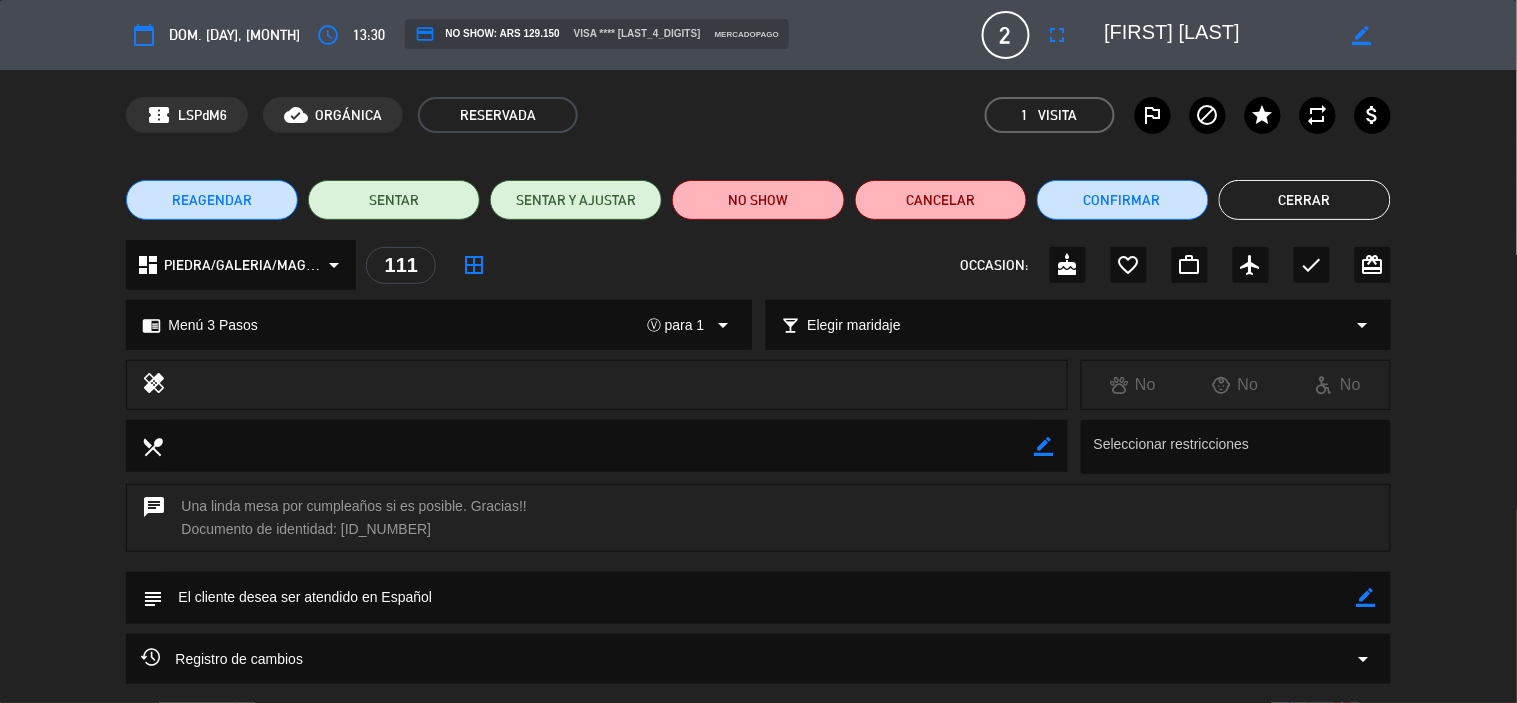 click on "Cerrar" 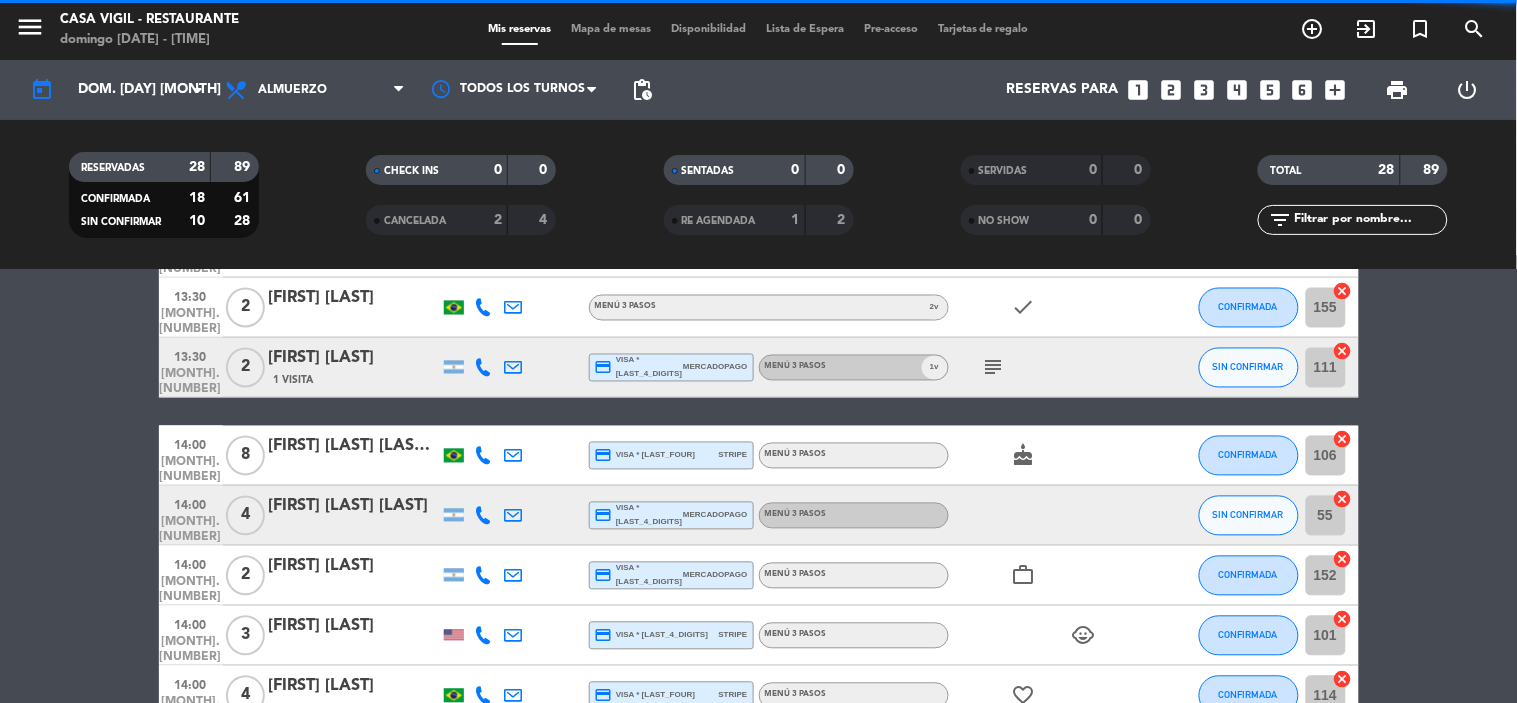 scroll, scrollTop: 1000, scrollLeft: 0, axis: vertical 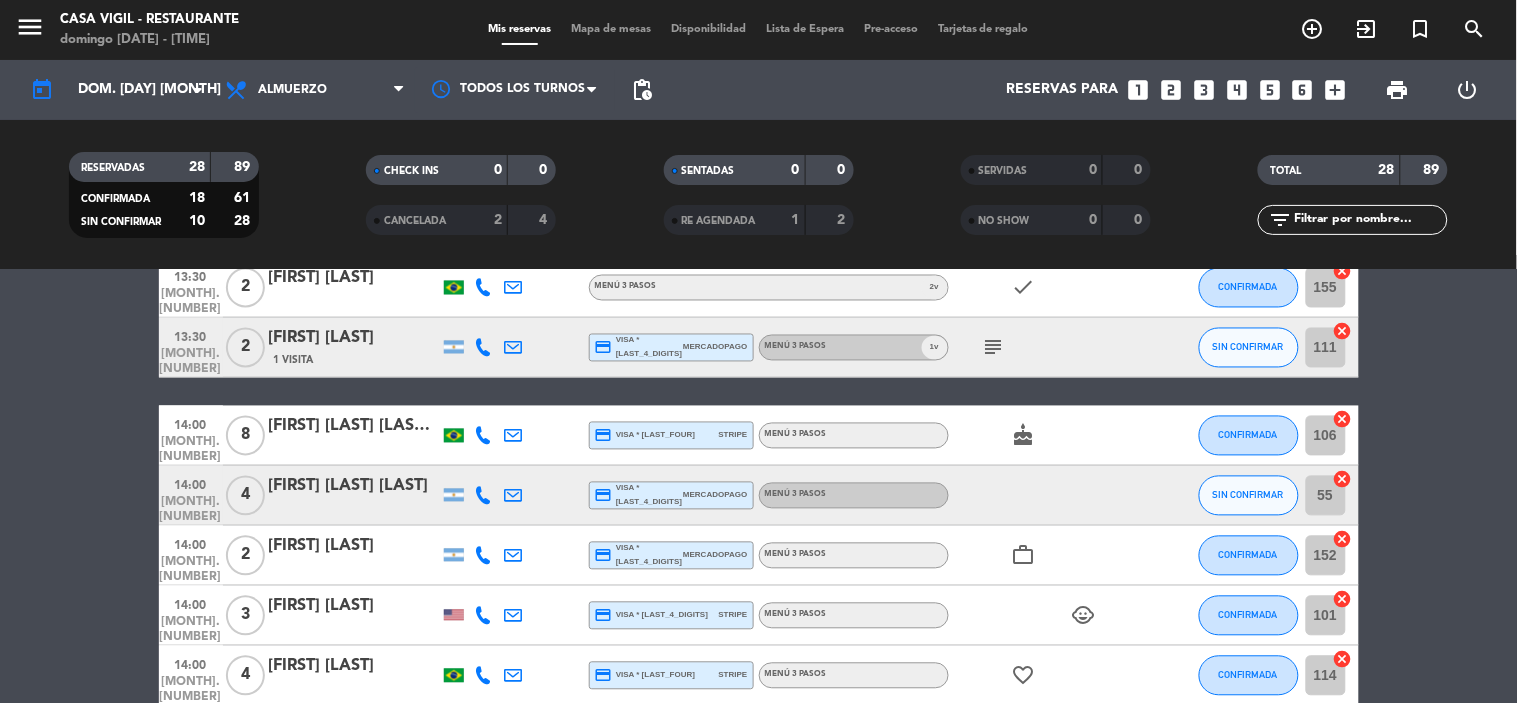 click on "[FIRST] [LAST] [LAST] [LAST]" 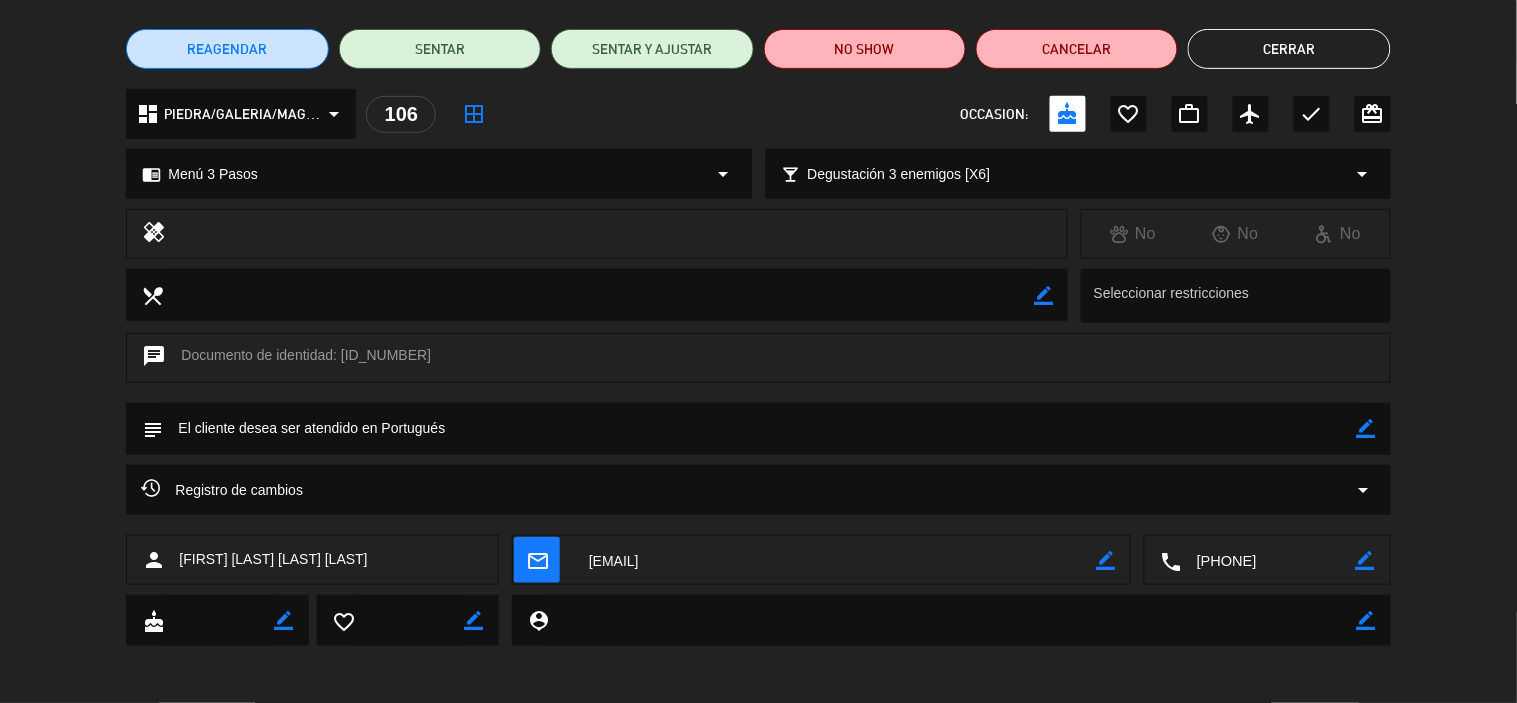 scroll, scrollTop: 154, scrollLeft: 0, axis: vertical 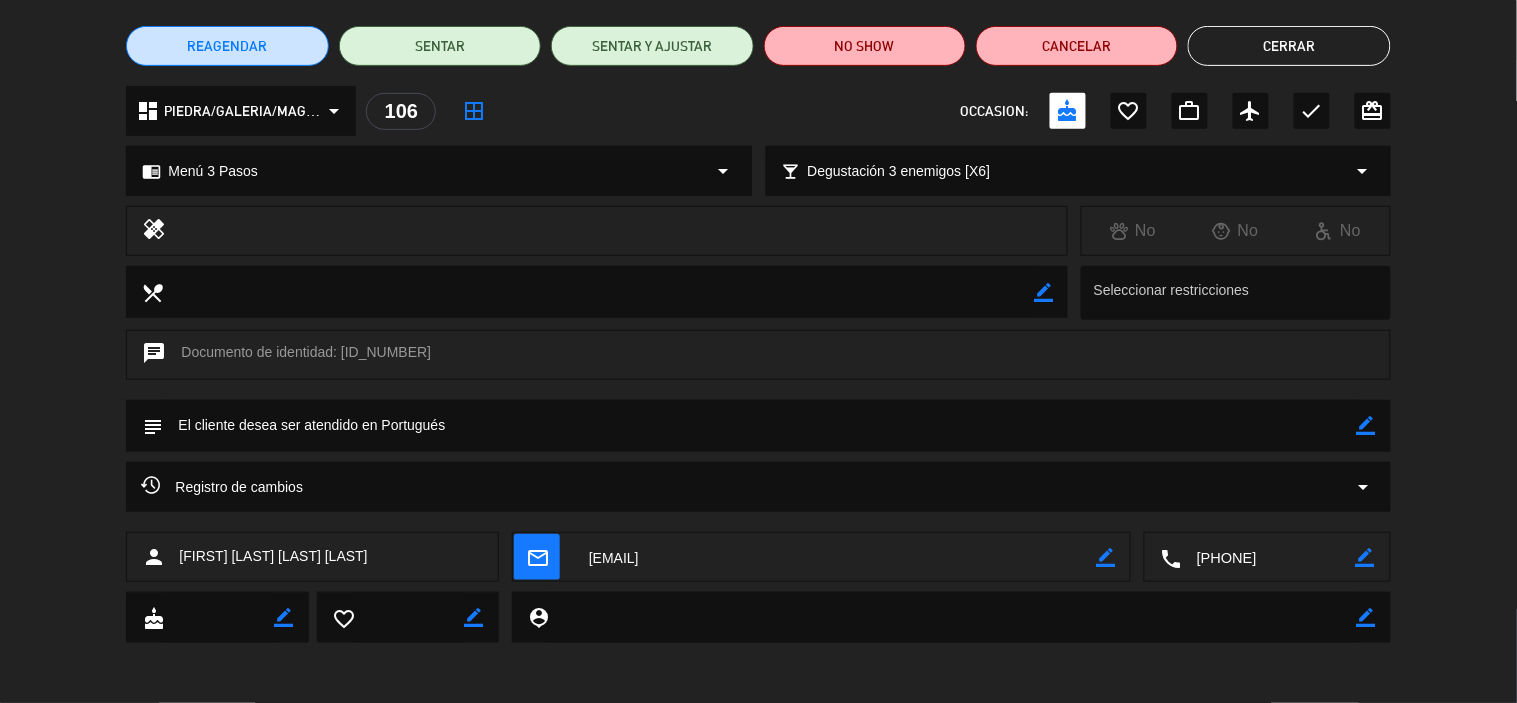 drag, startPoint x: 380, startPoint y: 555, endPoint x: 182, endPoint y: 553, distance: 198.0101 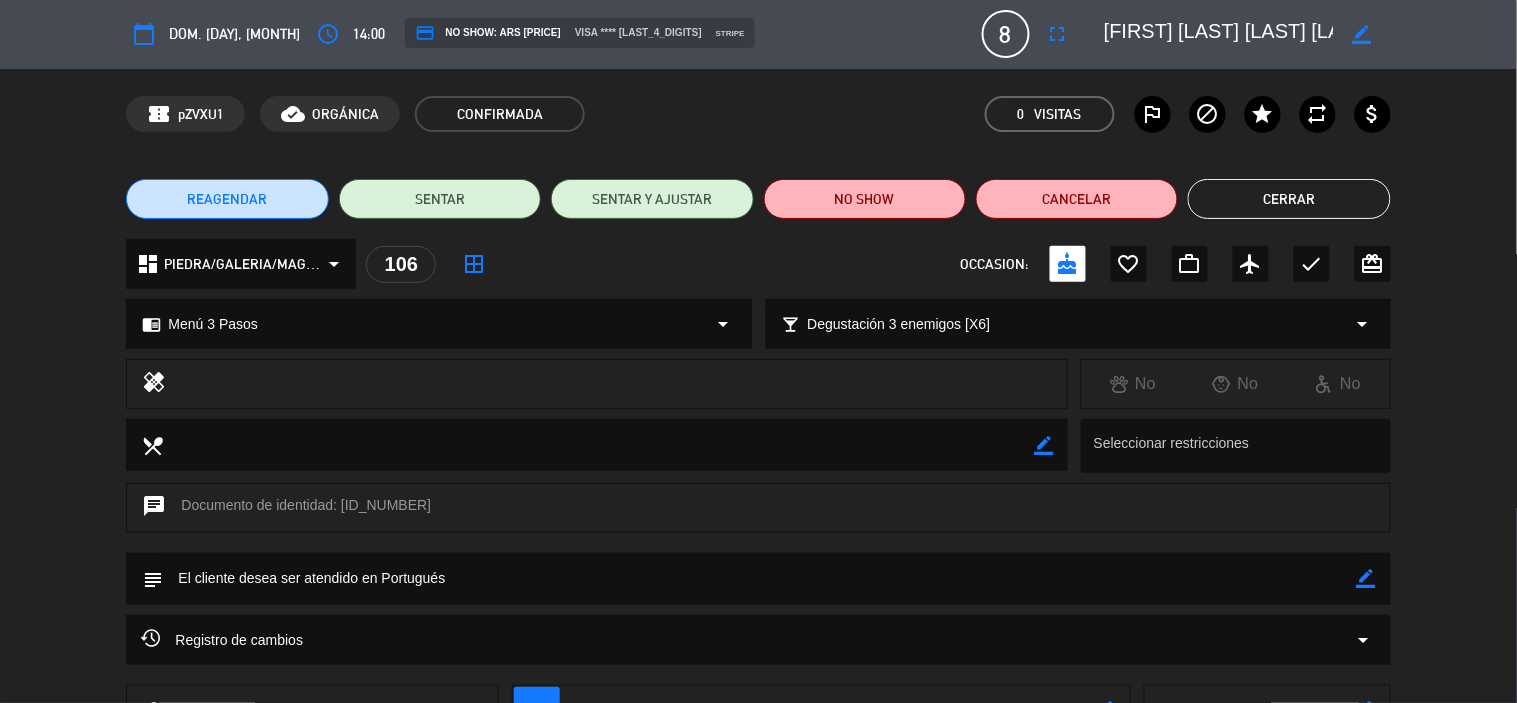 scroll, scrollTop: 0, scrollLeft: 0, axis: both 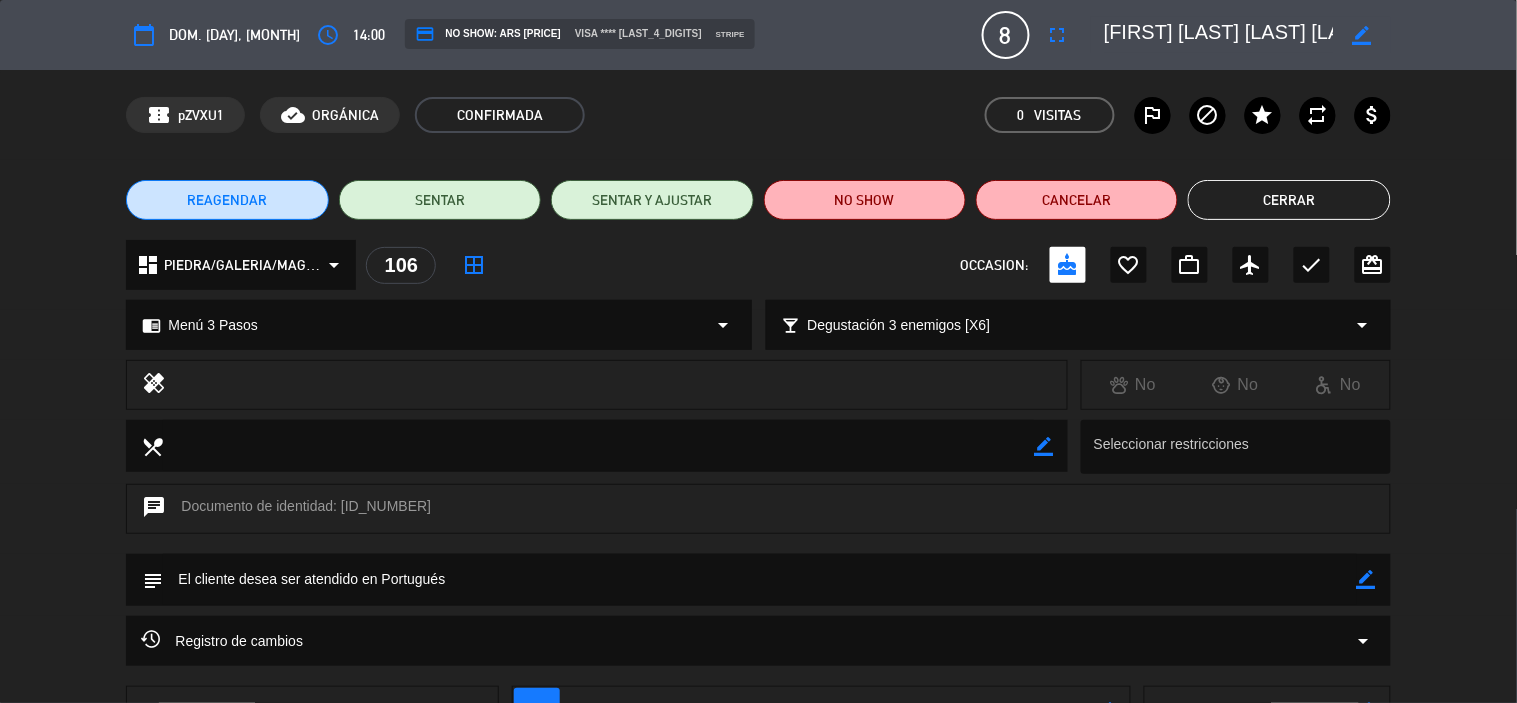 click on "Cerrar" 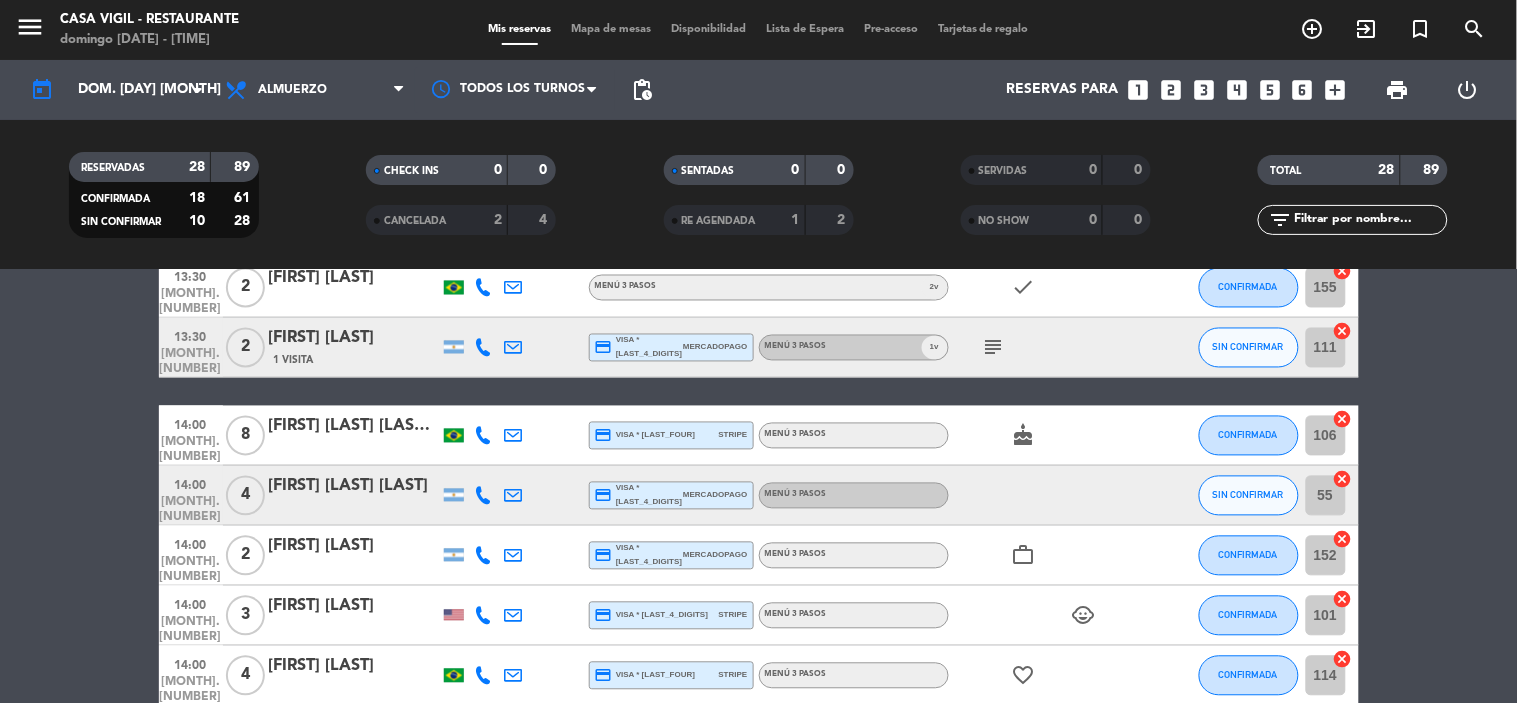 click on "[FIRST] [LAST] [LAST] [LAST]" 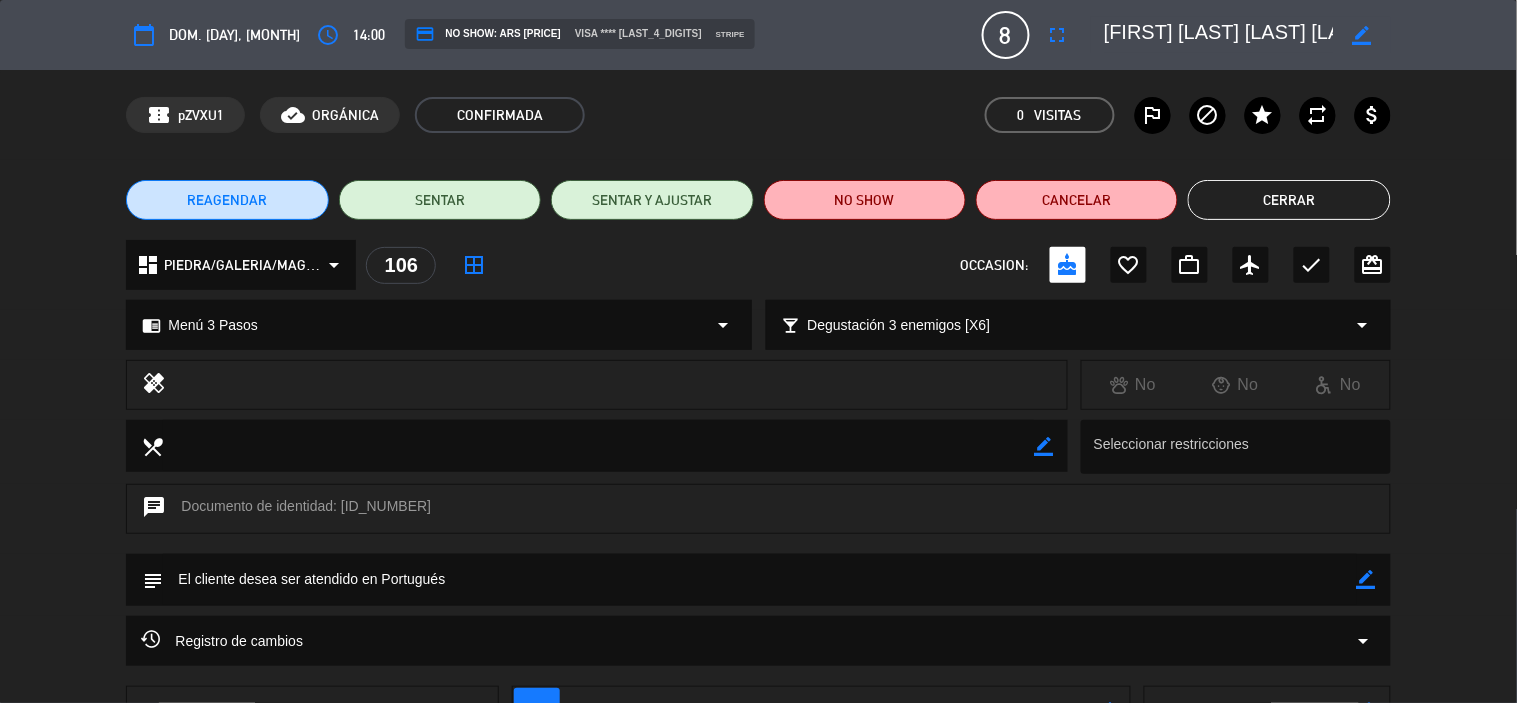 click on "Cerrar" 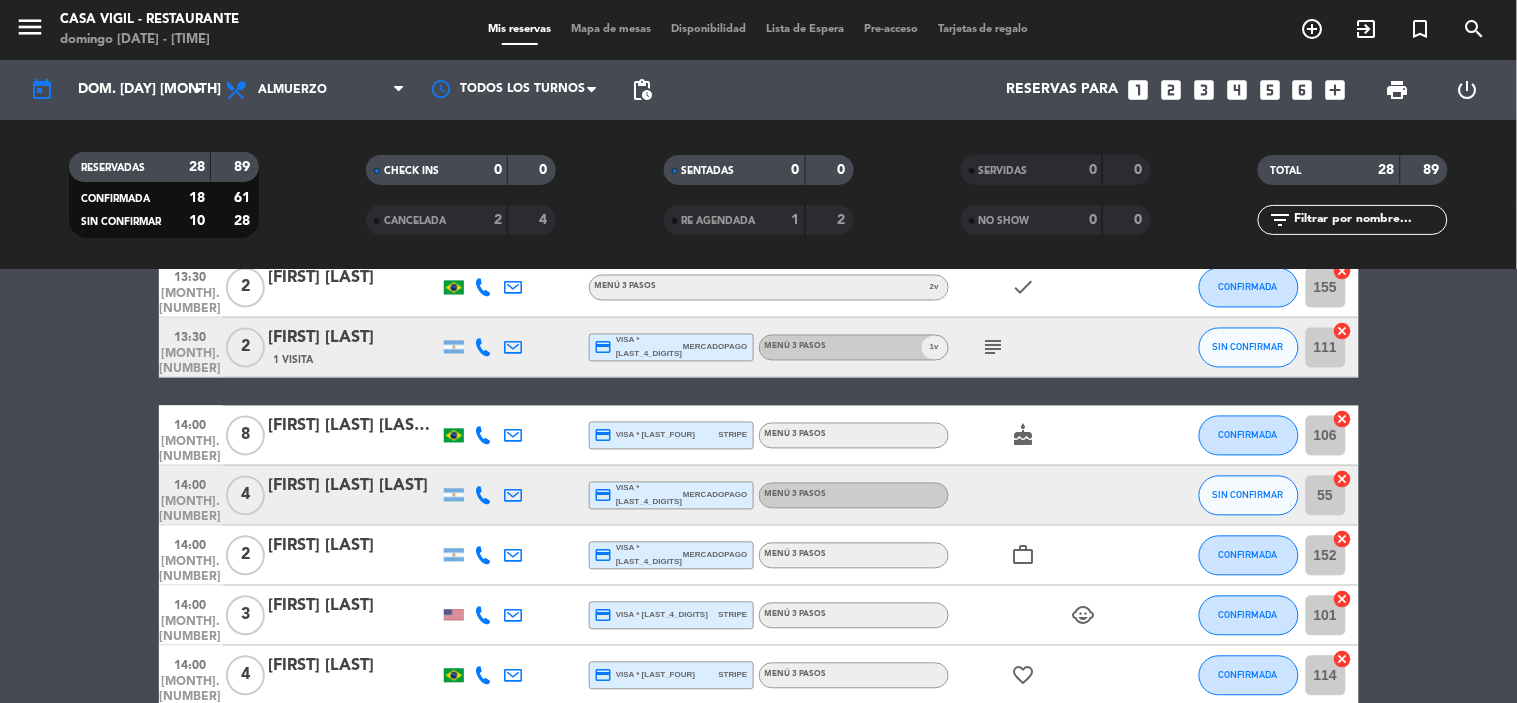 click on "[FIRST] [LAST] [LAST]" 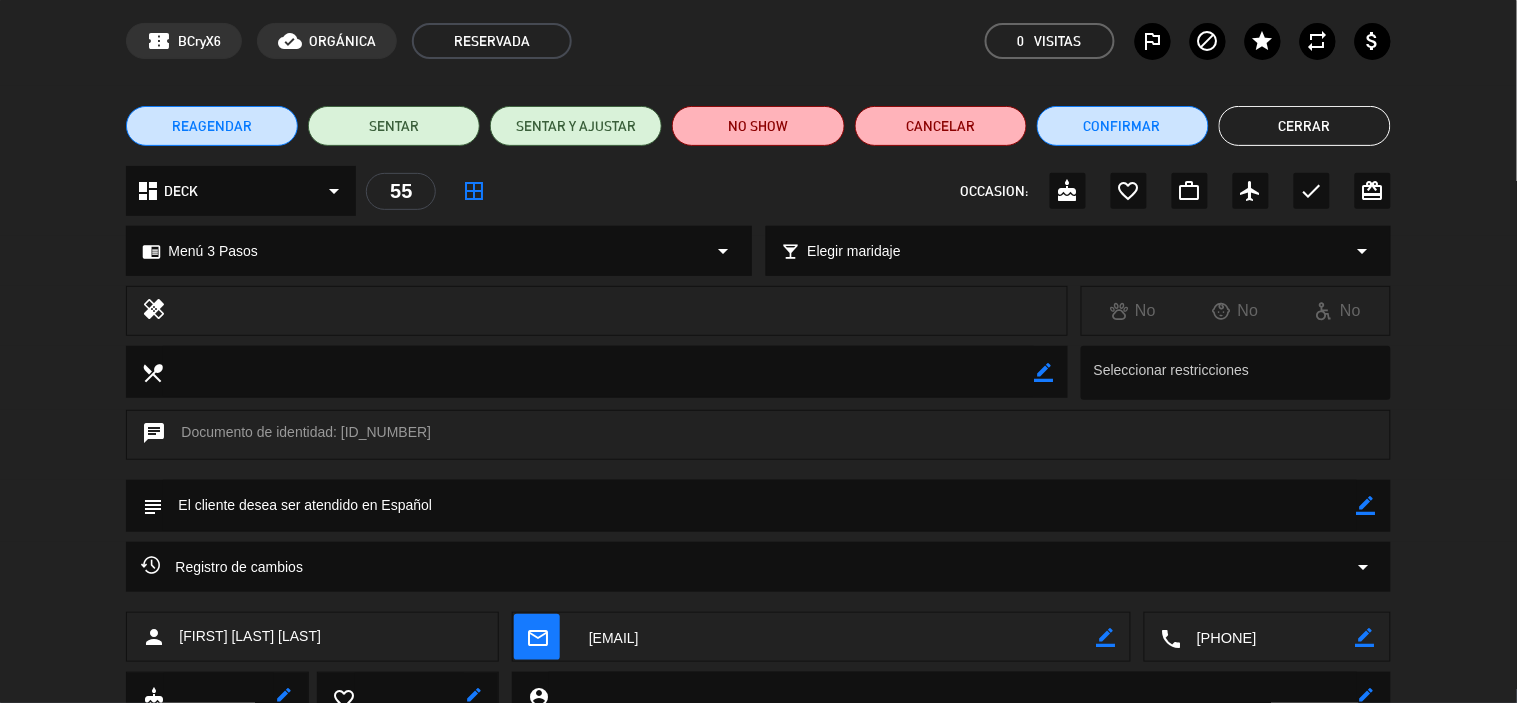 scroll, scrollTop: 0, scrollLeft: 0, axis: both 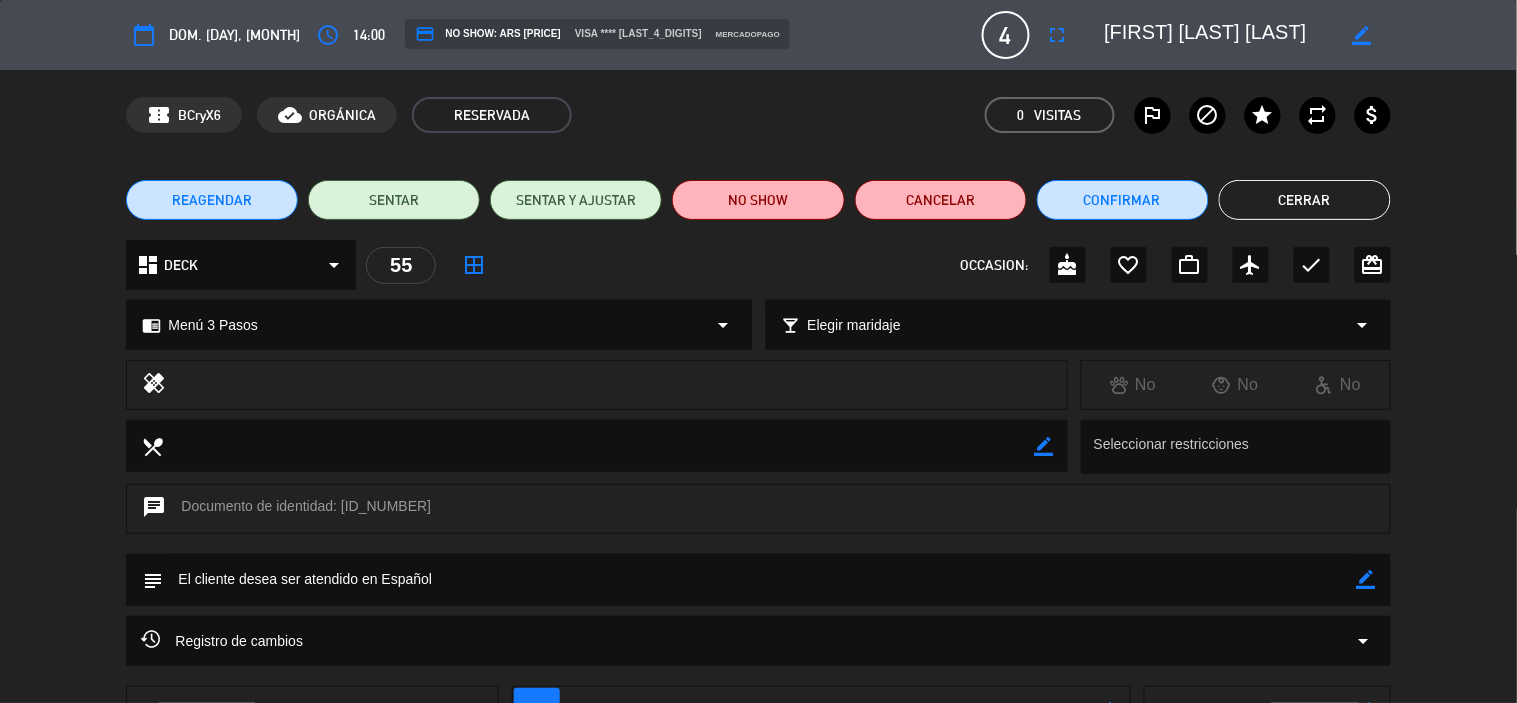 click on "Cerrar" 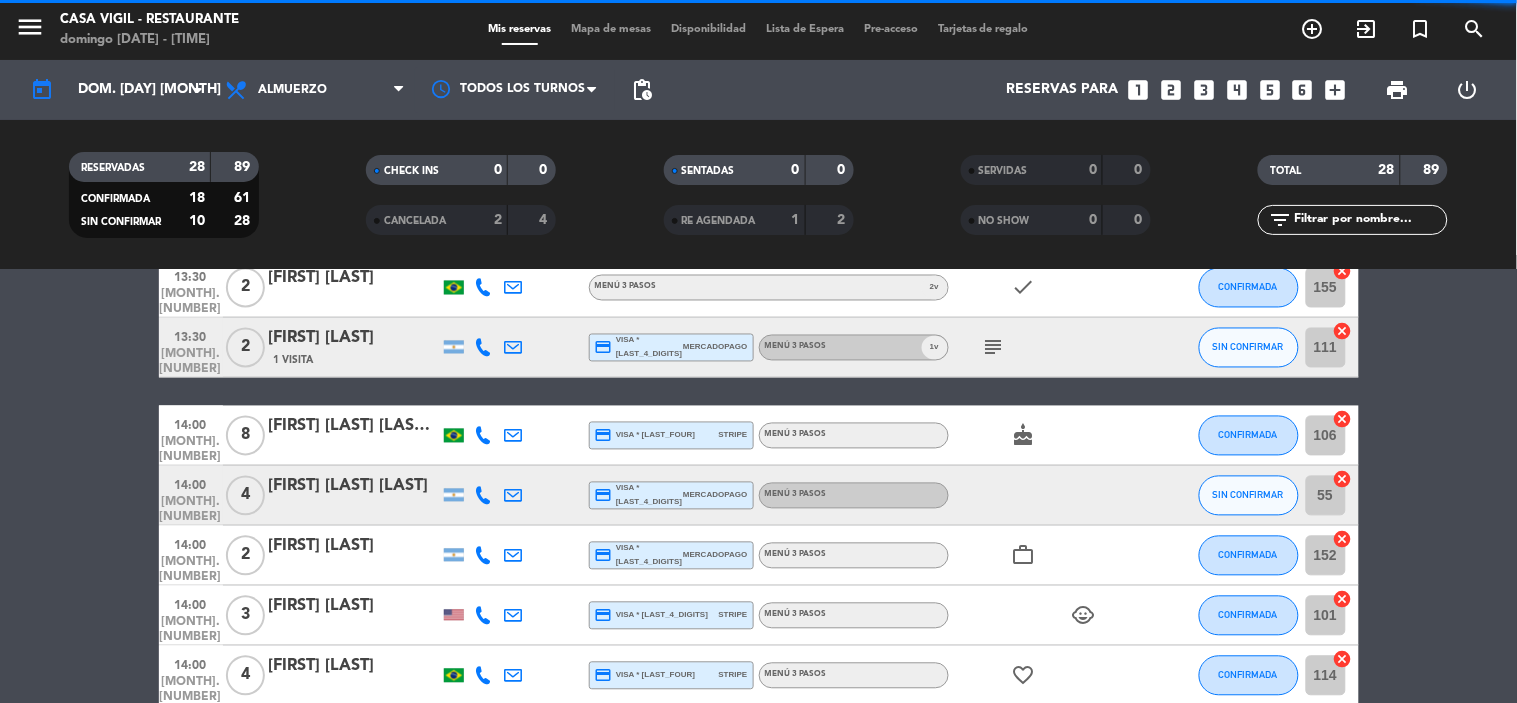 click on "[FIRST] [LAST]" 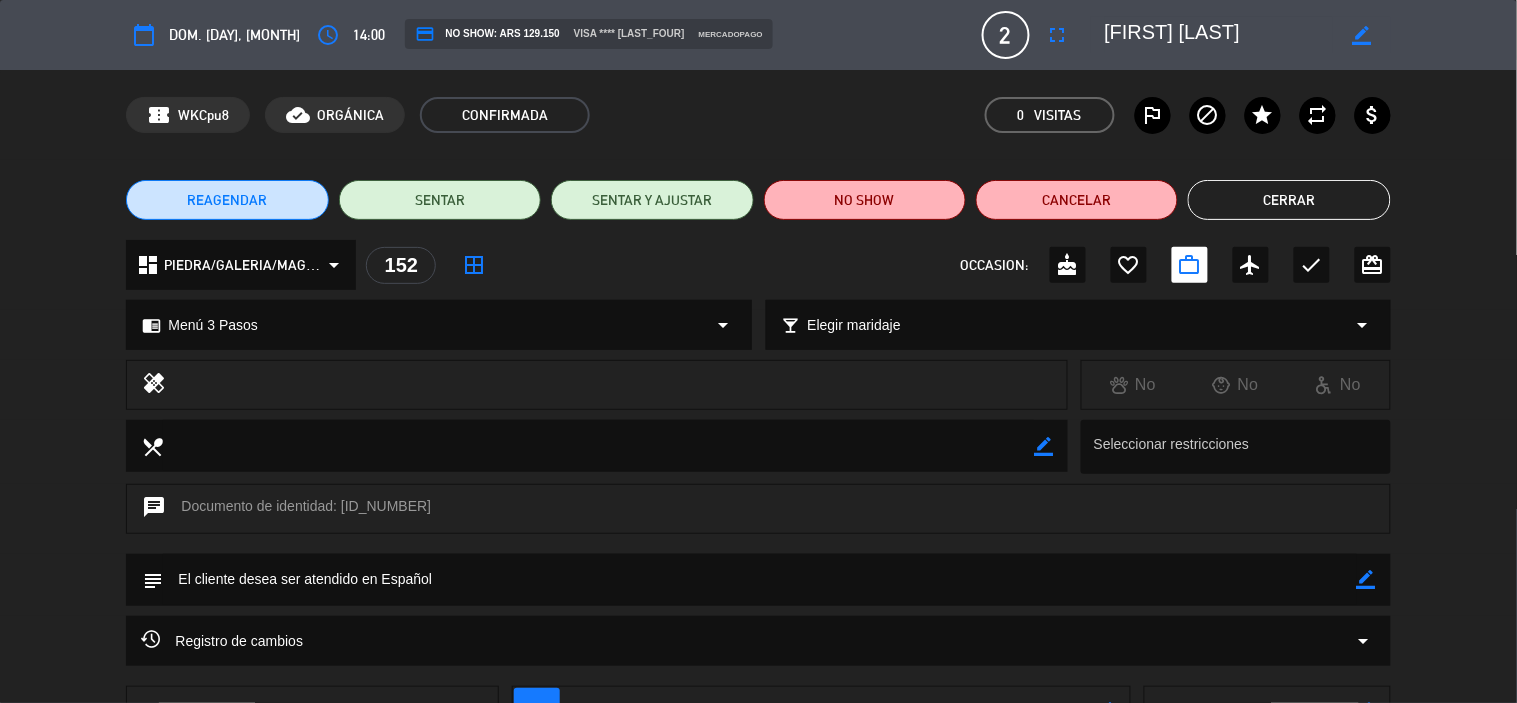 click on "Cerrar" 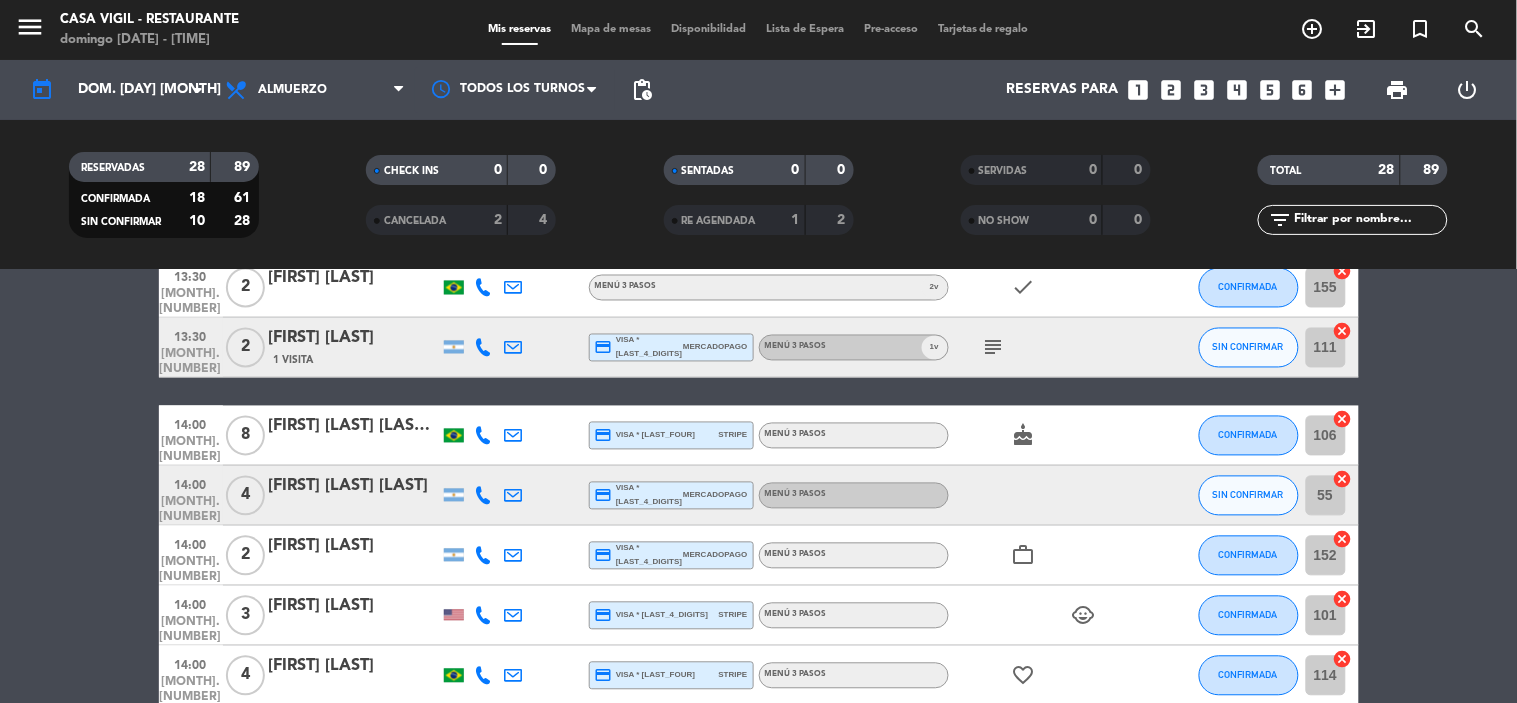 click on "[FIRST] [LAST]" 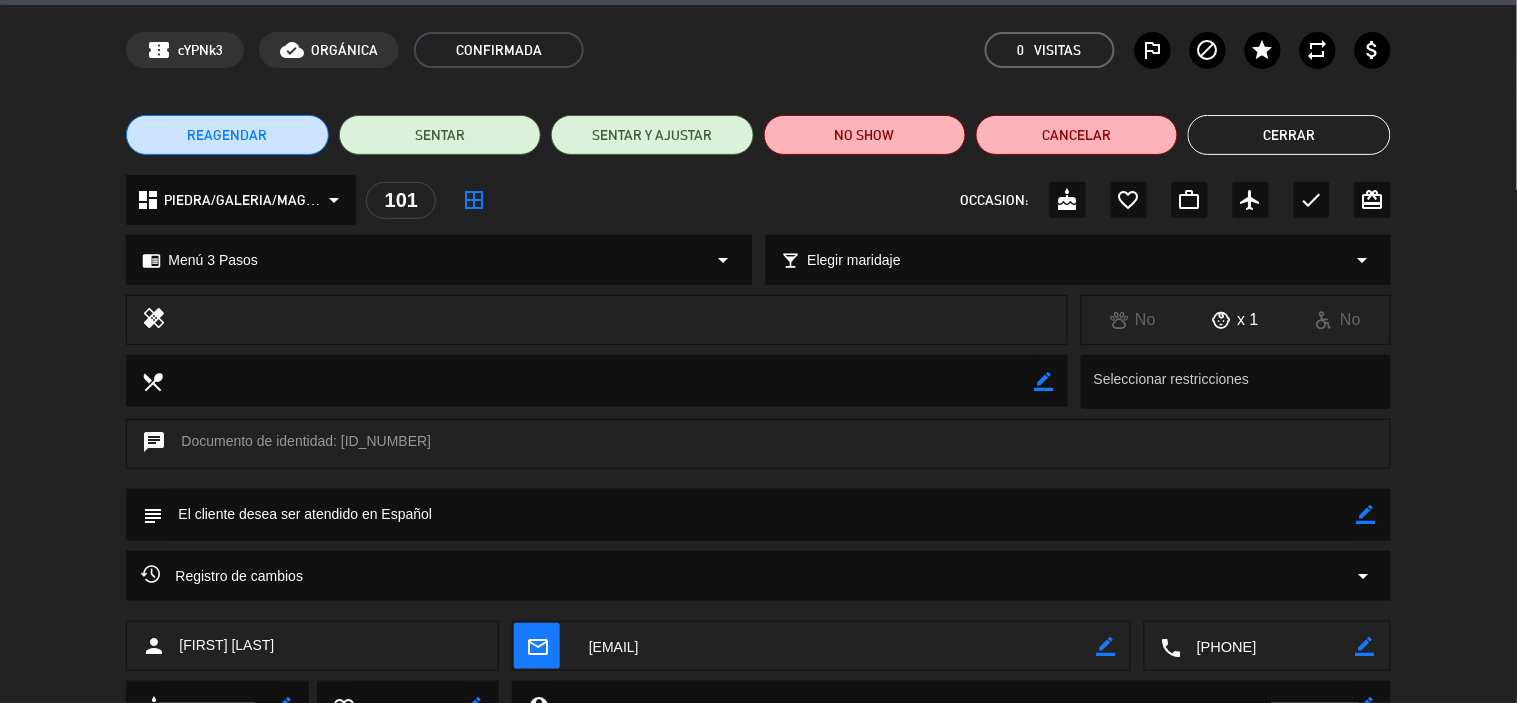 scroll, scrollTop: 0, scrollLeft: 0, axis: both 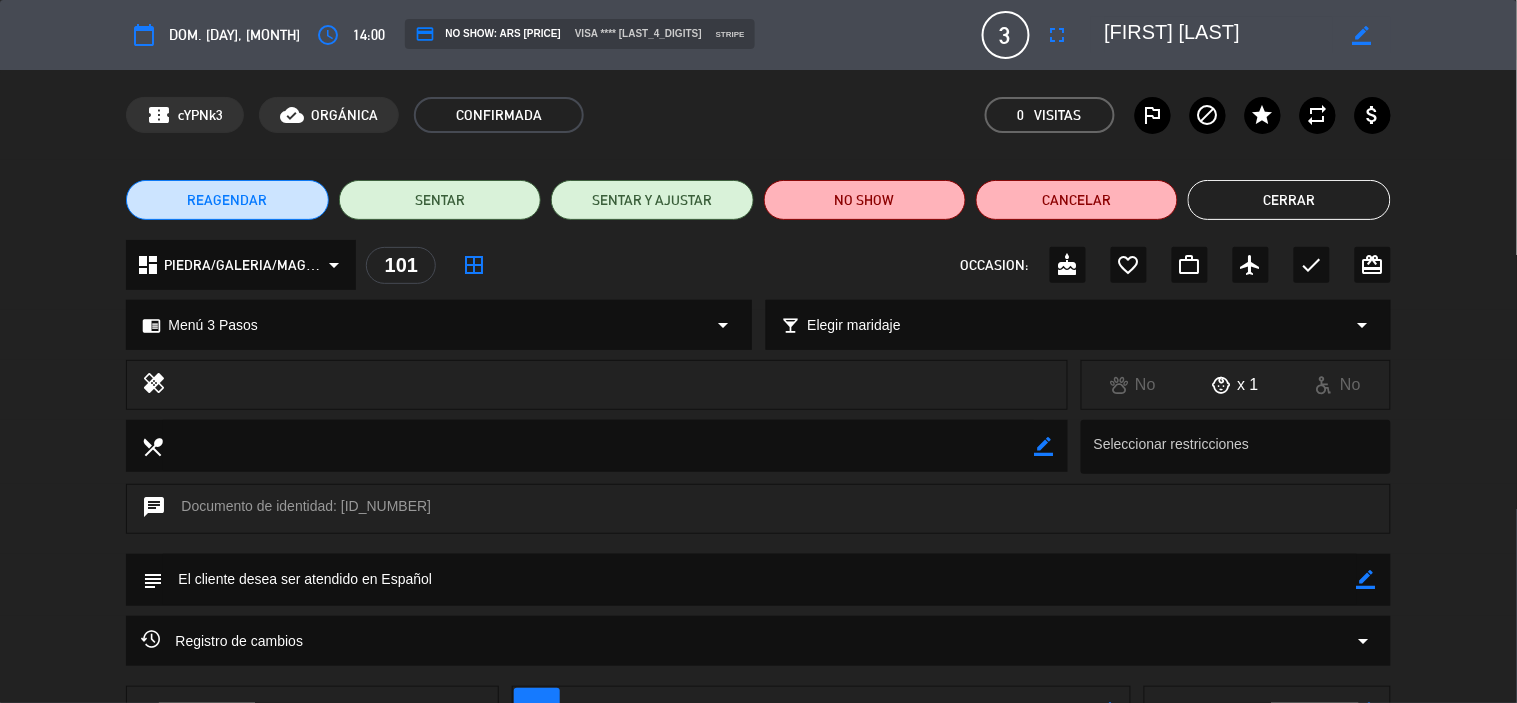 click on "Cerrar" 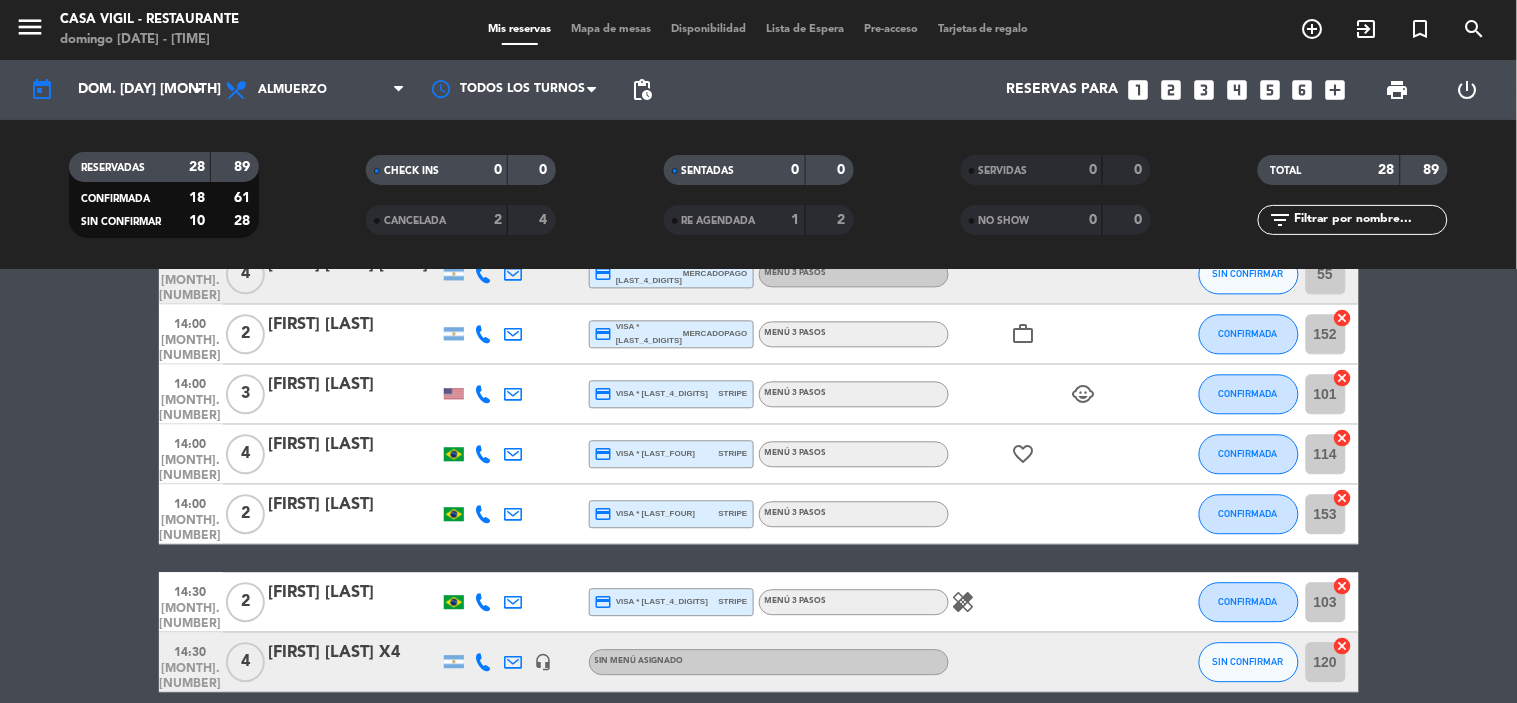 scroll, scrollTop: 1222, scrollLeft: 0, axis: vertical 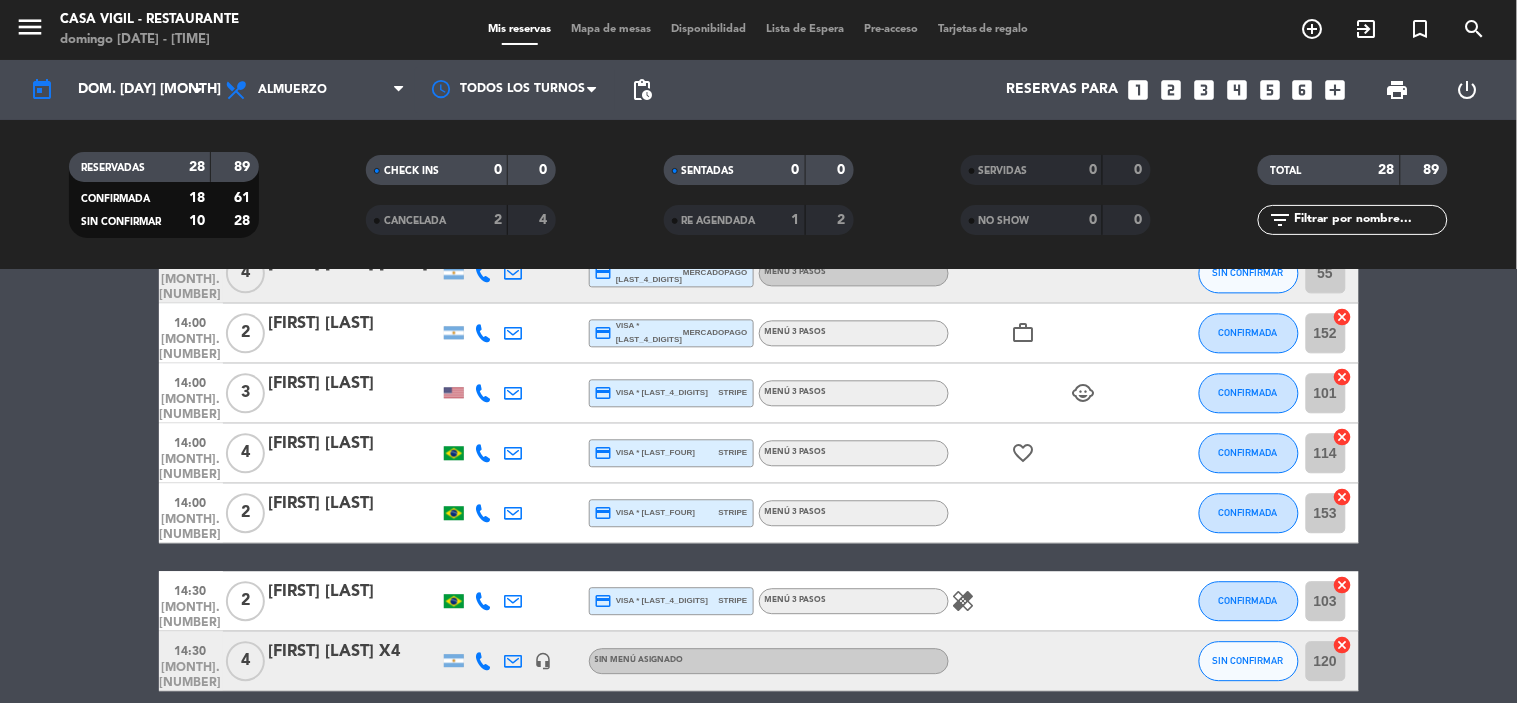 click on "[FIRST] [LAST]" 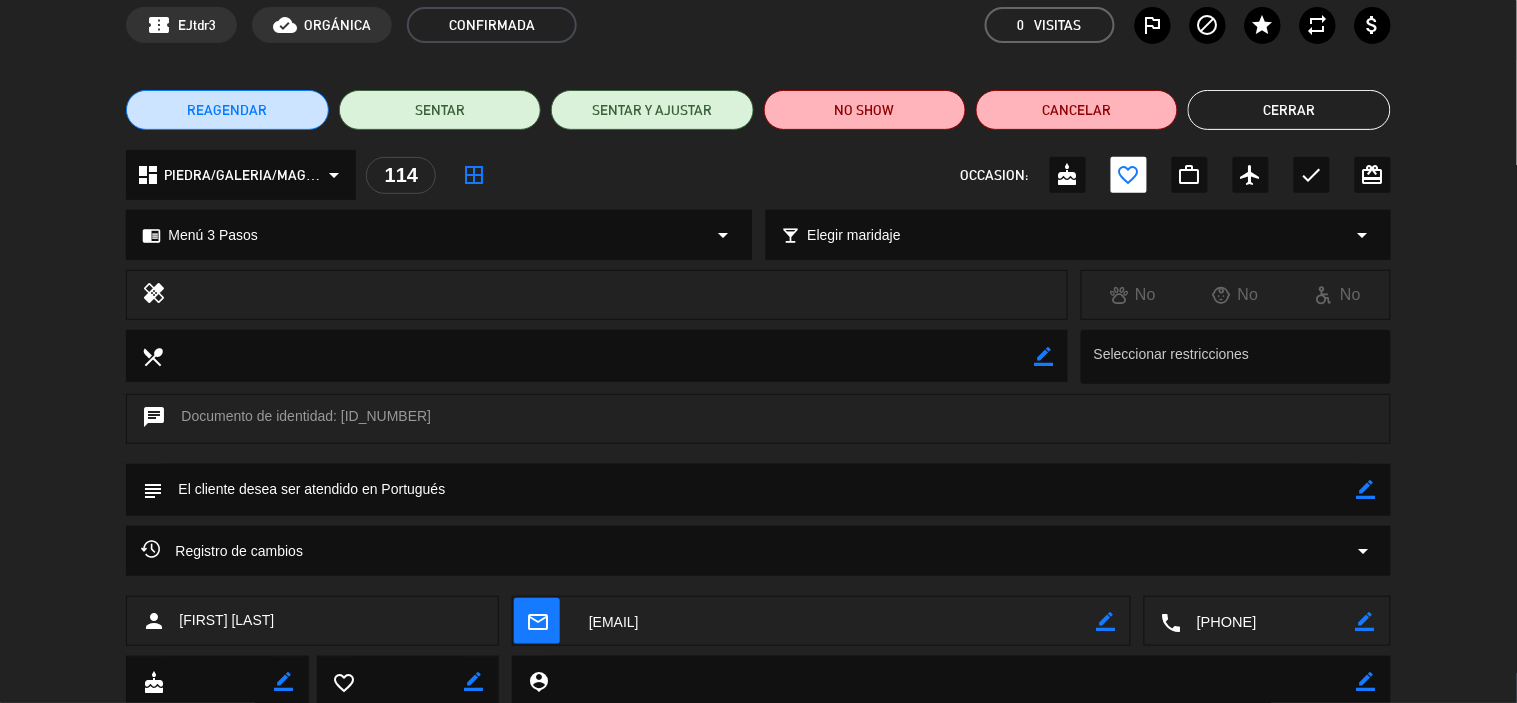 scroll, scrollTop: 0, scrollLeft: 0, axis: both 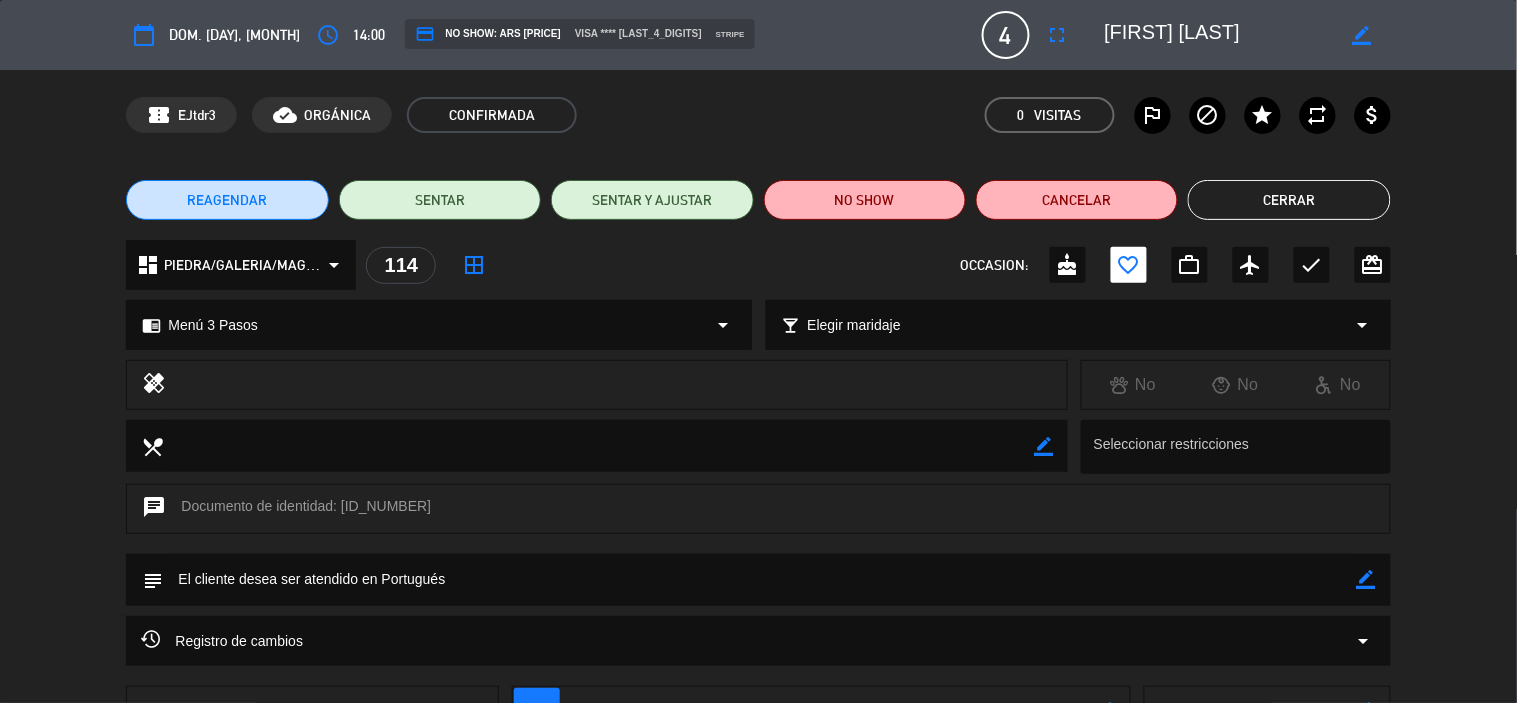 click on "Cerrar" 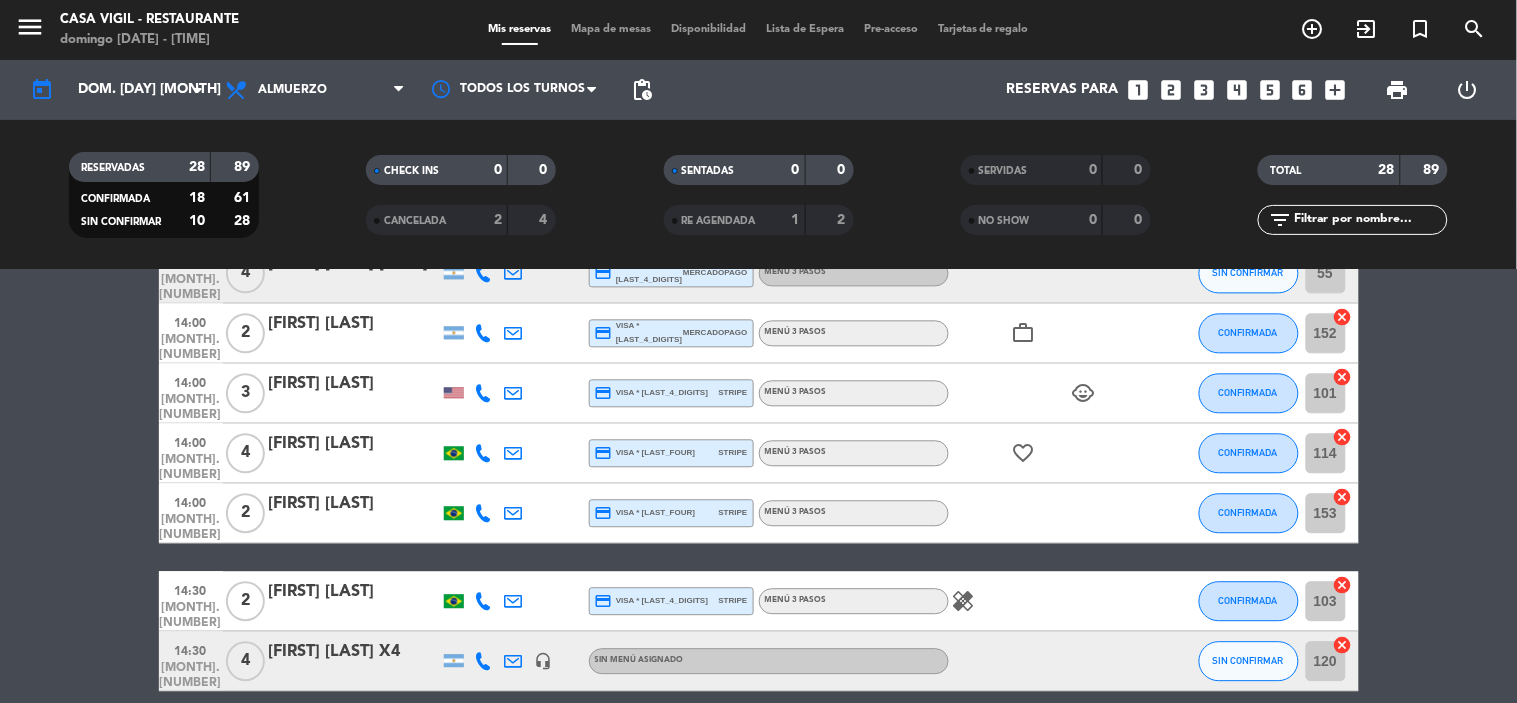 click on "[FIRST] [LAST]" 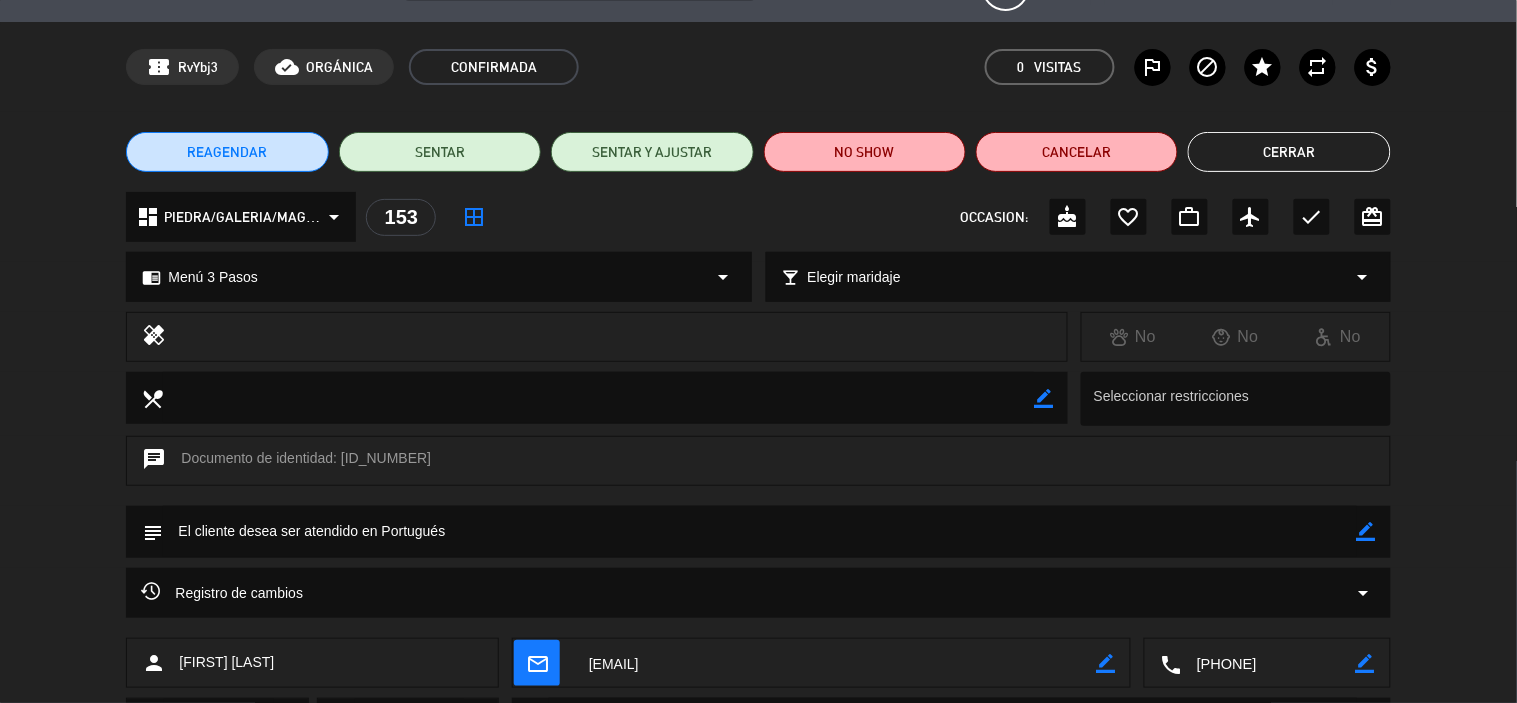 scroll, scrollTop: 0, scrollLeft: 0, axis: both 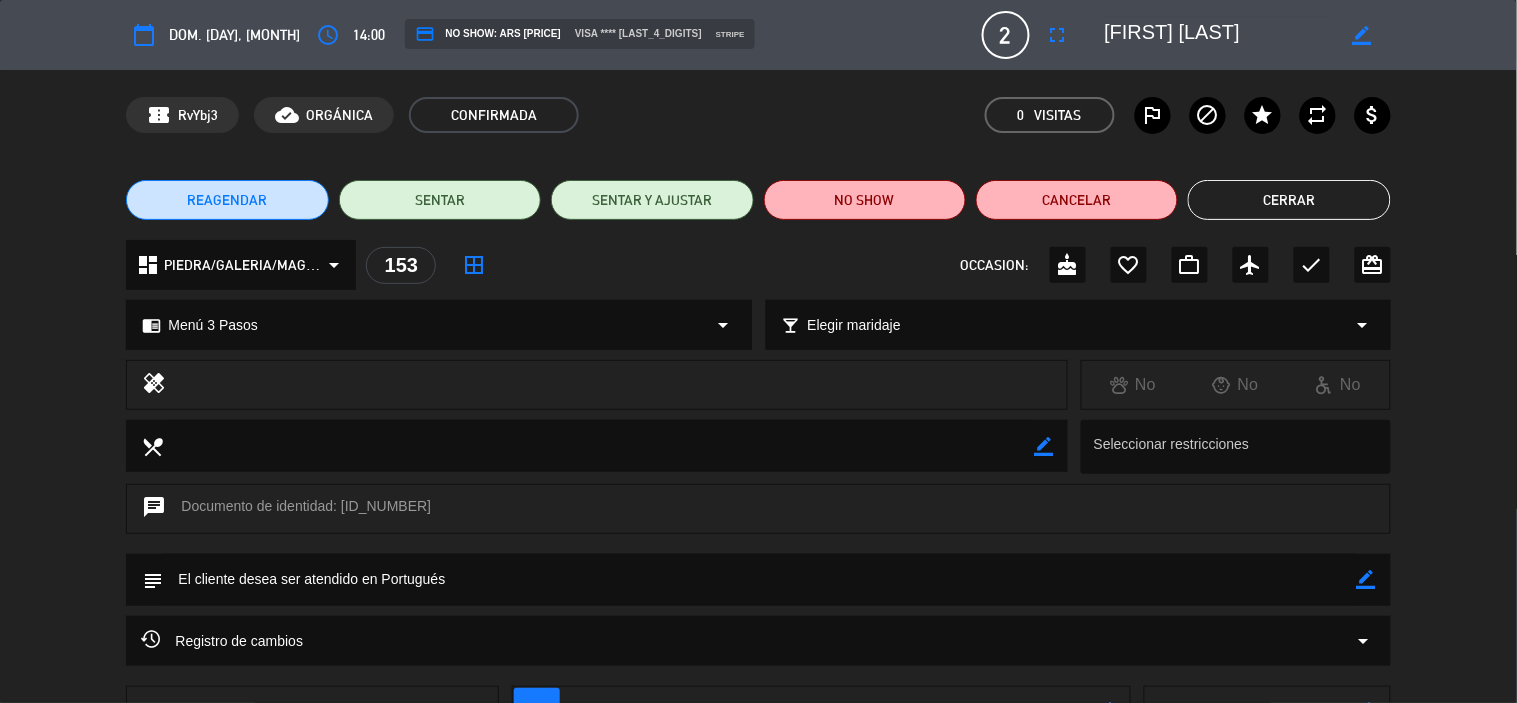 click on "Cerrar" 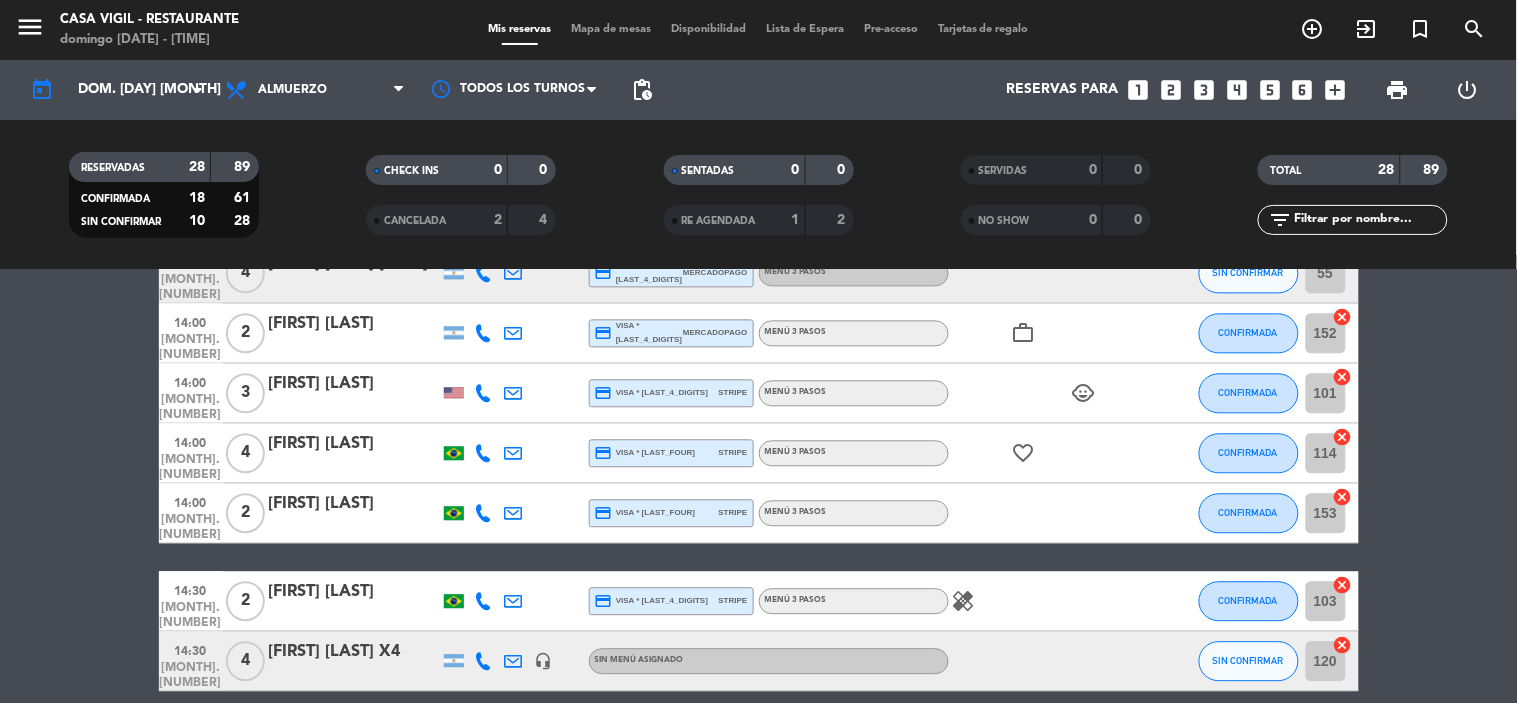 click on "[FIRST] [LAST]" 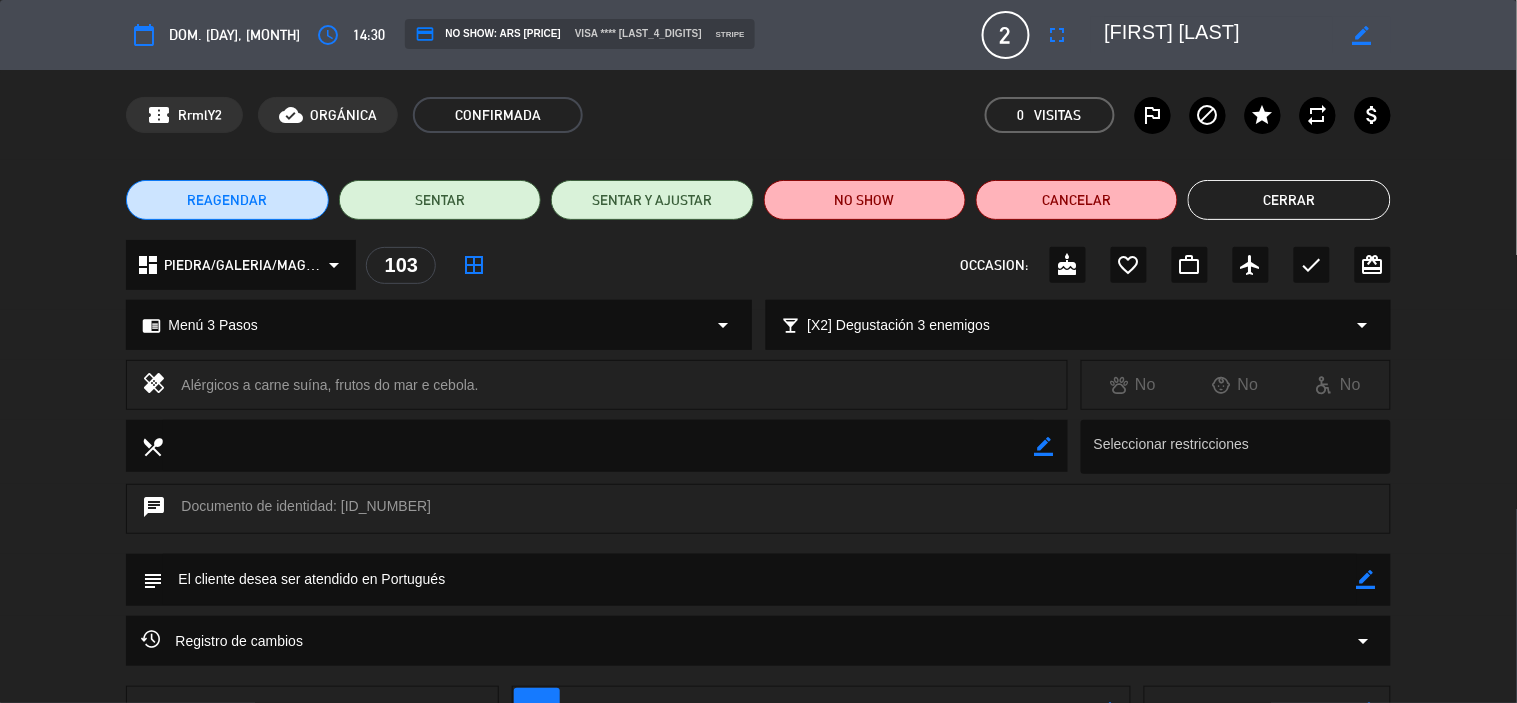 click on "Cerrar" 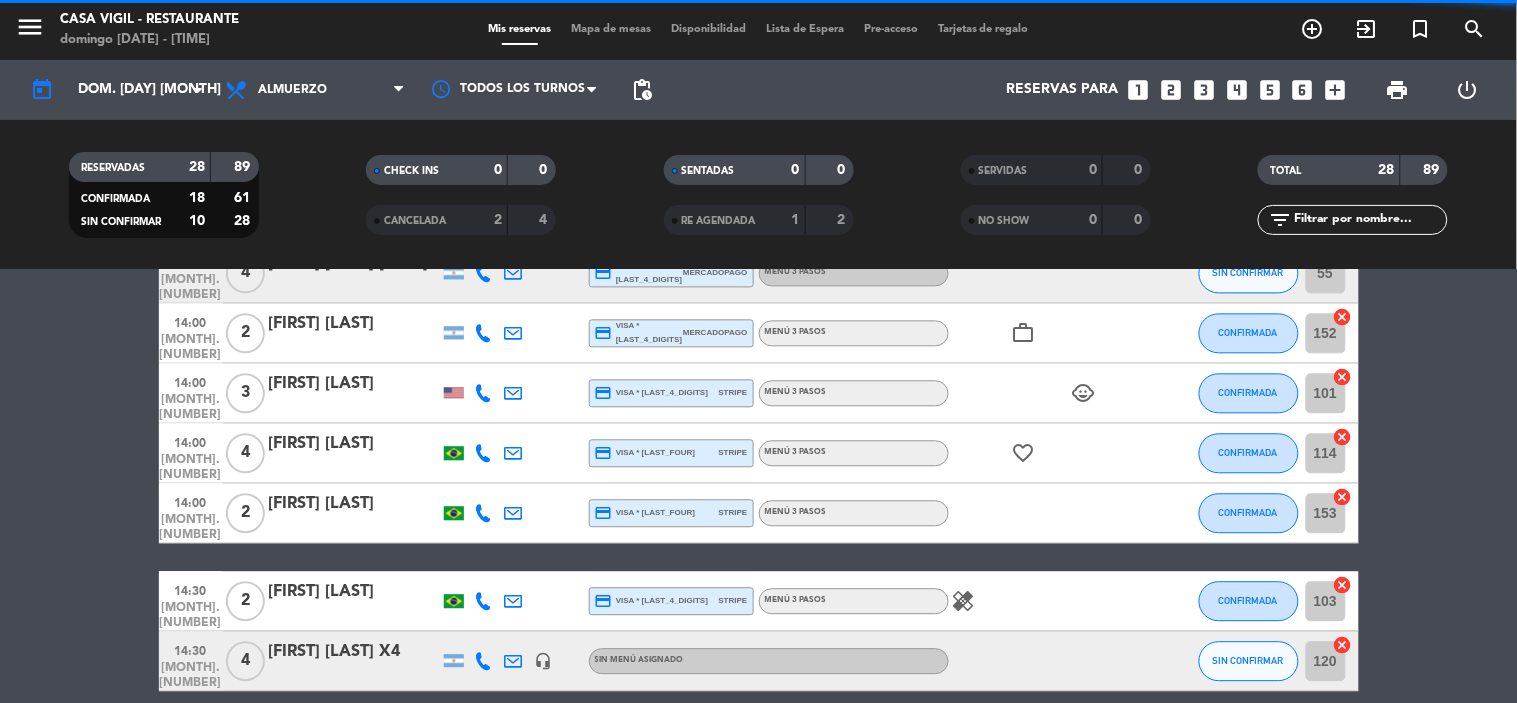 scroll, scrollTop: 1444, scrollLeft: 0, axis: vertical 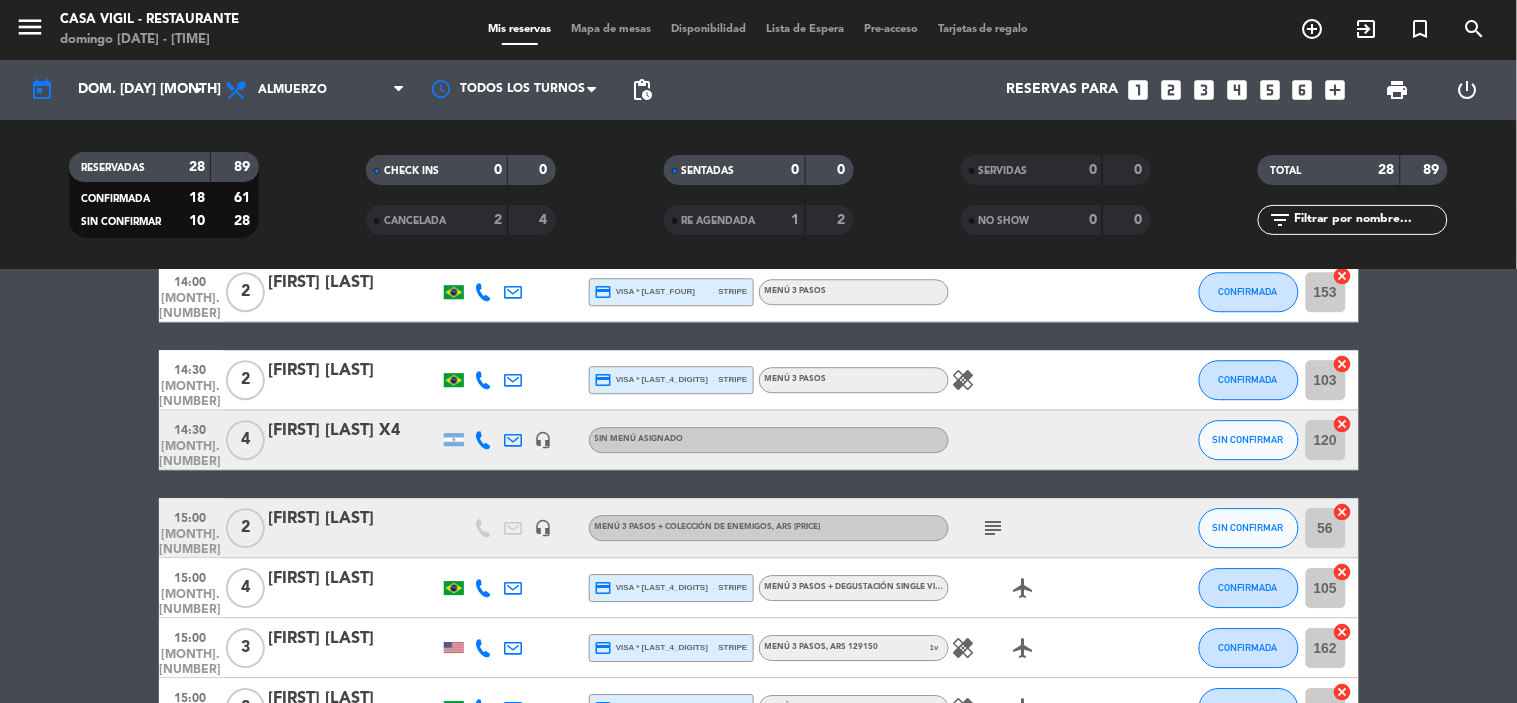 click on "[FIRST] [LAST] X4" 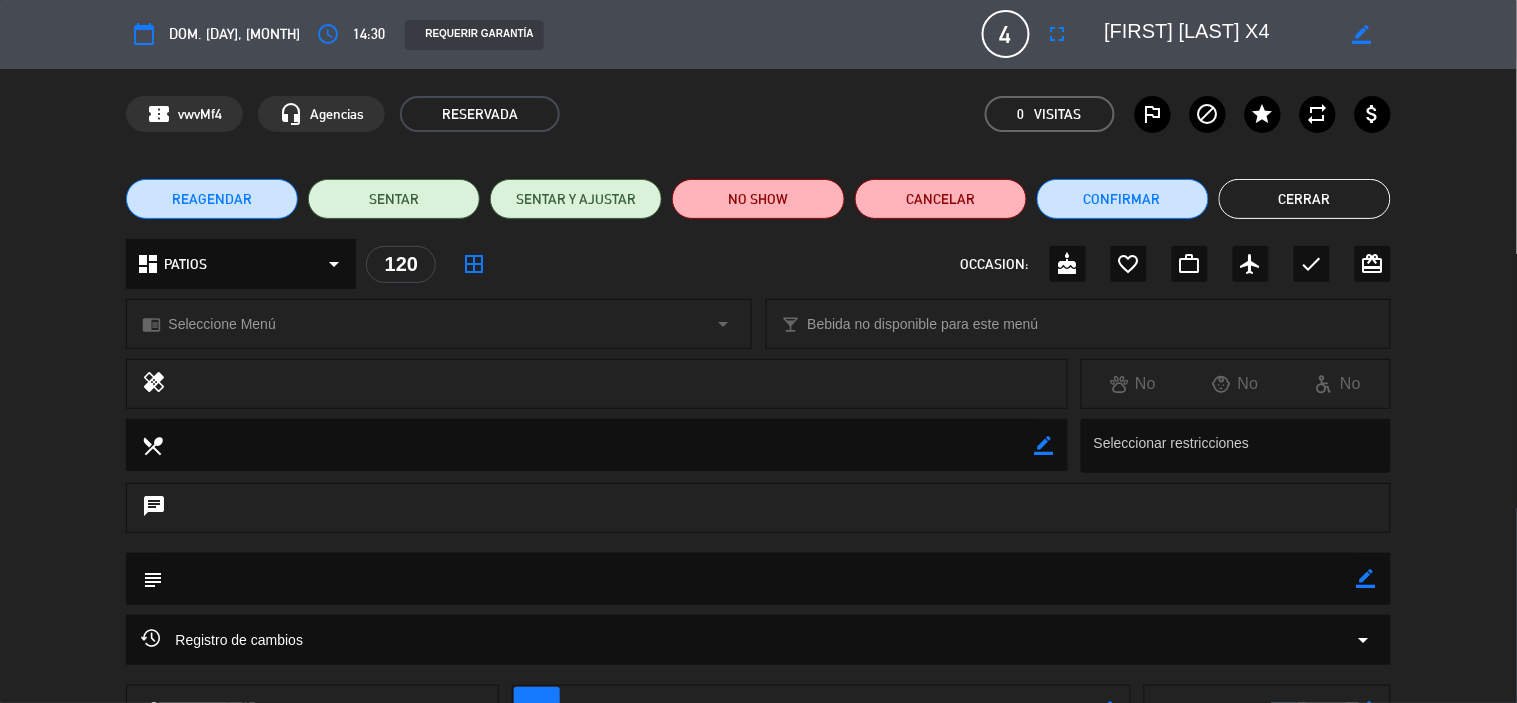scroll, scrollTop: 0, scrollLeft: 0, axis: both 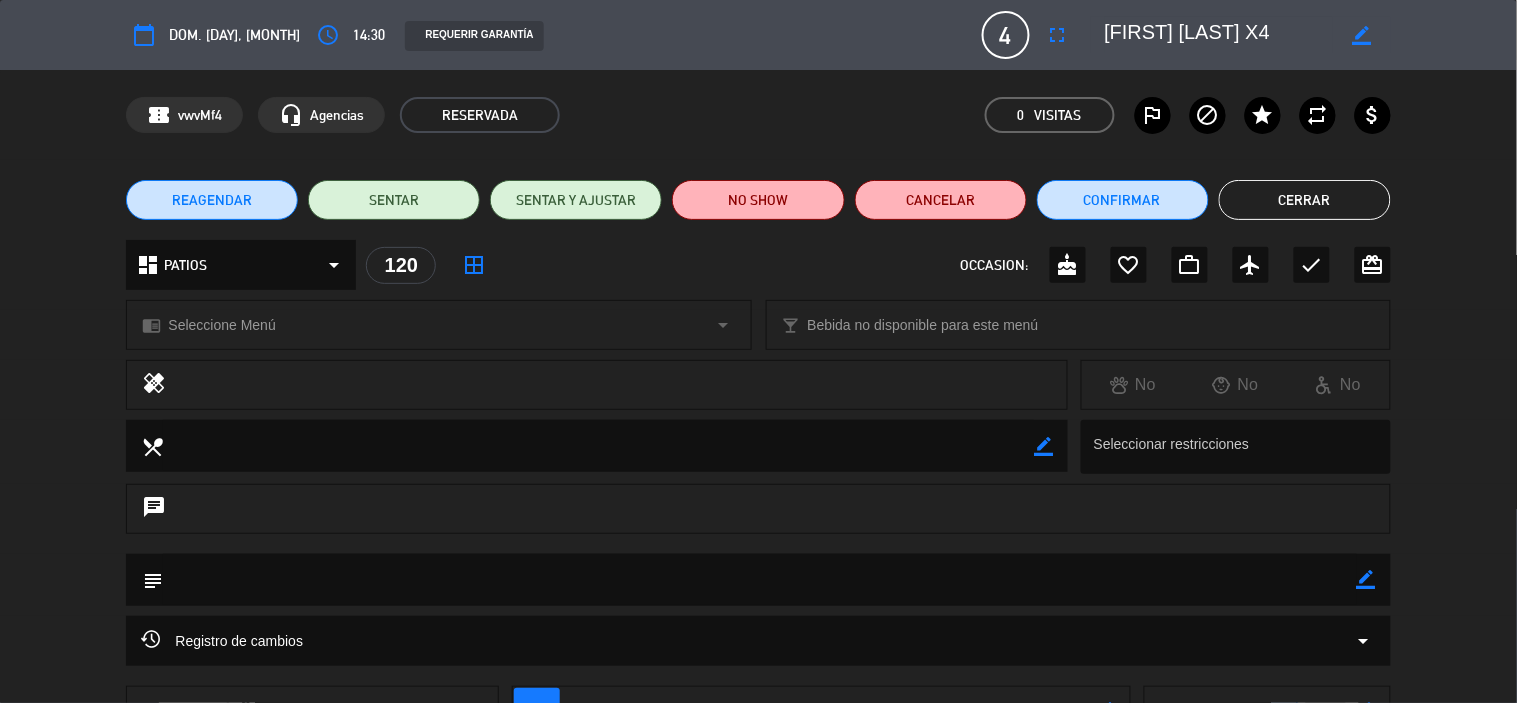 click on "Cerrar" 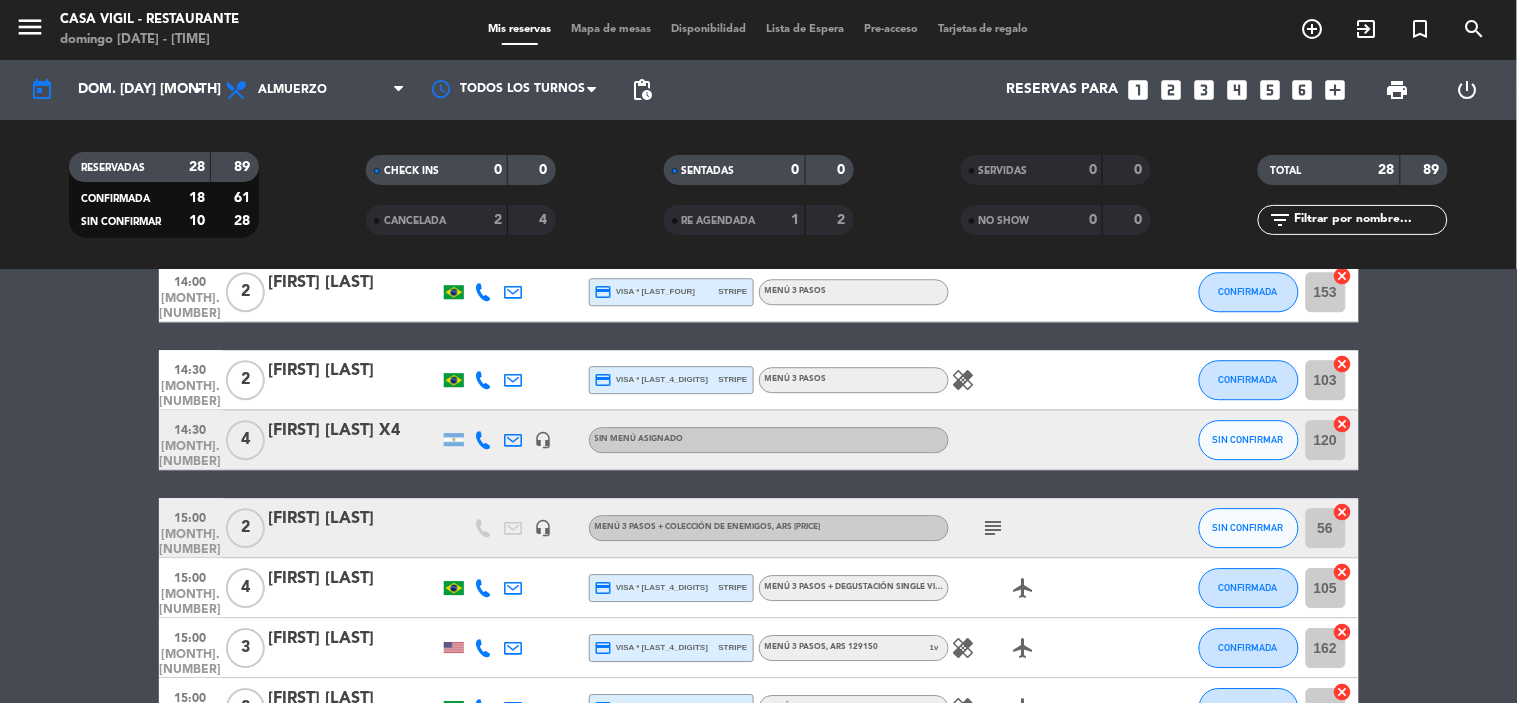 click on "[FIRST] [LAST]" 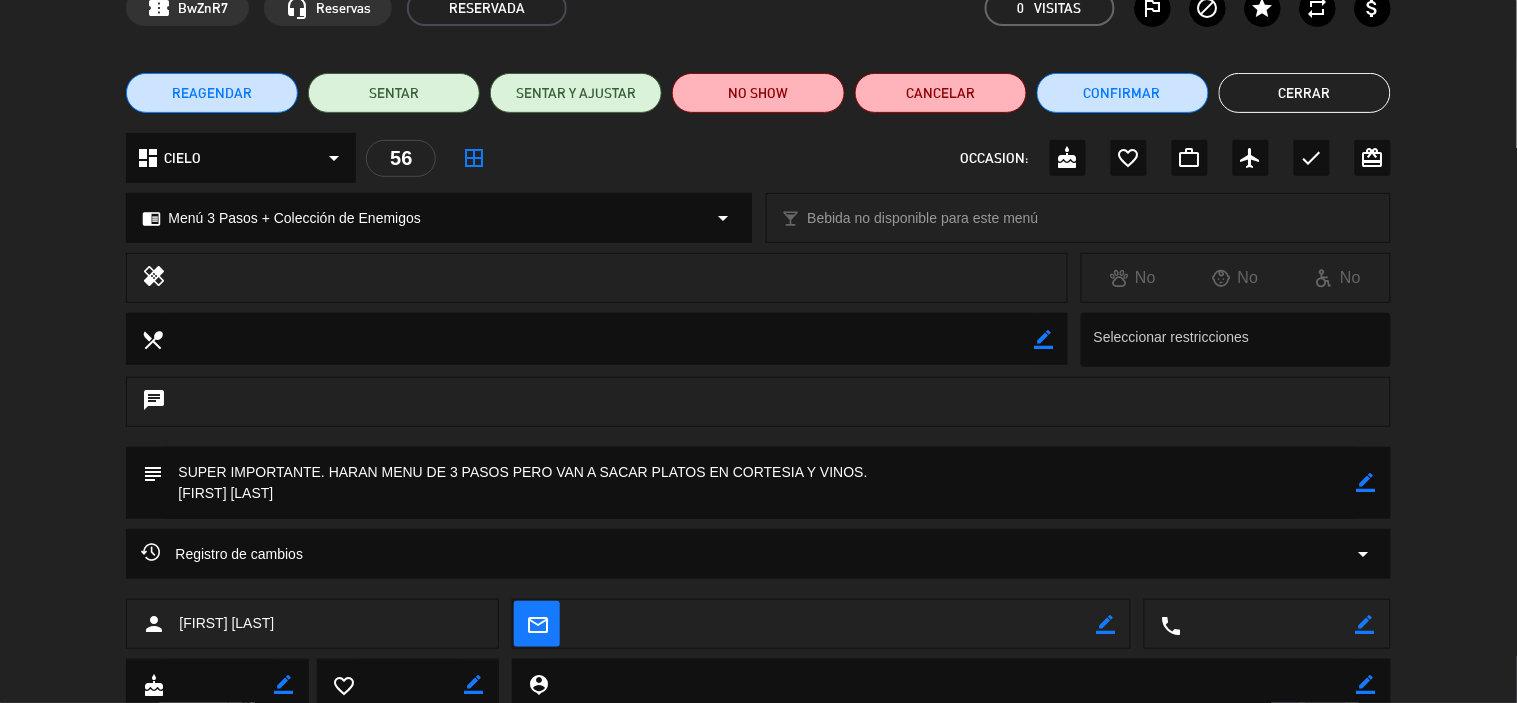 scroll, scrollTop: 174, scrollLeft: 0, axis: vertical 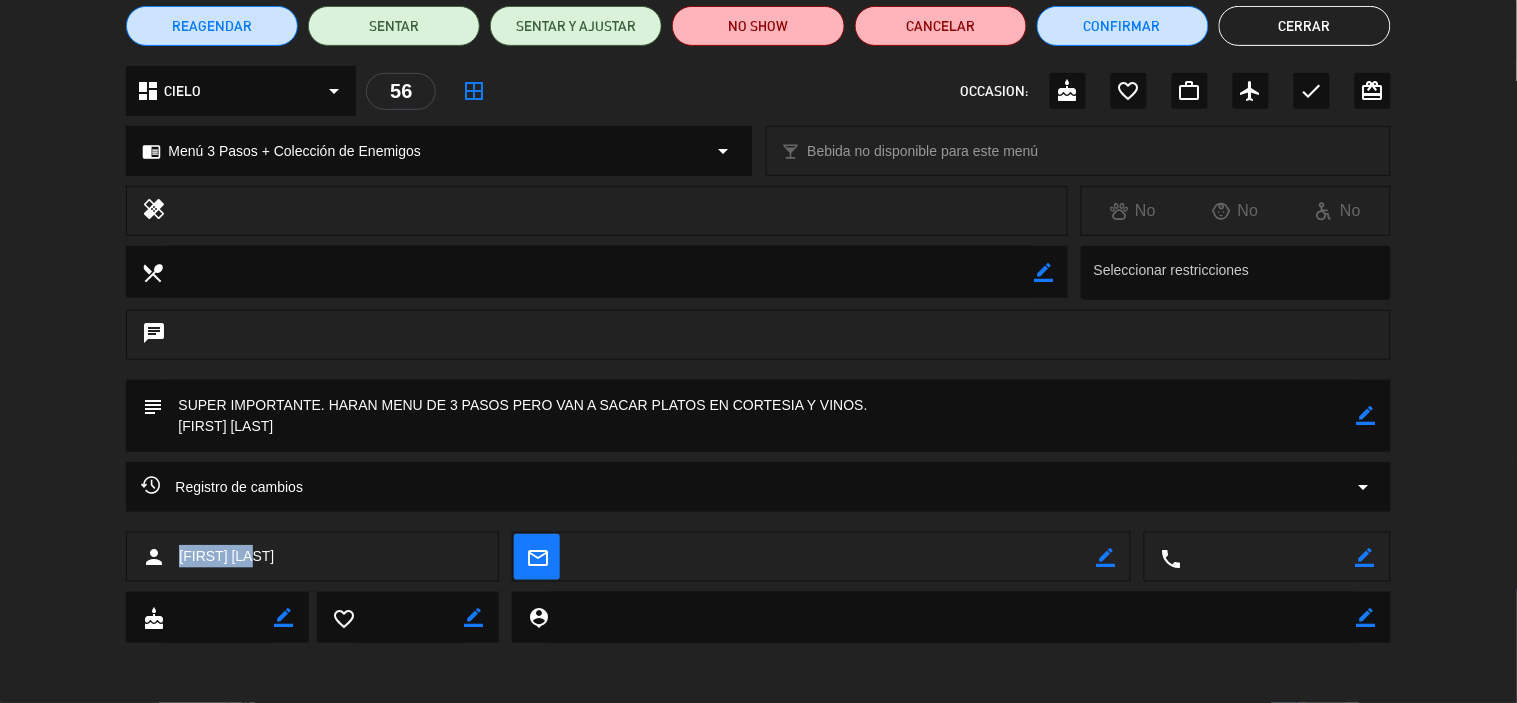 drag, startPoint x: 287, startPoint y: 550, endPoint x: 173, endPoint y: 545, distance: 114.1096 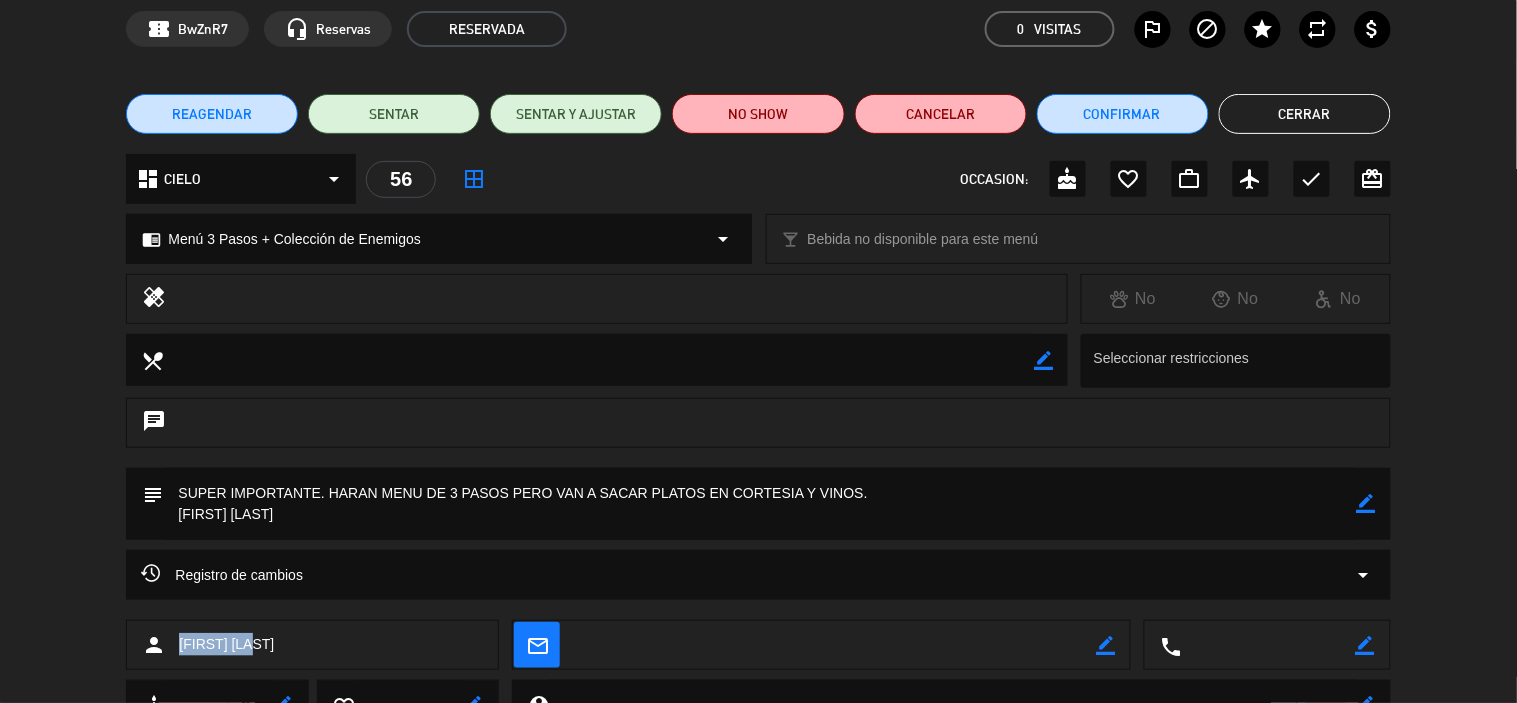 scroll, scrollTop: 111, scrollLeft: 0, axis: vertical 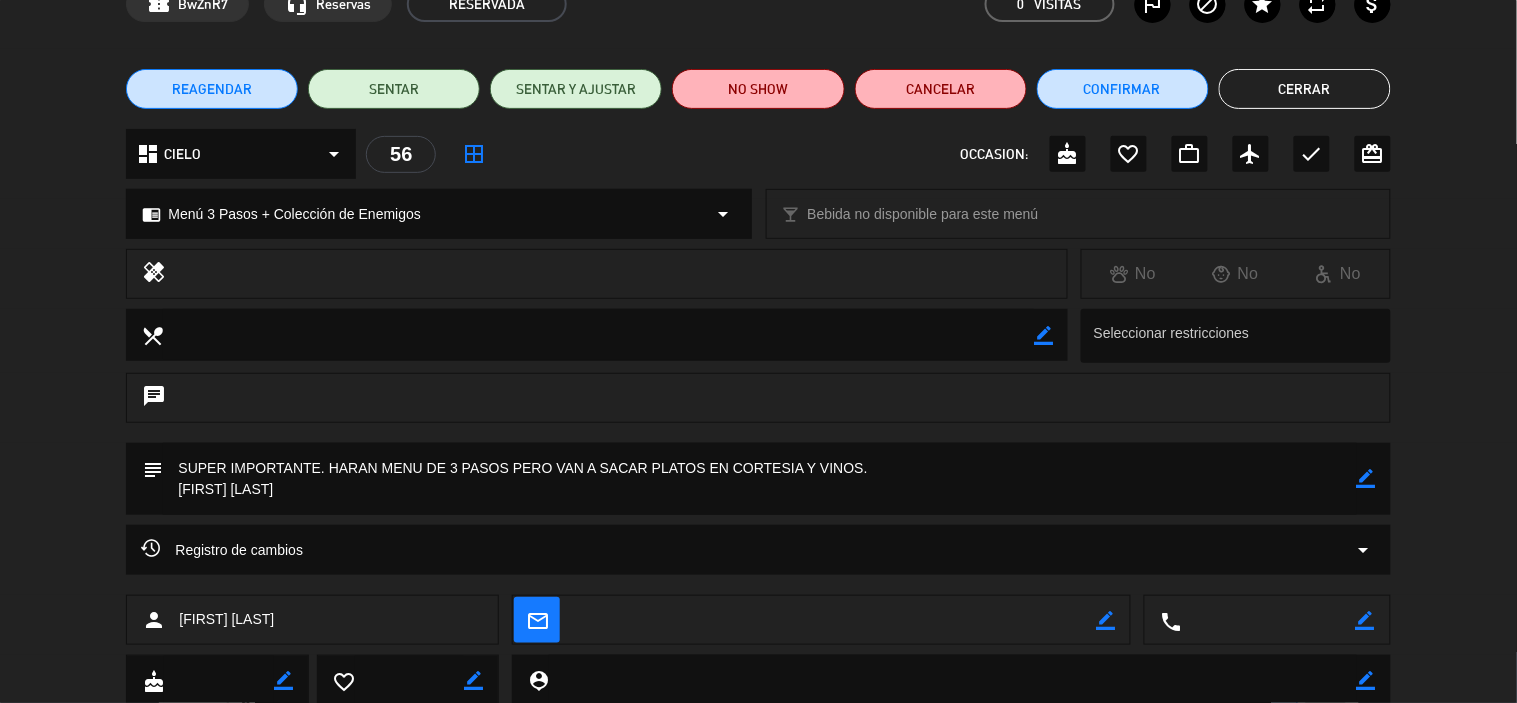 drag, startPoint x: 180, startPoint y: 464, endPoint x: 268, endPoint y: 493, distance: 92.65527 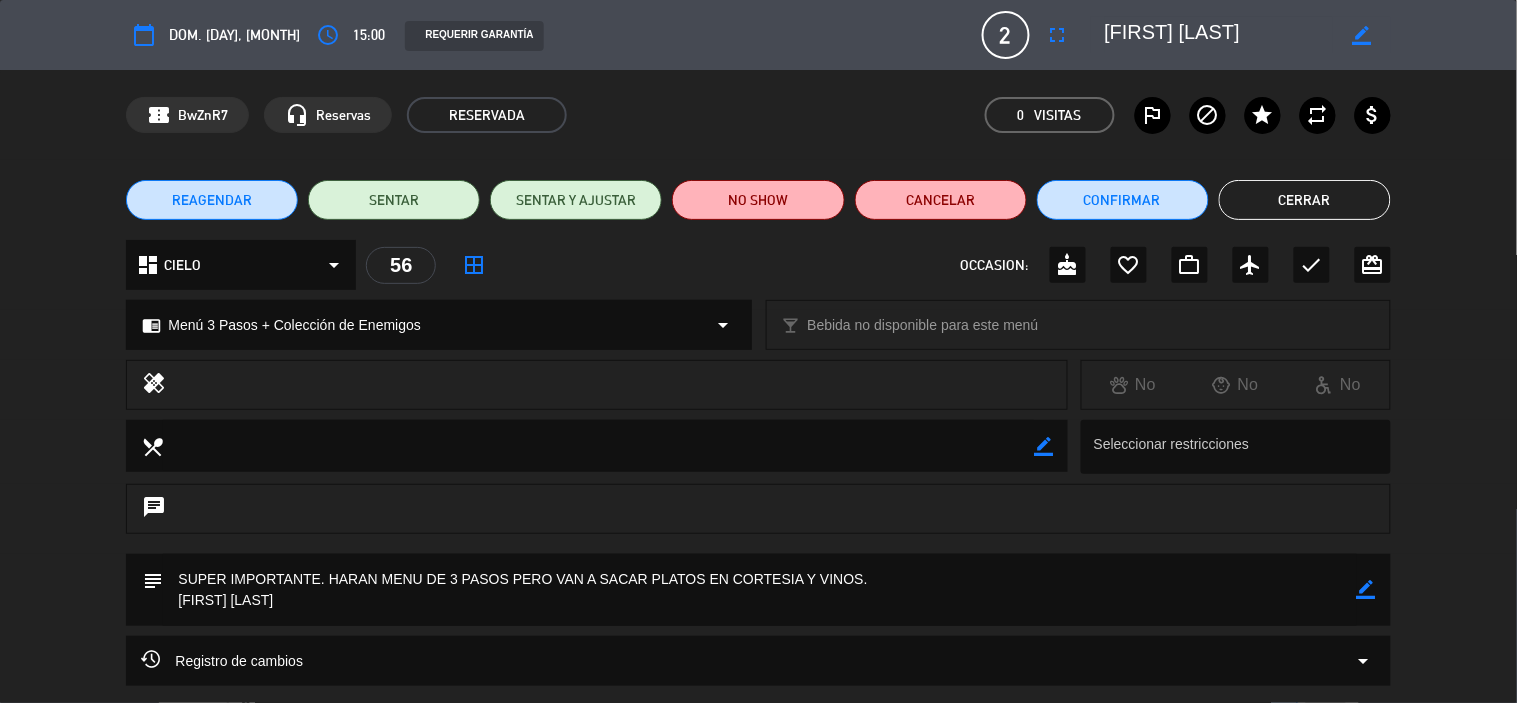 scroll, scrollTop: 174, scrollLeft: 0, axis: vertical 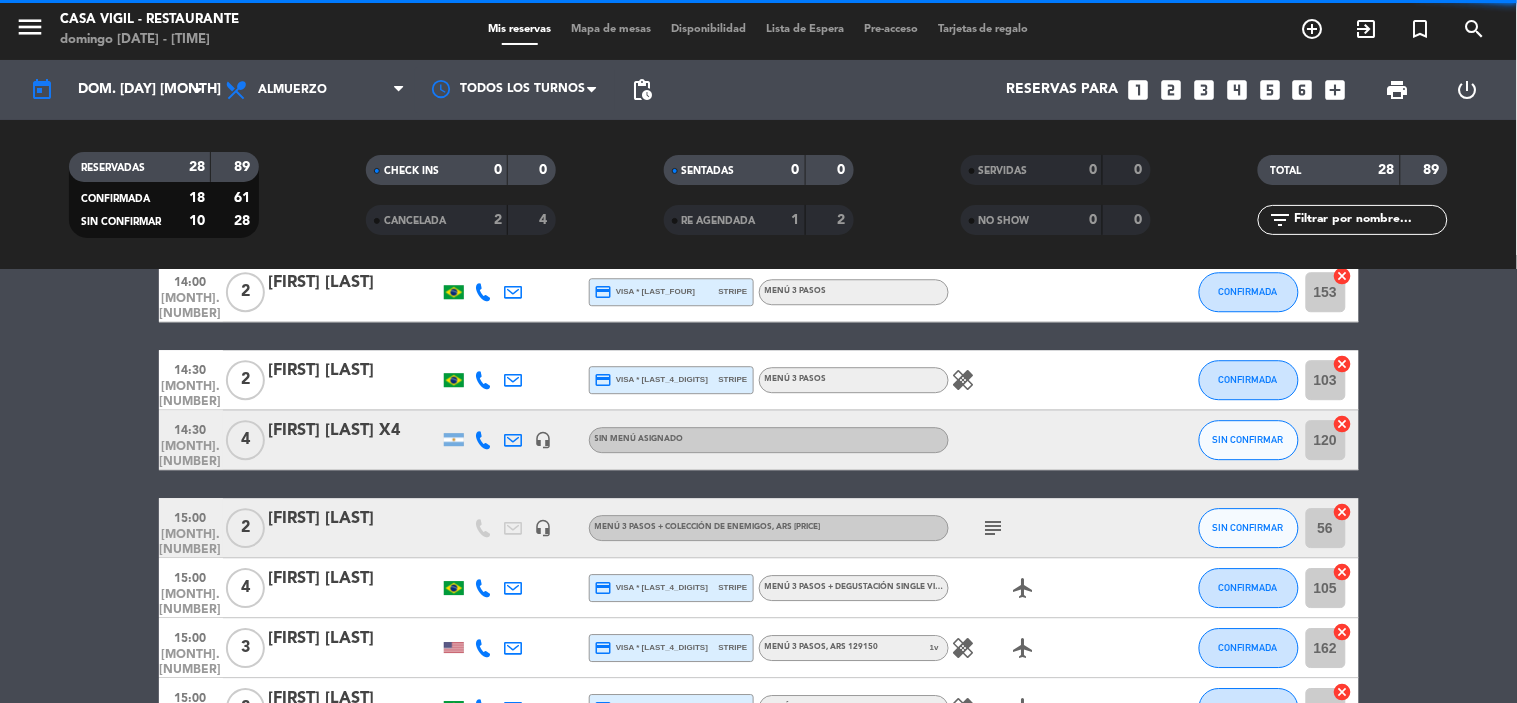 click on "[FIRST] [LAST]" 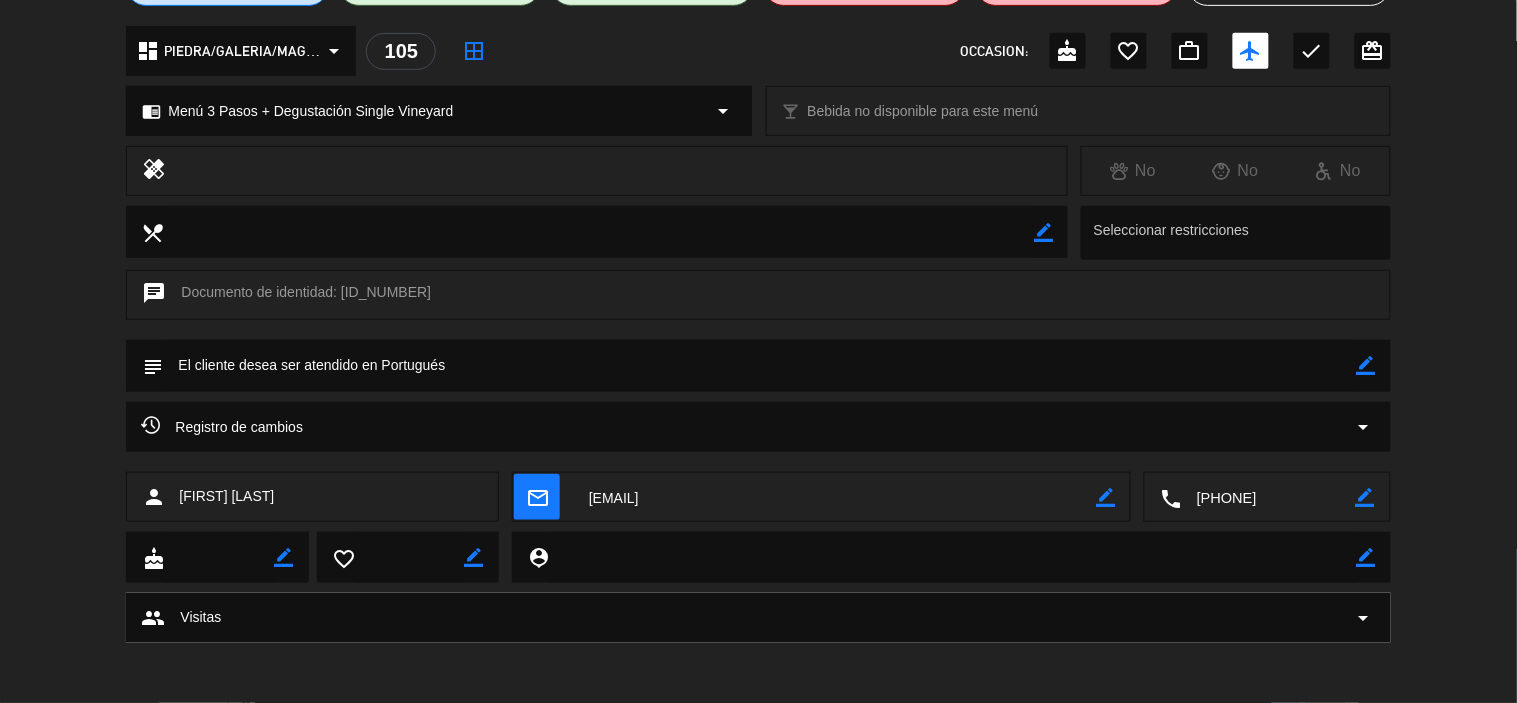 scroll, scrollTop: 0, scrollLeft: 0, axis: both 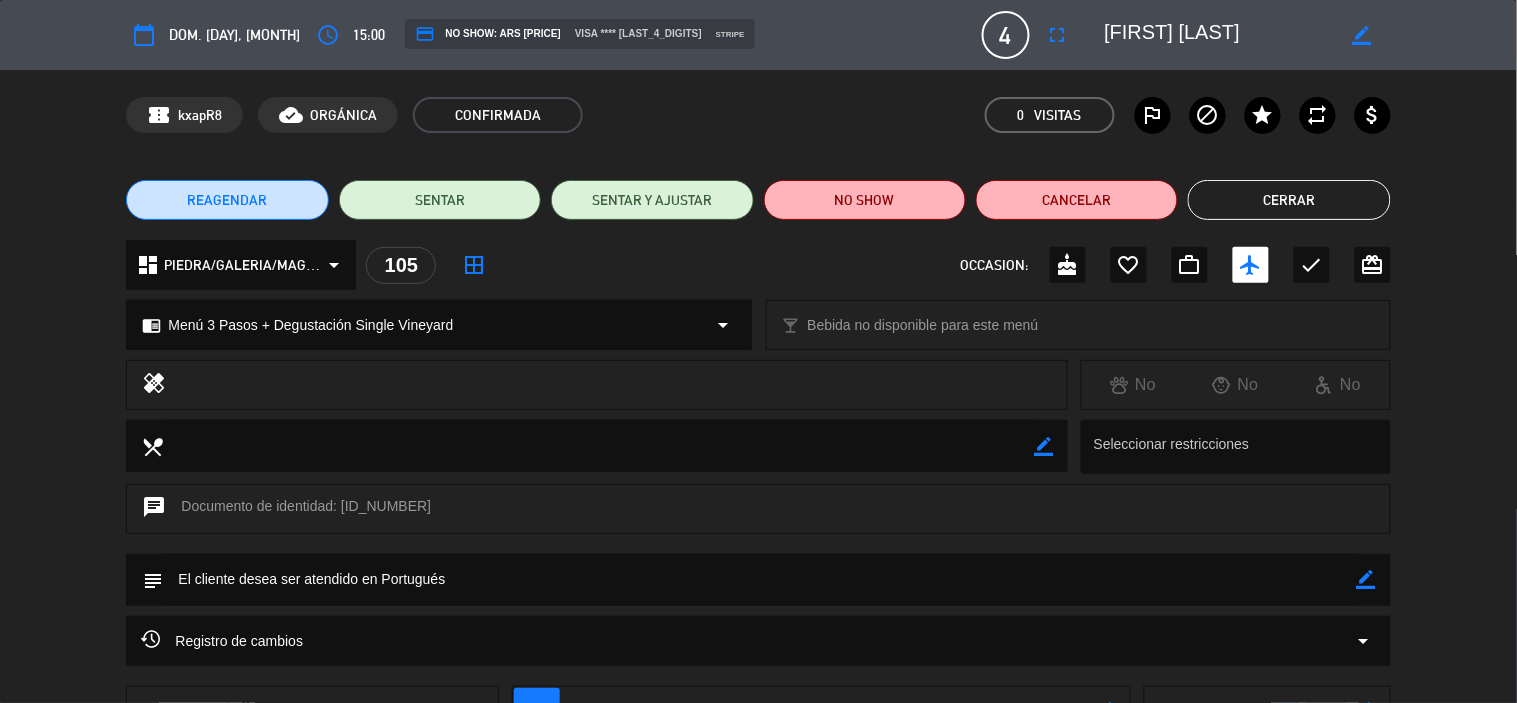 click on "Cerrar" 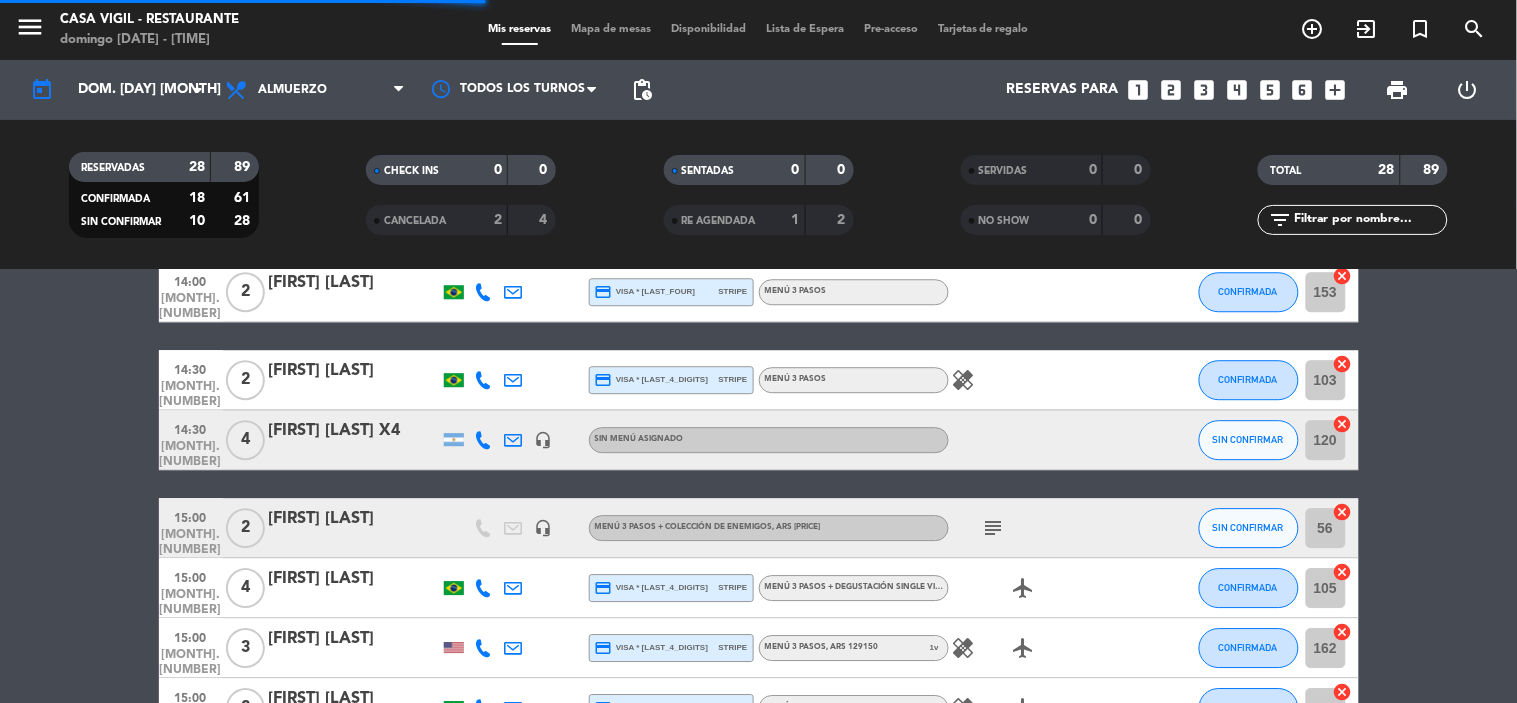 scroll, scrollTop: 1555, scrollLeft: 0, axis: vertical 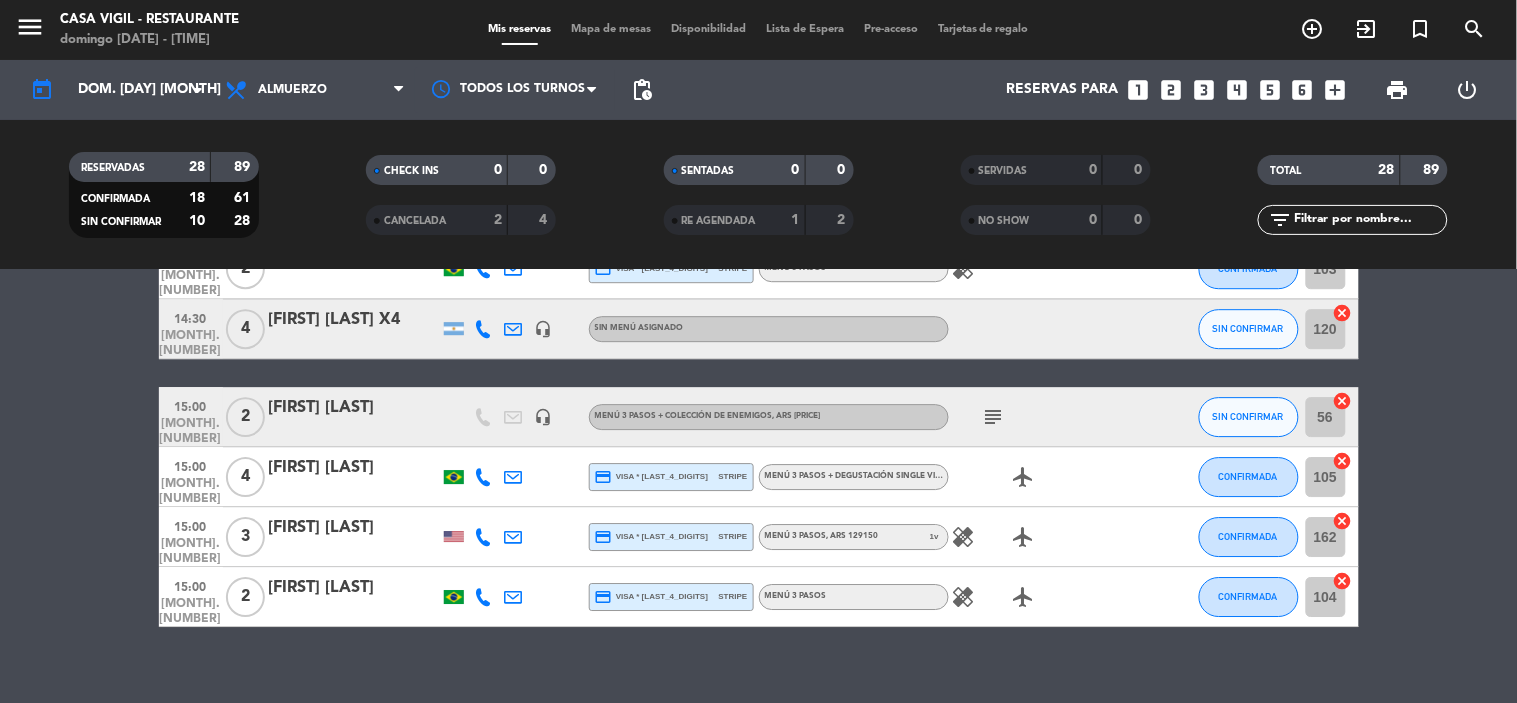 click on "[FIRST] [LAST]" 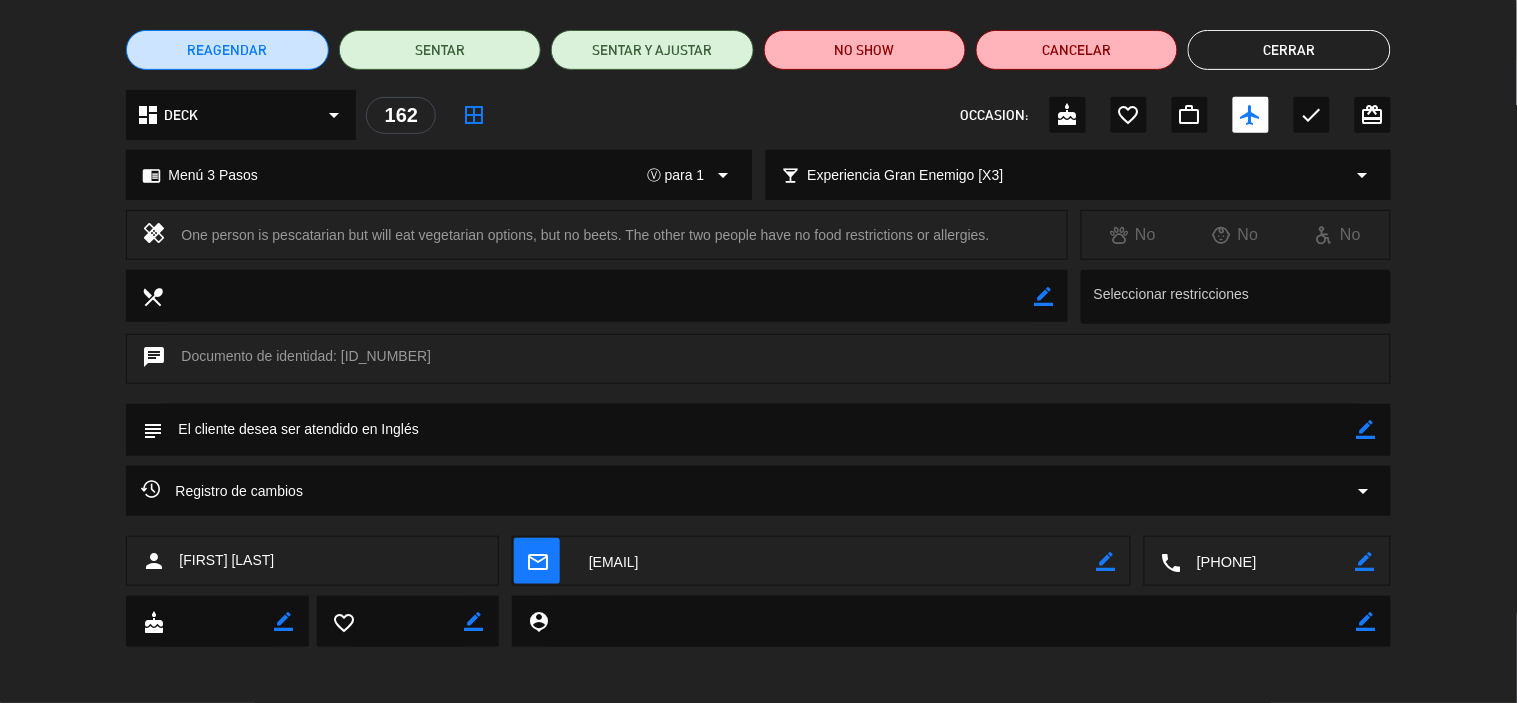 scroll, scrollTop: 154, scrollLeft: 0, axis: vertical 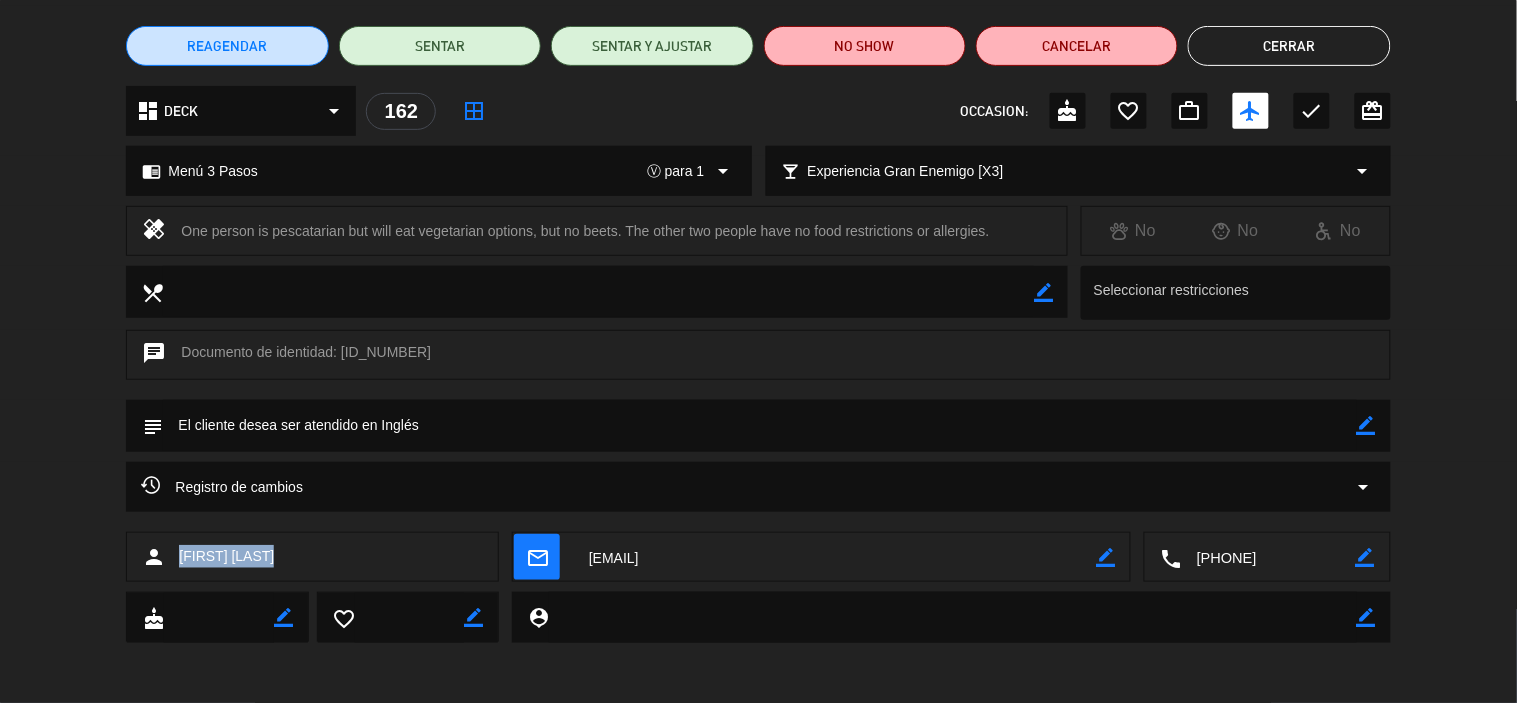 drag, startPoint x: 276, startPoint y: 556, endPoint x: 172, endPoint y: 547, distance: 104.388695 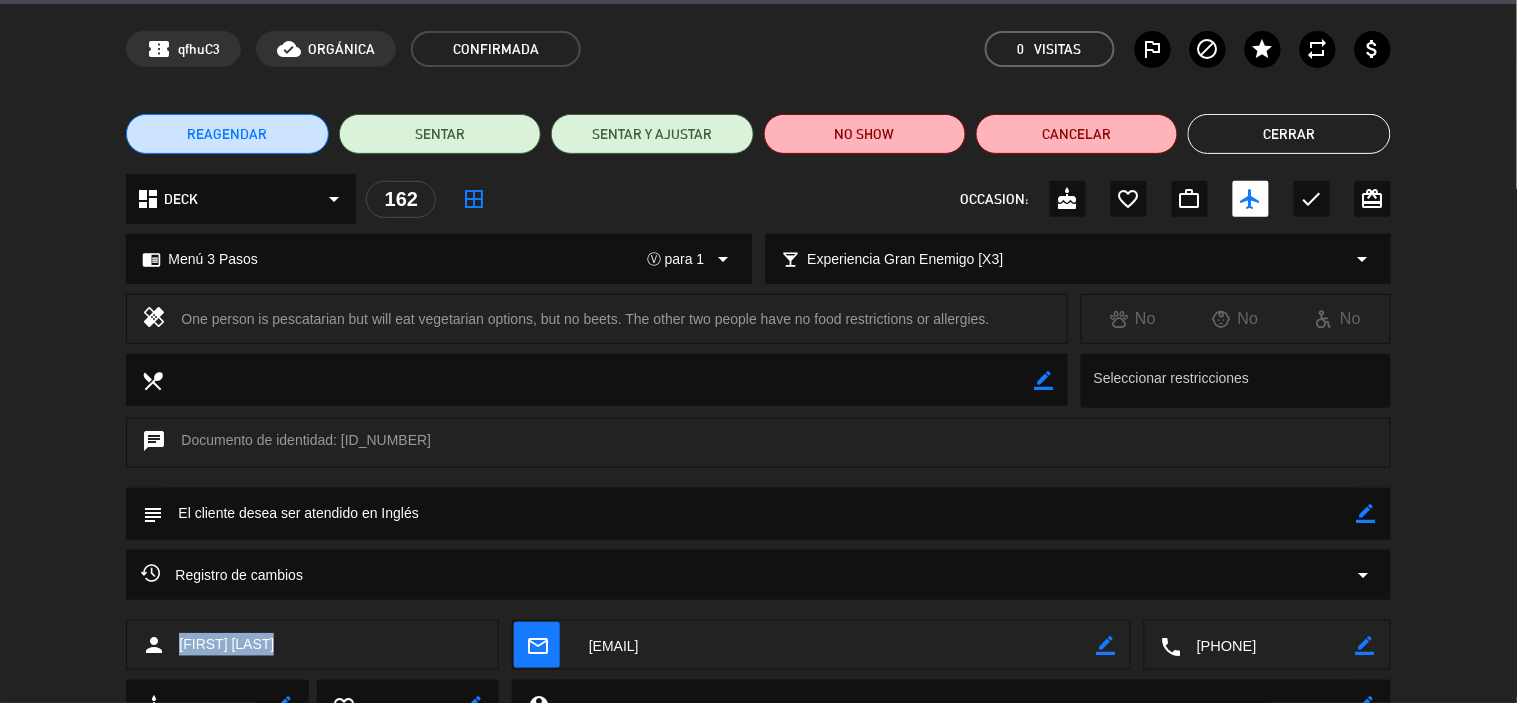 scroll, scrollTop: 0, scrollLeft: 0, axis: both 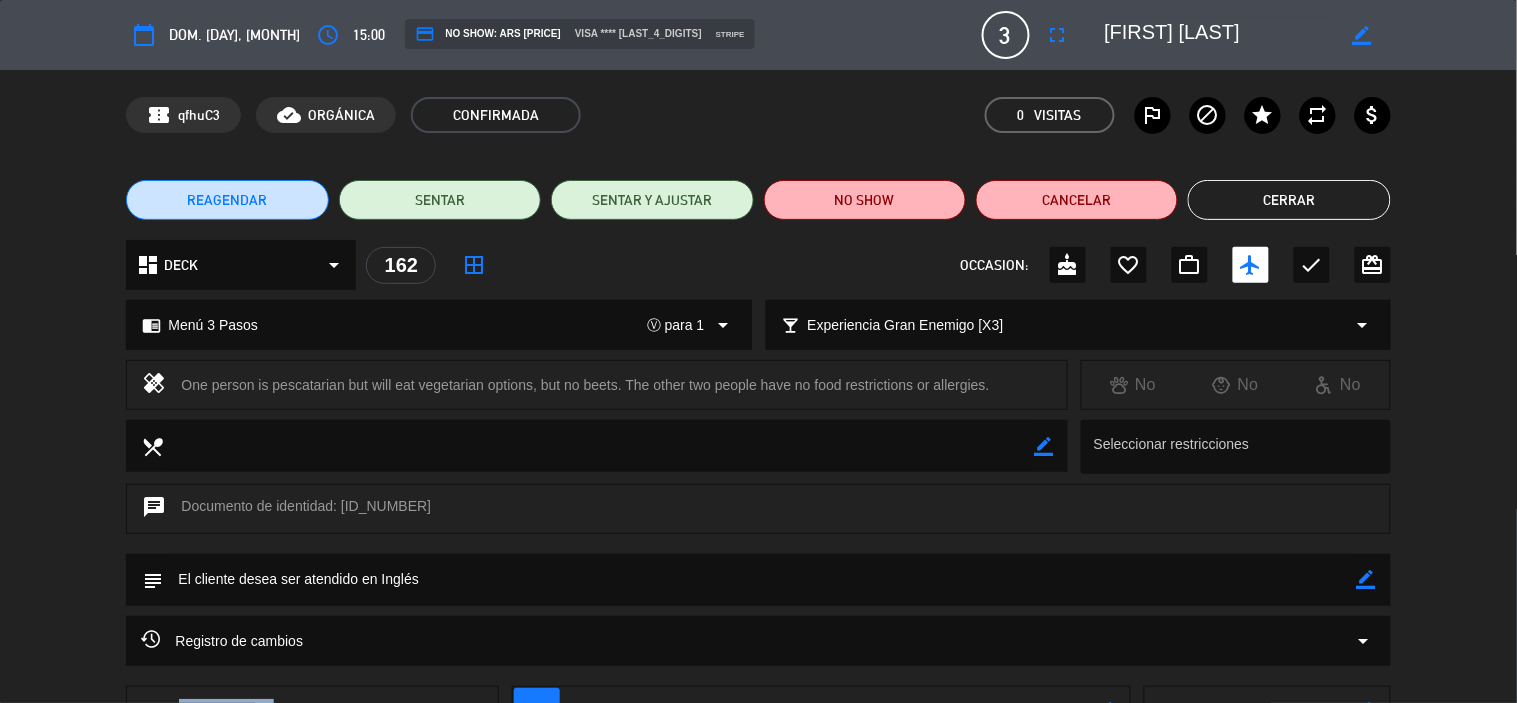click on "Cerrar" 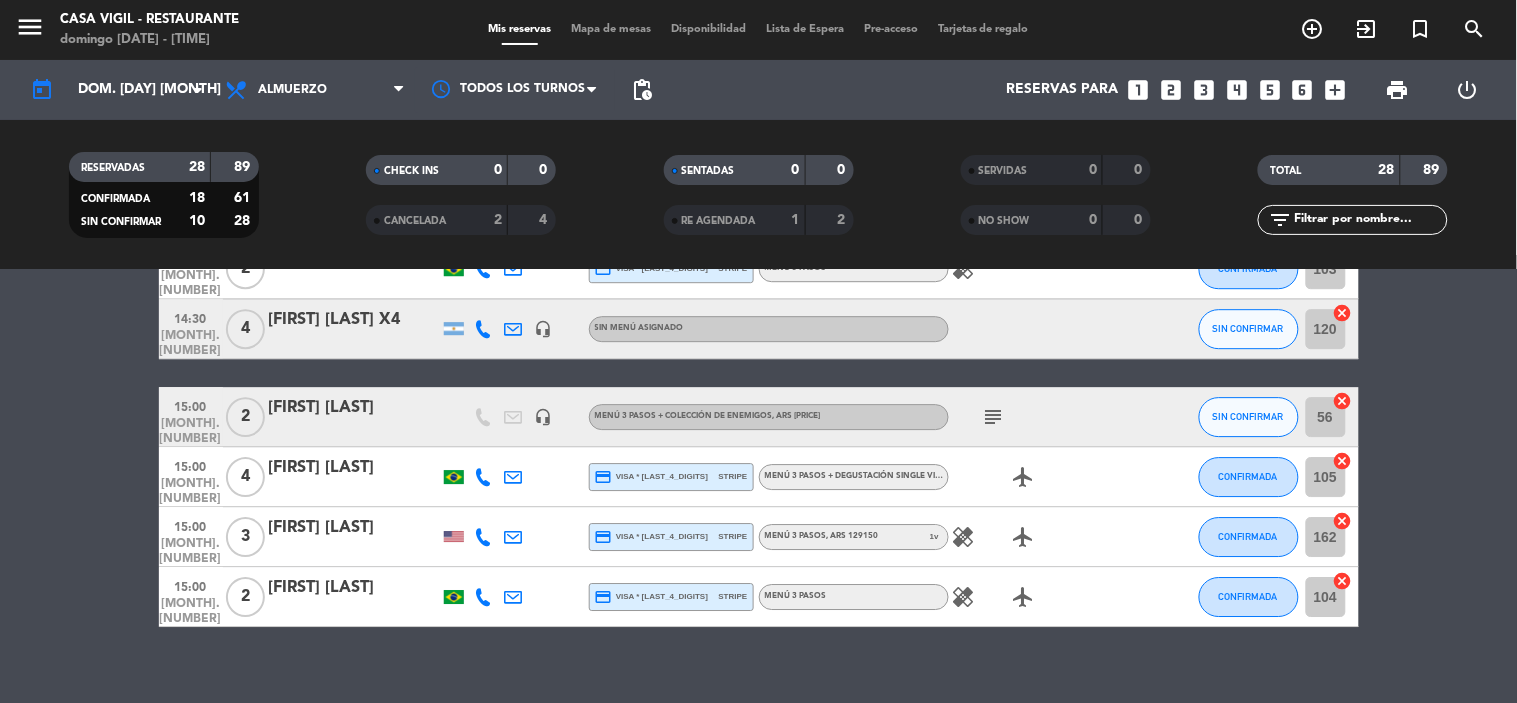 click on "[FIRST] [LAST]" 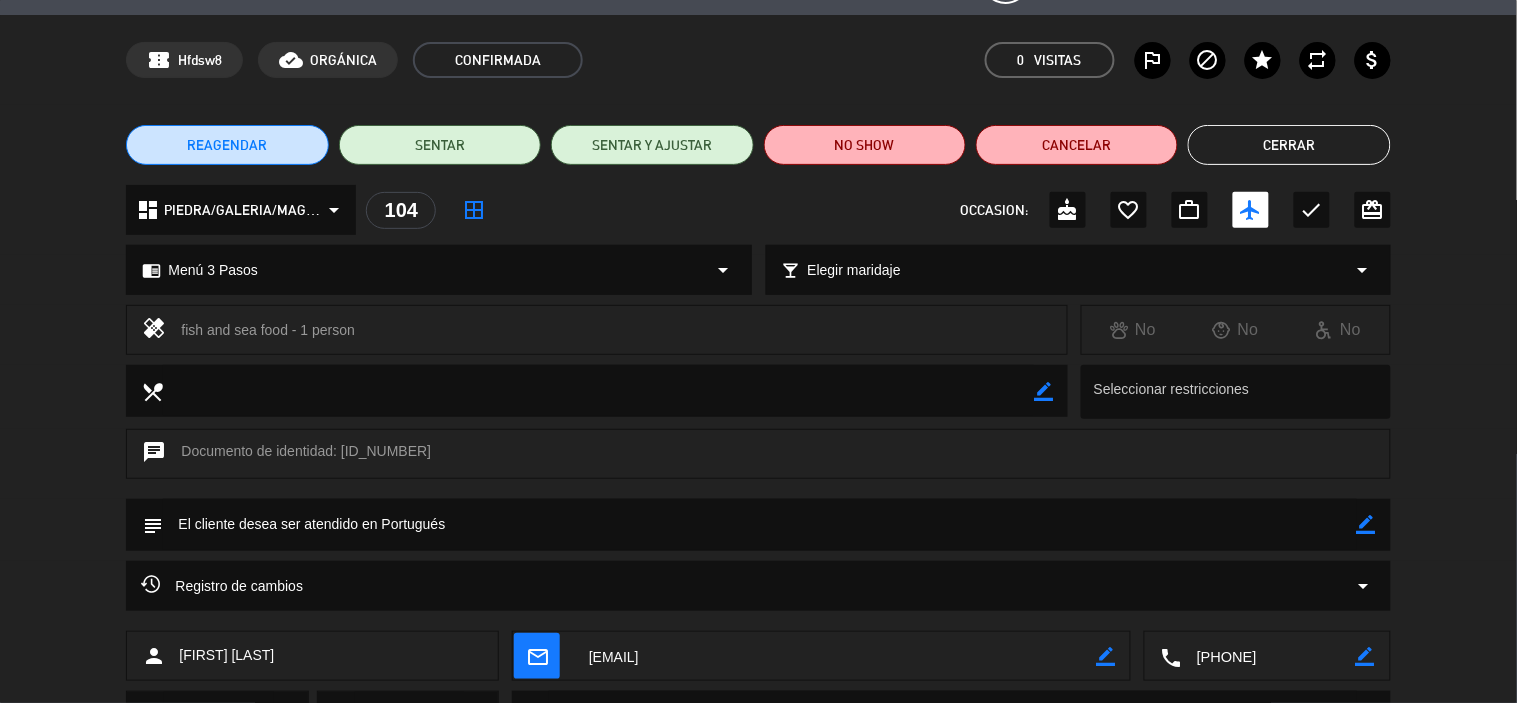scroll, scrollTop: 0, scrollLeft: 0, axis: both 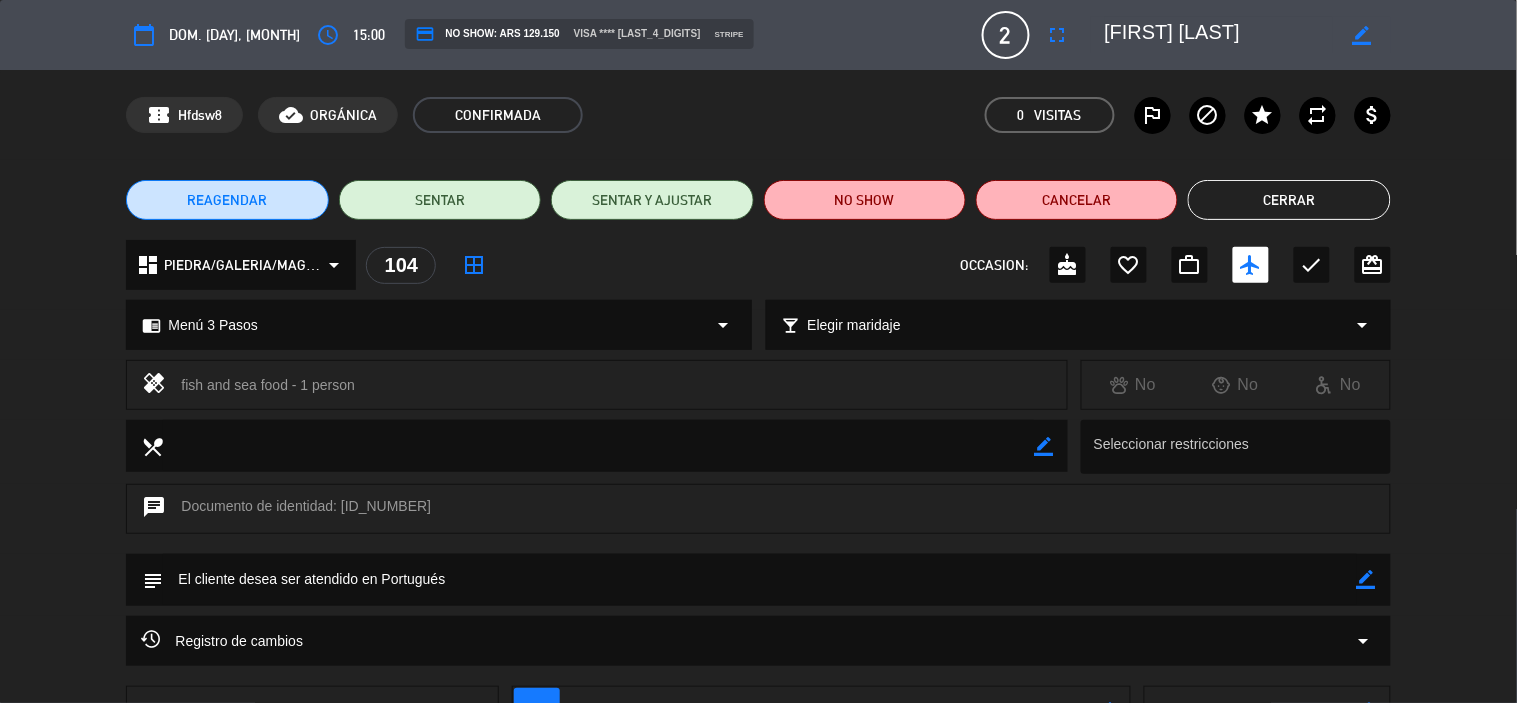 click on "Cerrar" 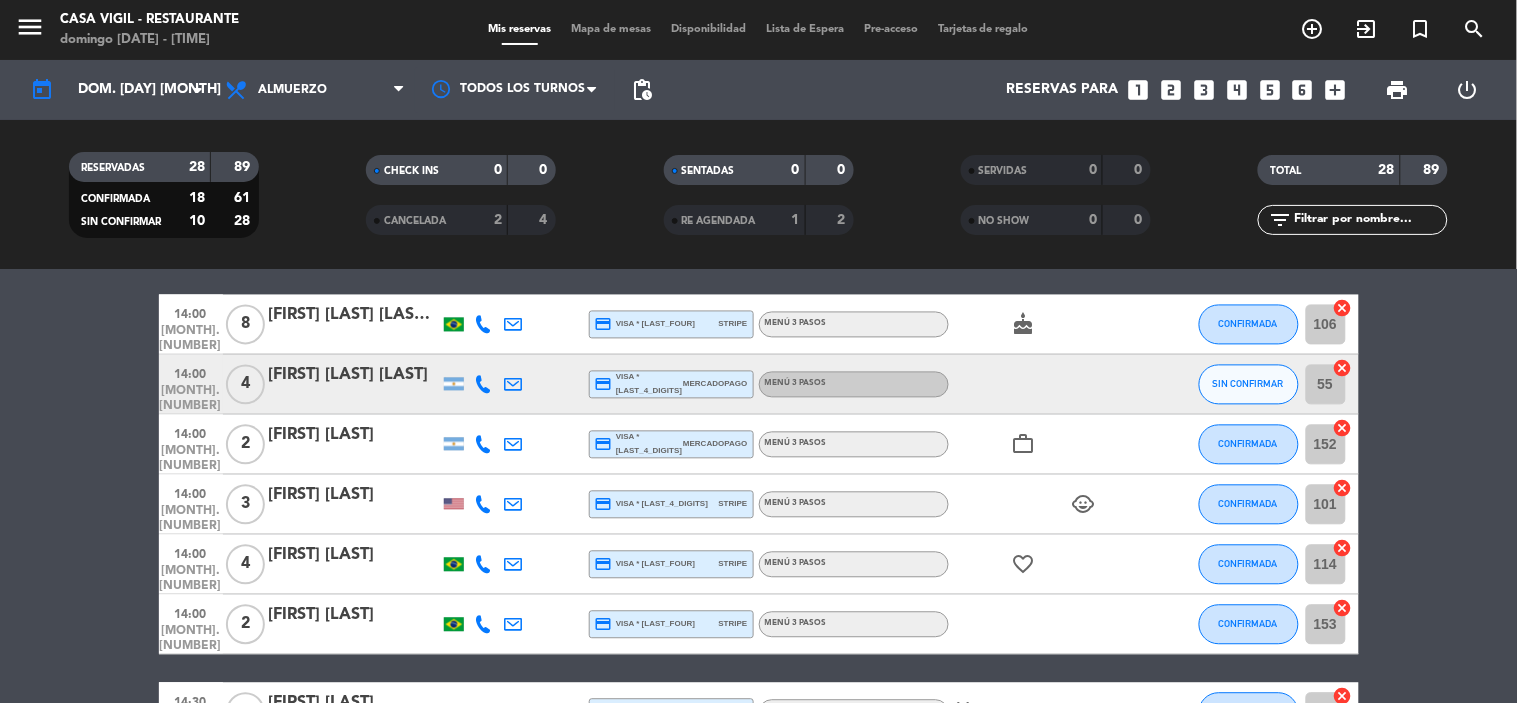 scroll, scrollTop: 1000, scrollLeft: 0, axis: vertical 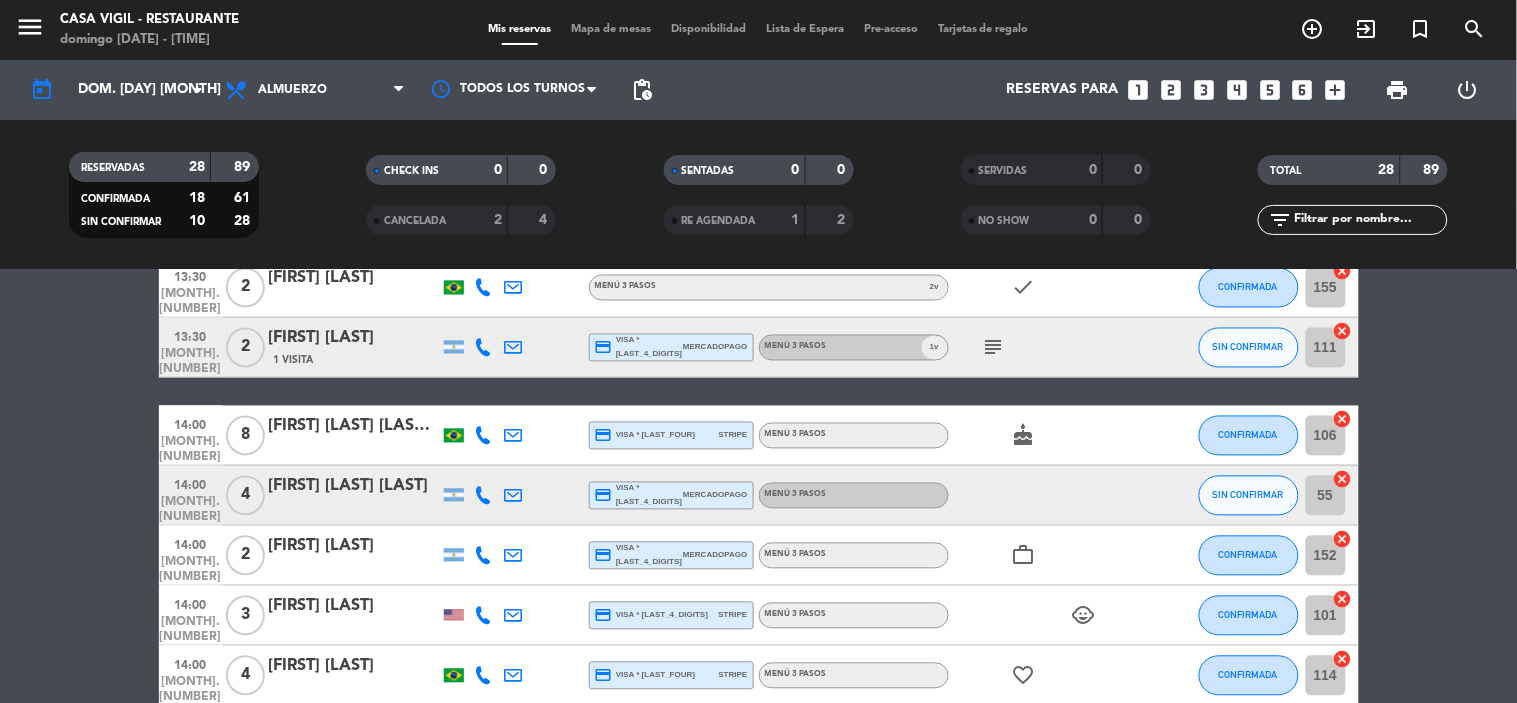click on "[FIRST] [LAST] [LAST]" 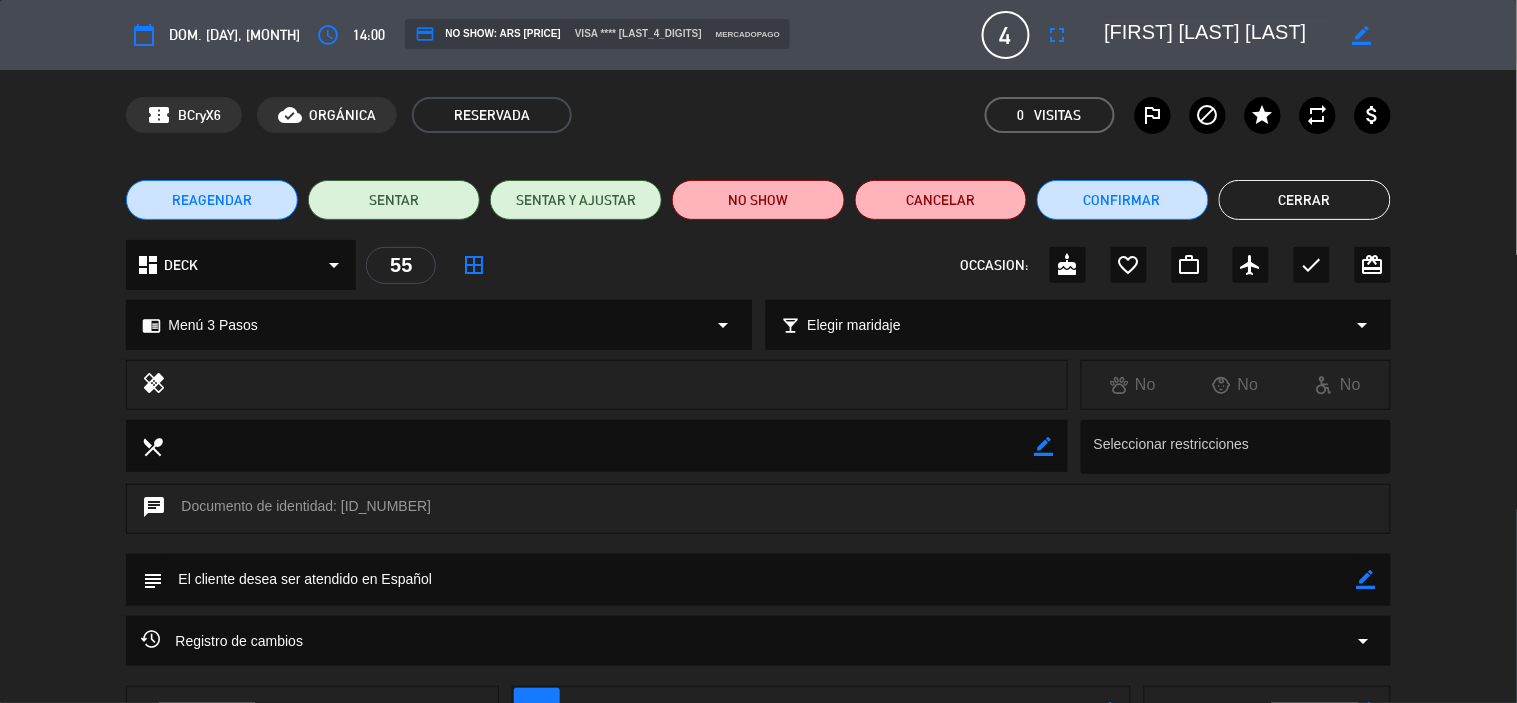 click on "Cerrar" 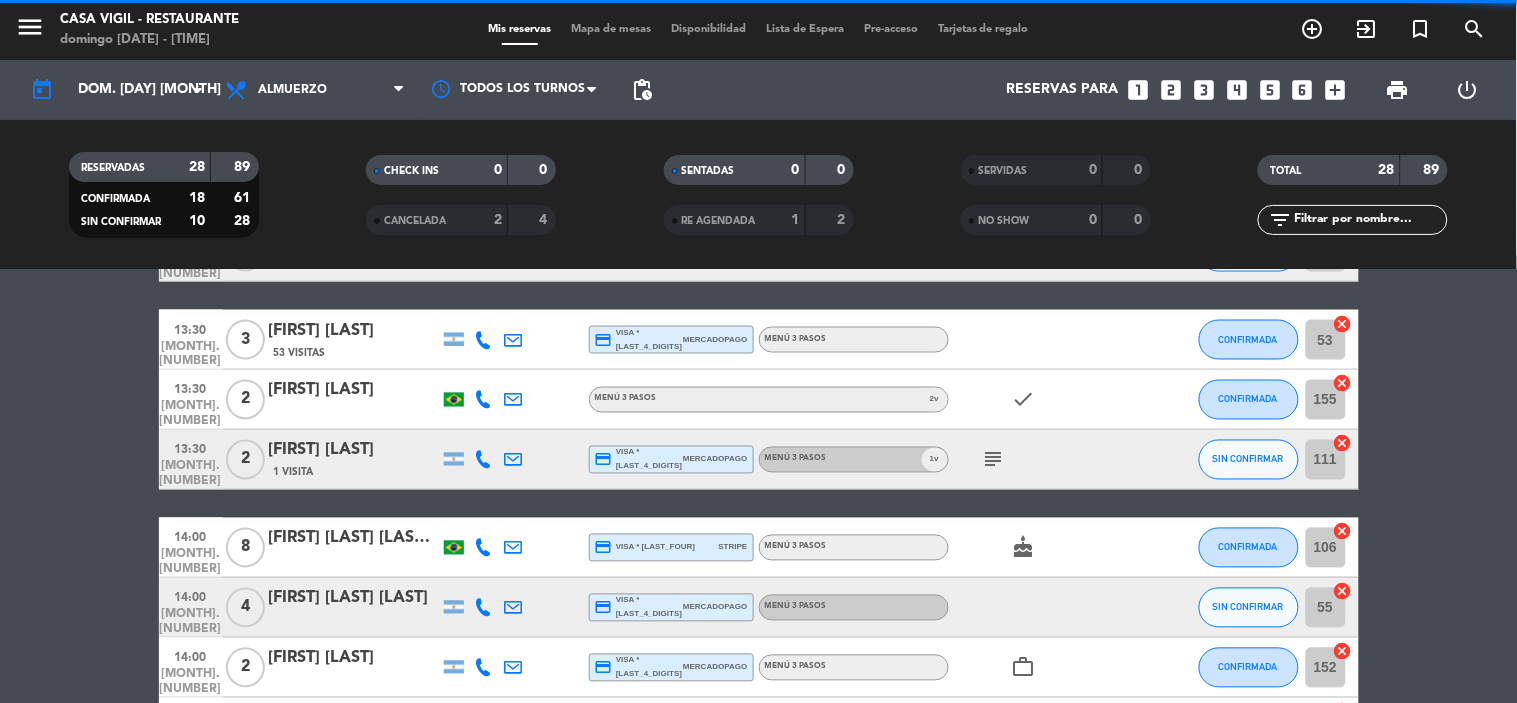 scroll, scrollTop: 777, scrollLeft: 0, axis: vertical 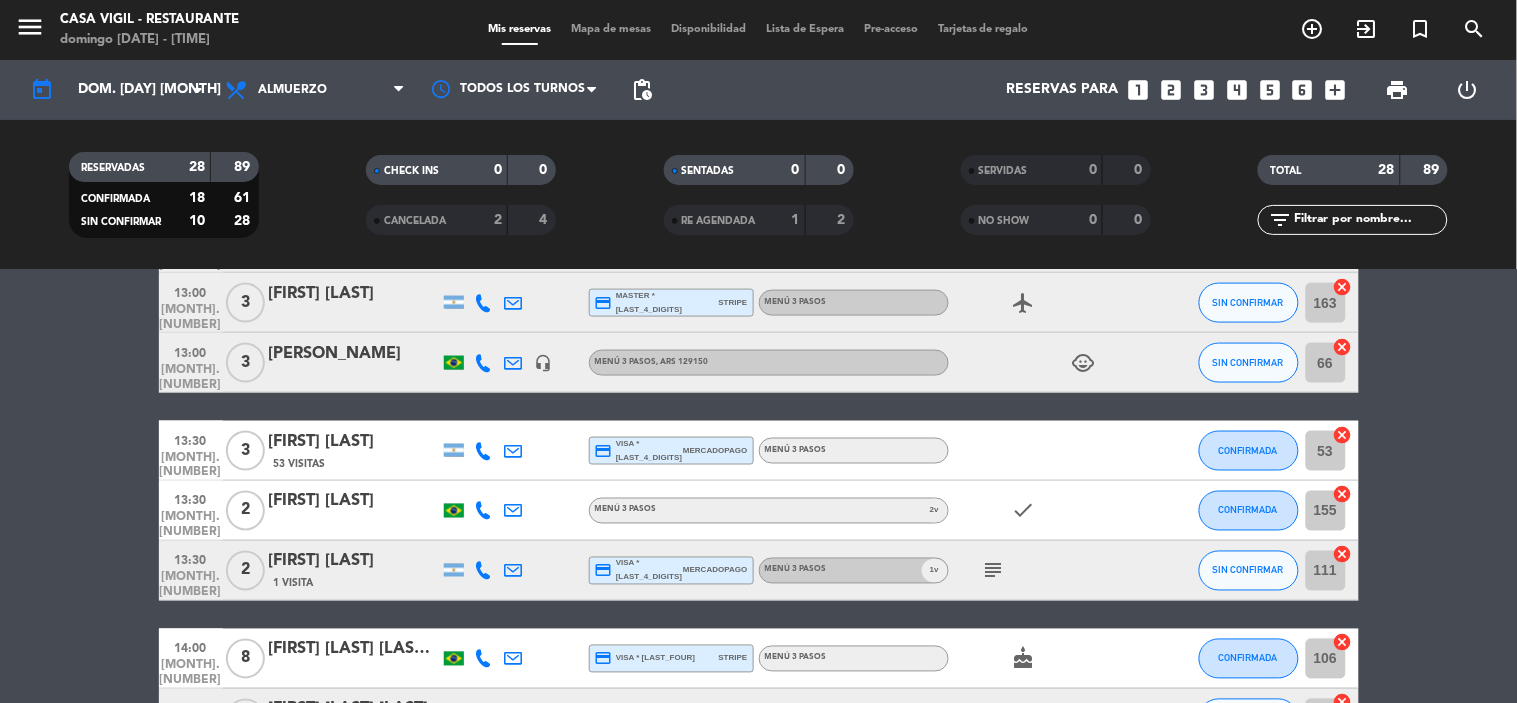 click on "[FIRST] [LAST]" 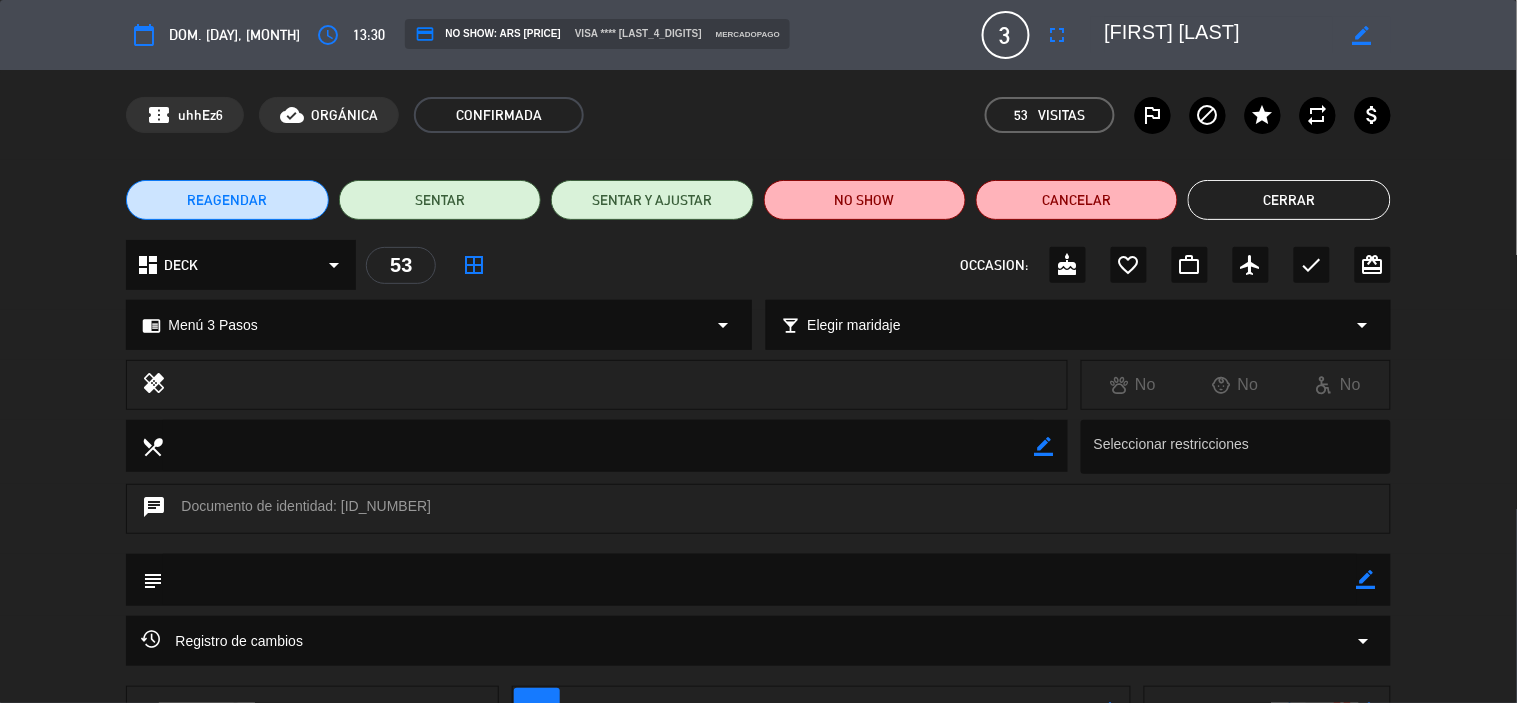 click on "Cerrar" 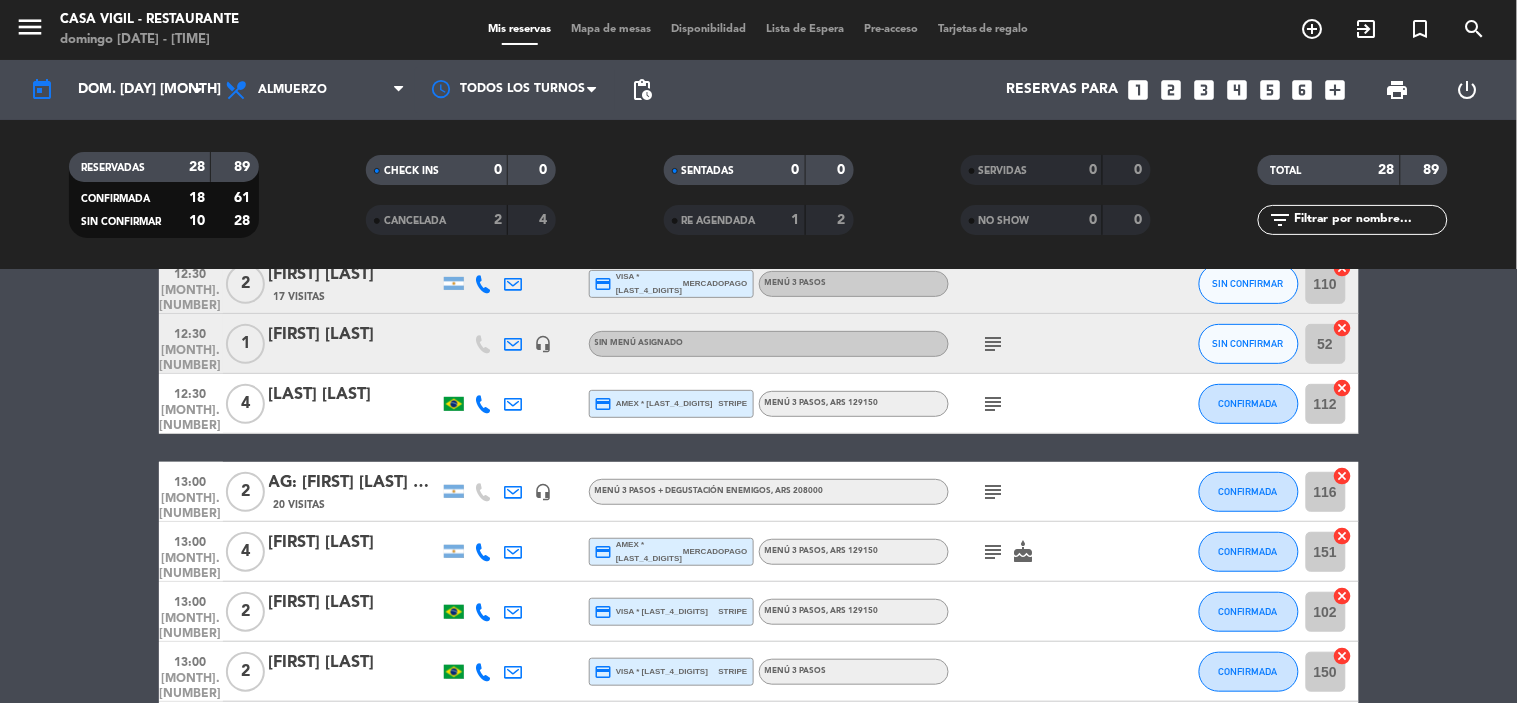 scroll, scrollTop: 222, scrollLeft: 0, axis: vertical 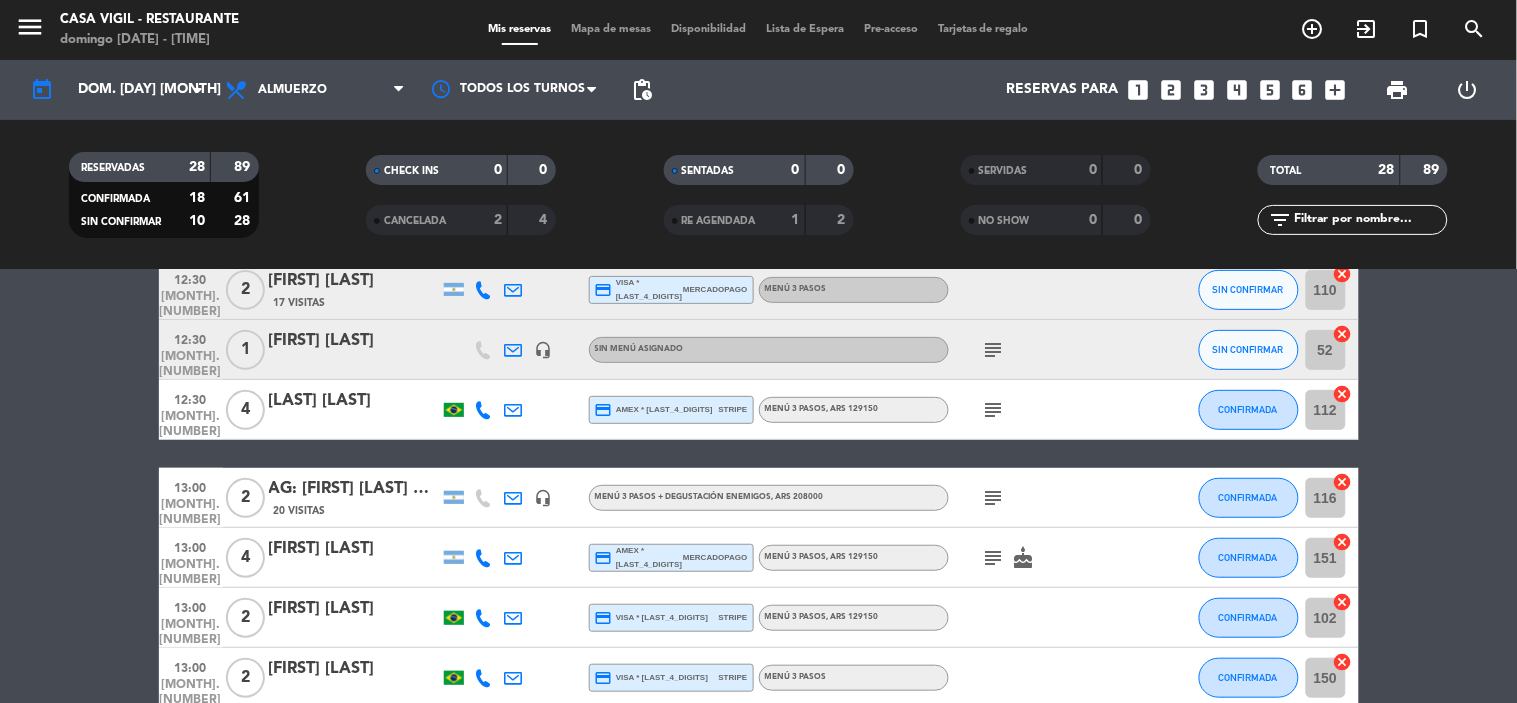 click on "subject" 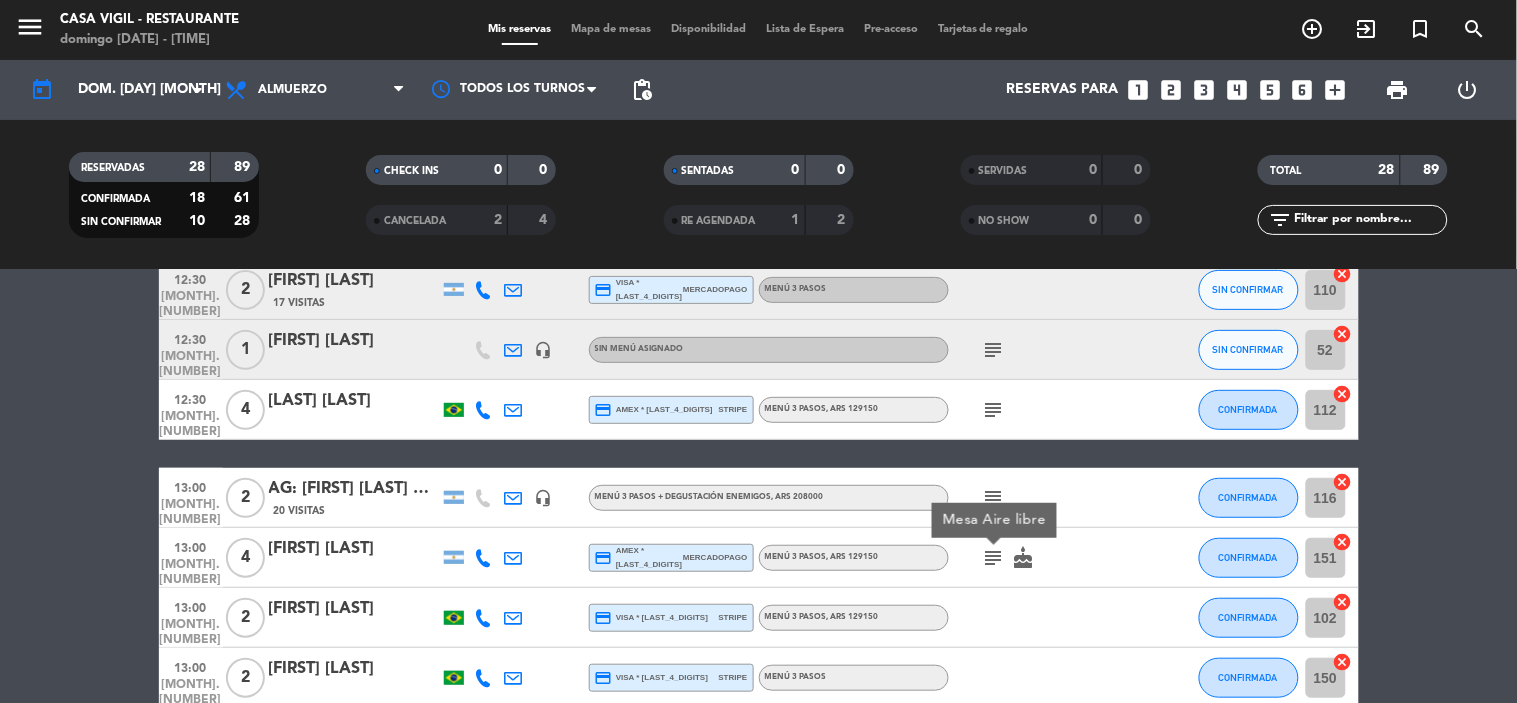 click on "subject" 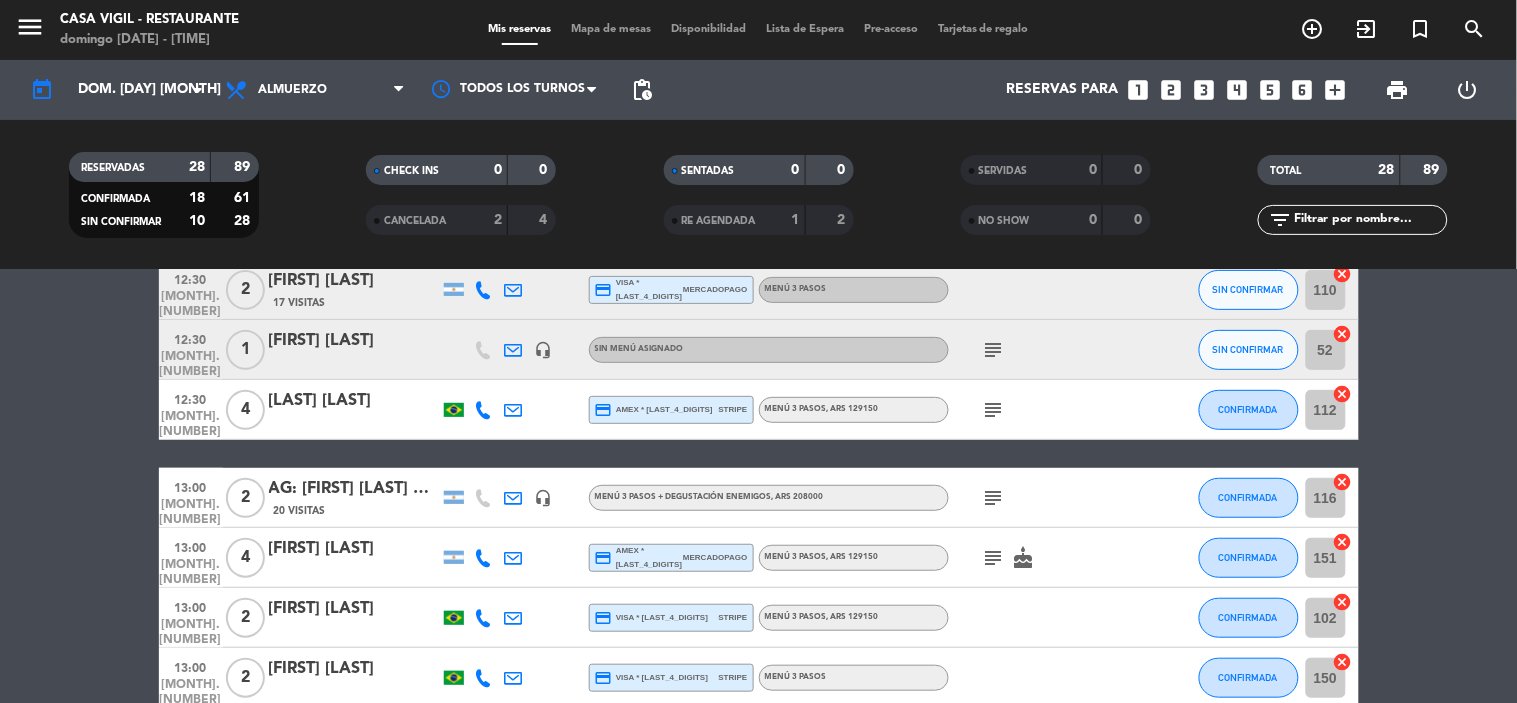 click on "subject" 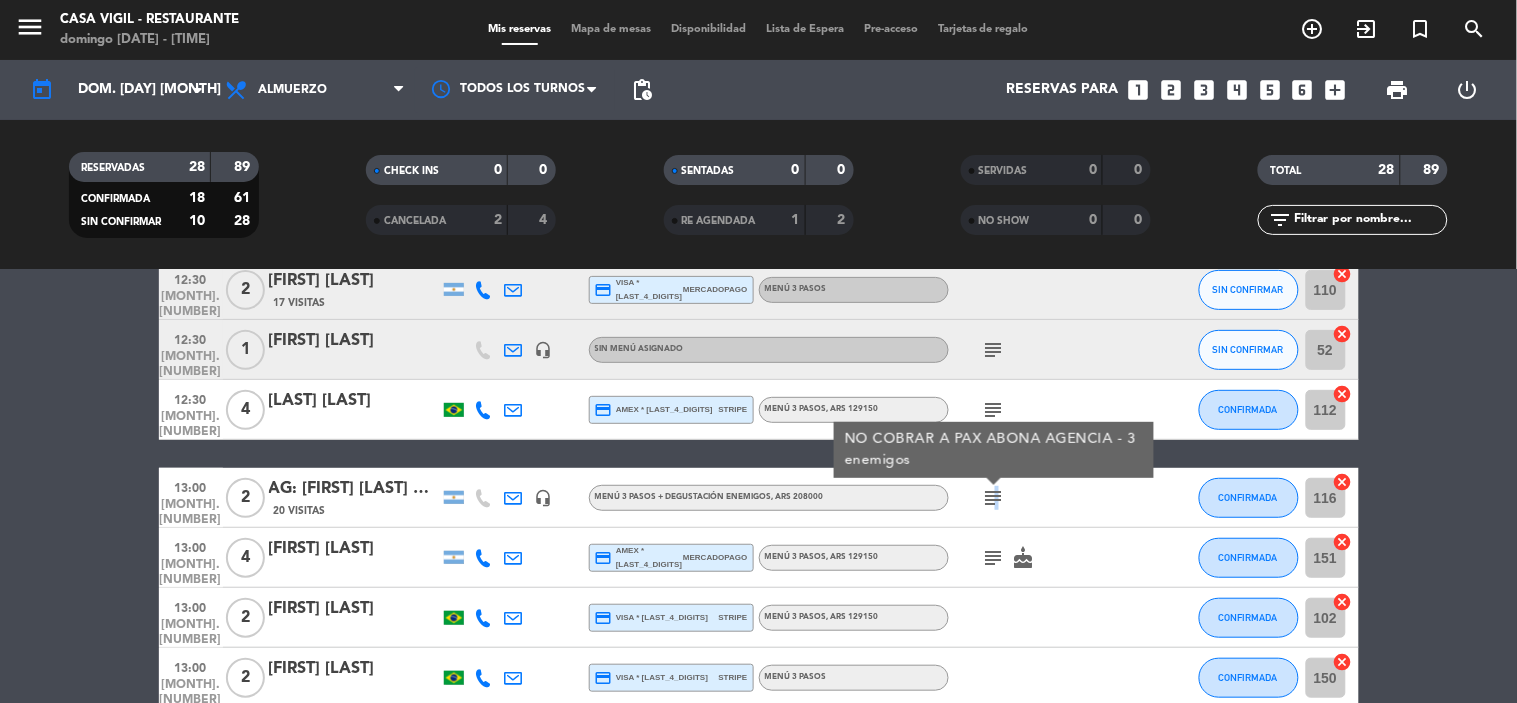 click on "subject" 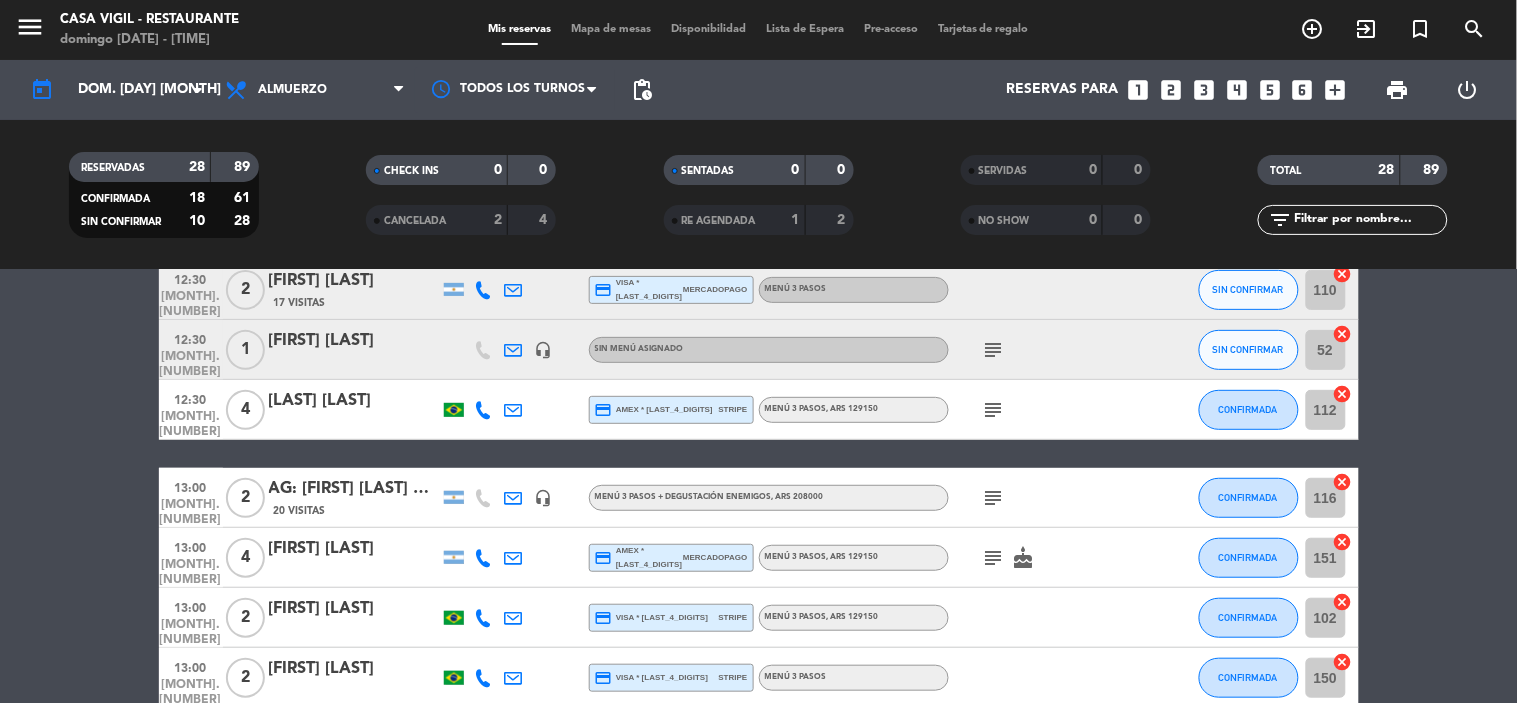 click on "subject" 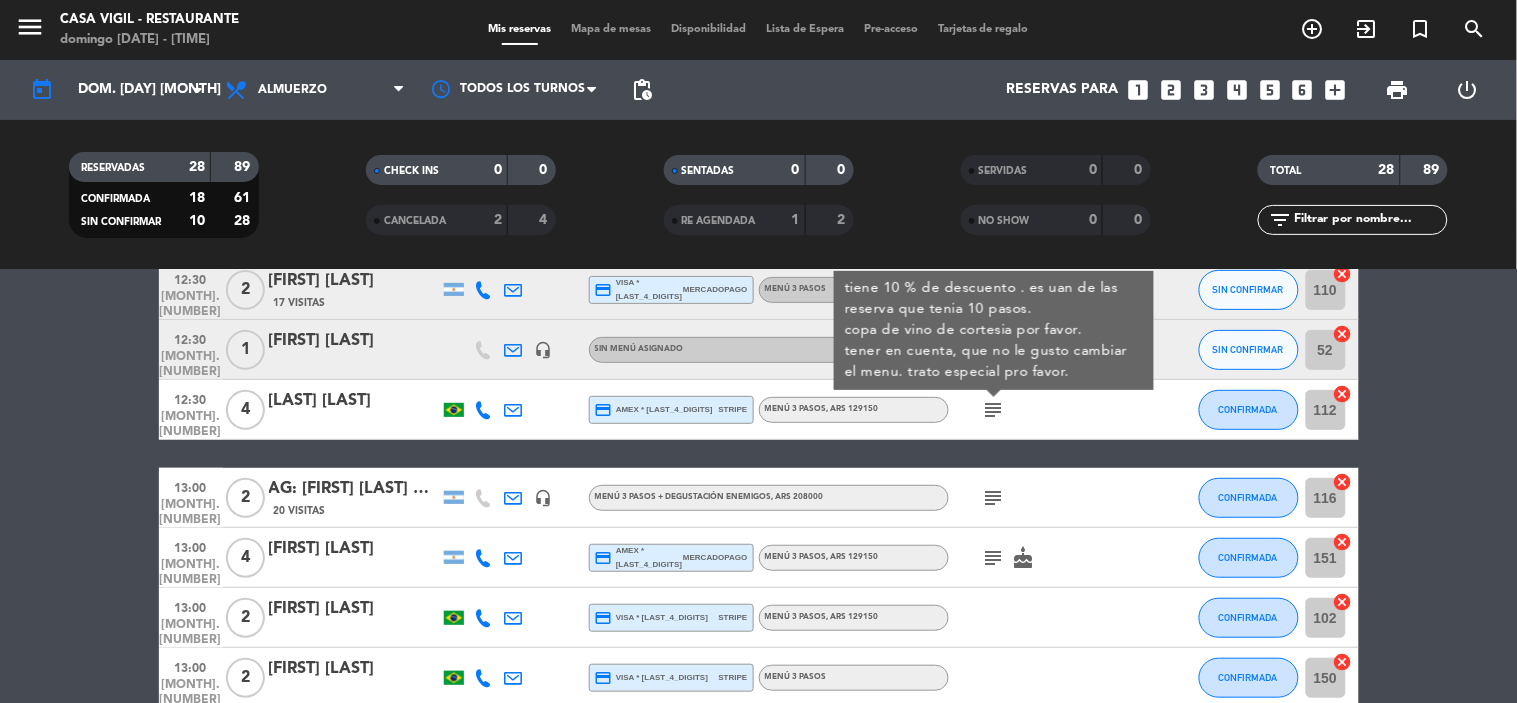 click on "[LAST] [LAST]" 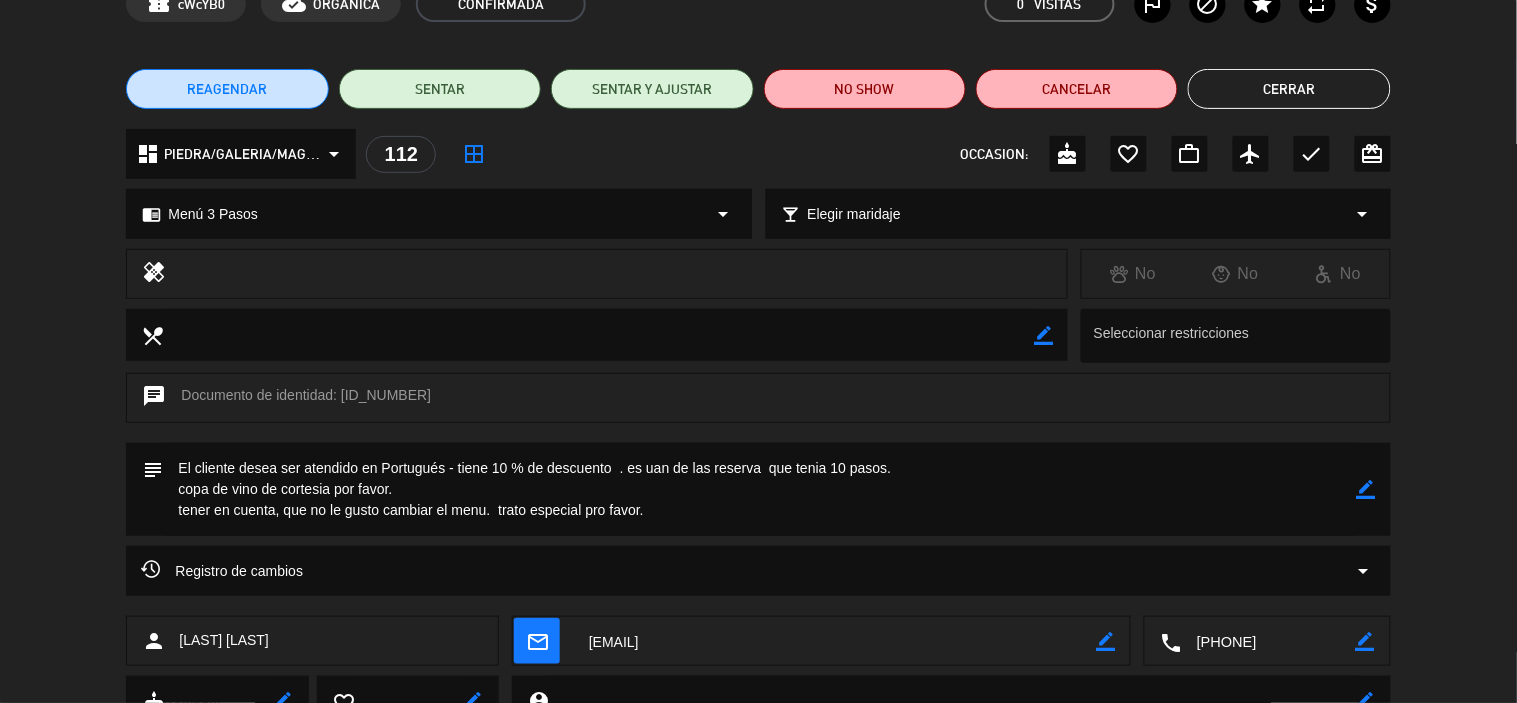 scroll, scrollTop: 195, scrollLeft: 0, axis: vertical 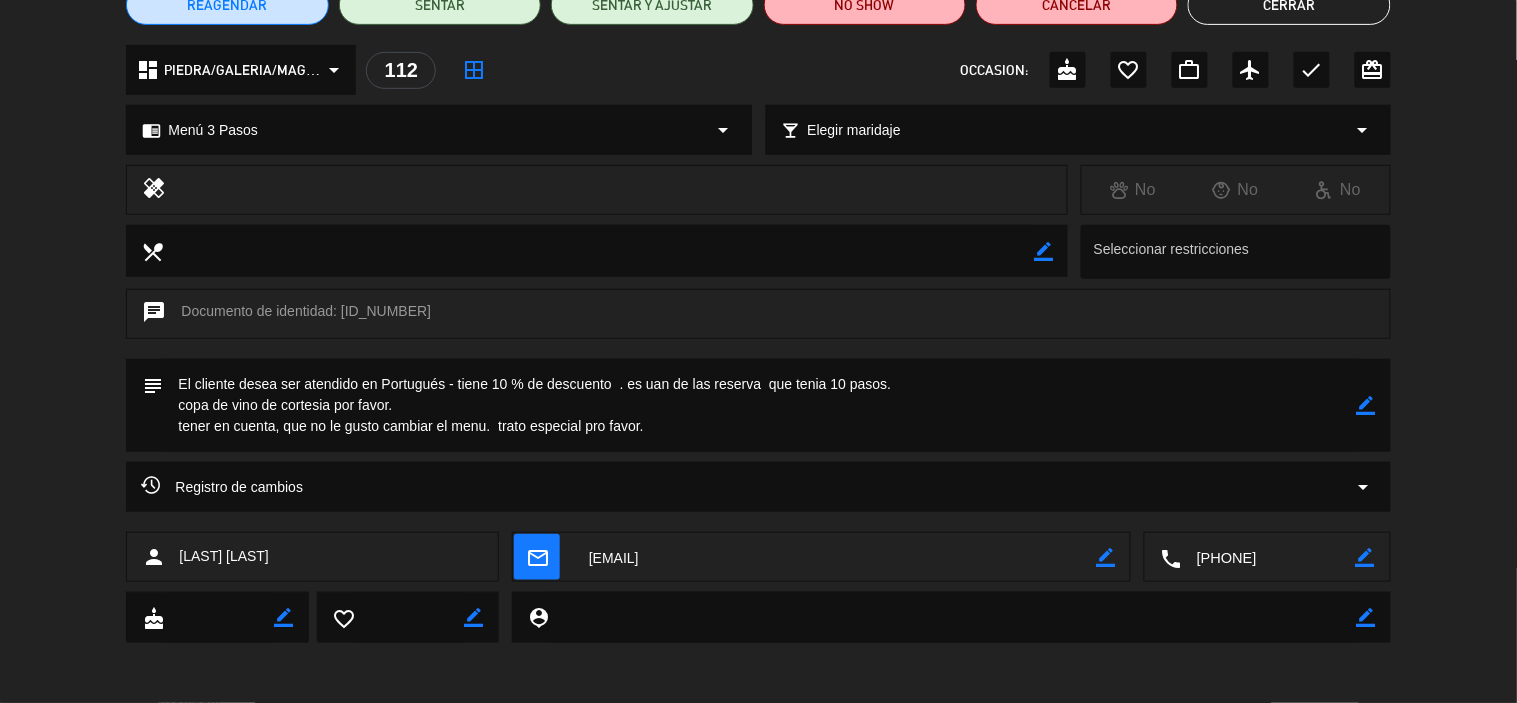 drag, startPoint x: 177, startPoint y: 553, endPoint x: 314, endPoint y: 566, distance: 137.6154 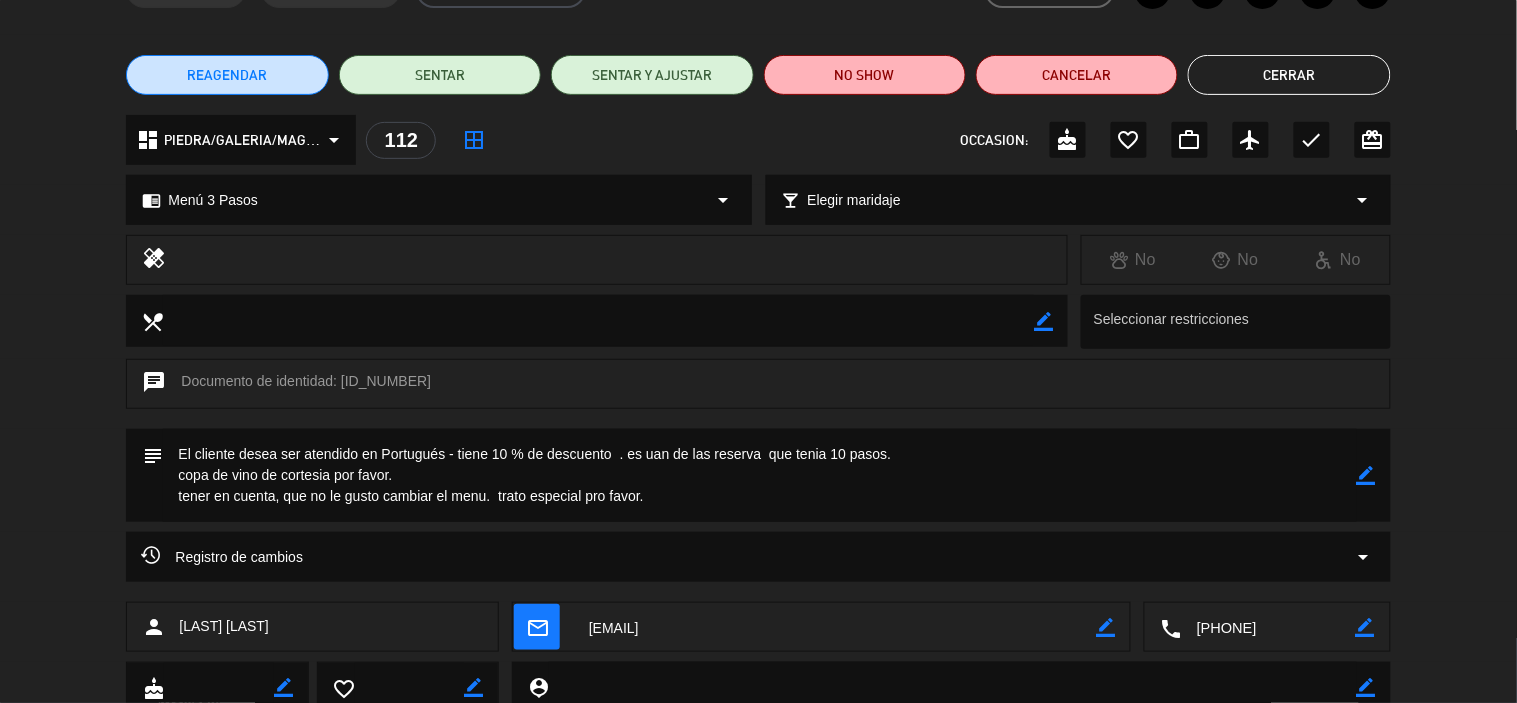 scroll, scrollTop: 195, scrollLeft: 0, axis: vertical 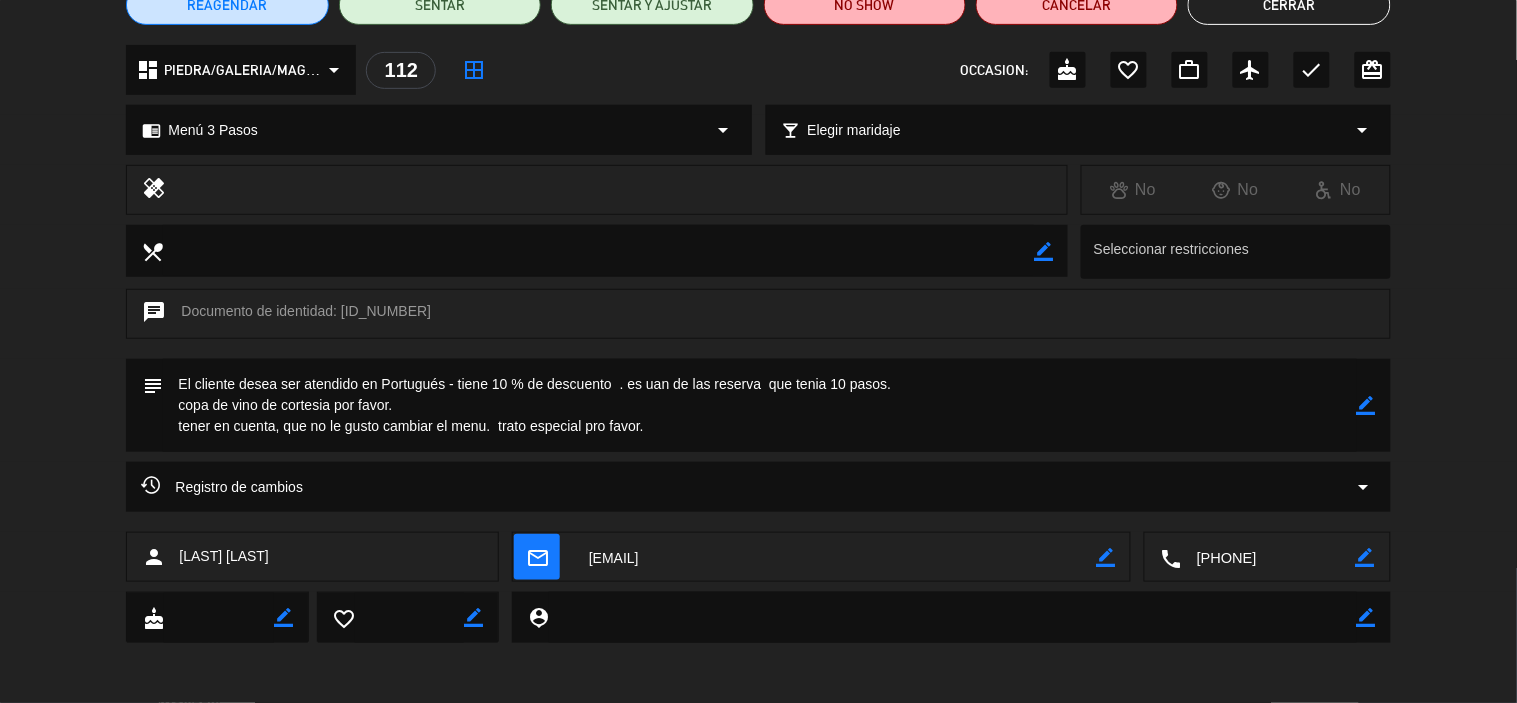 copy on "[LAST] [LAST]" 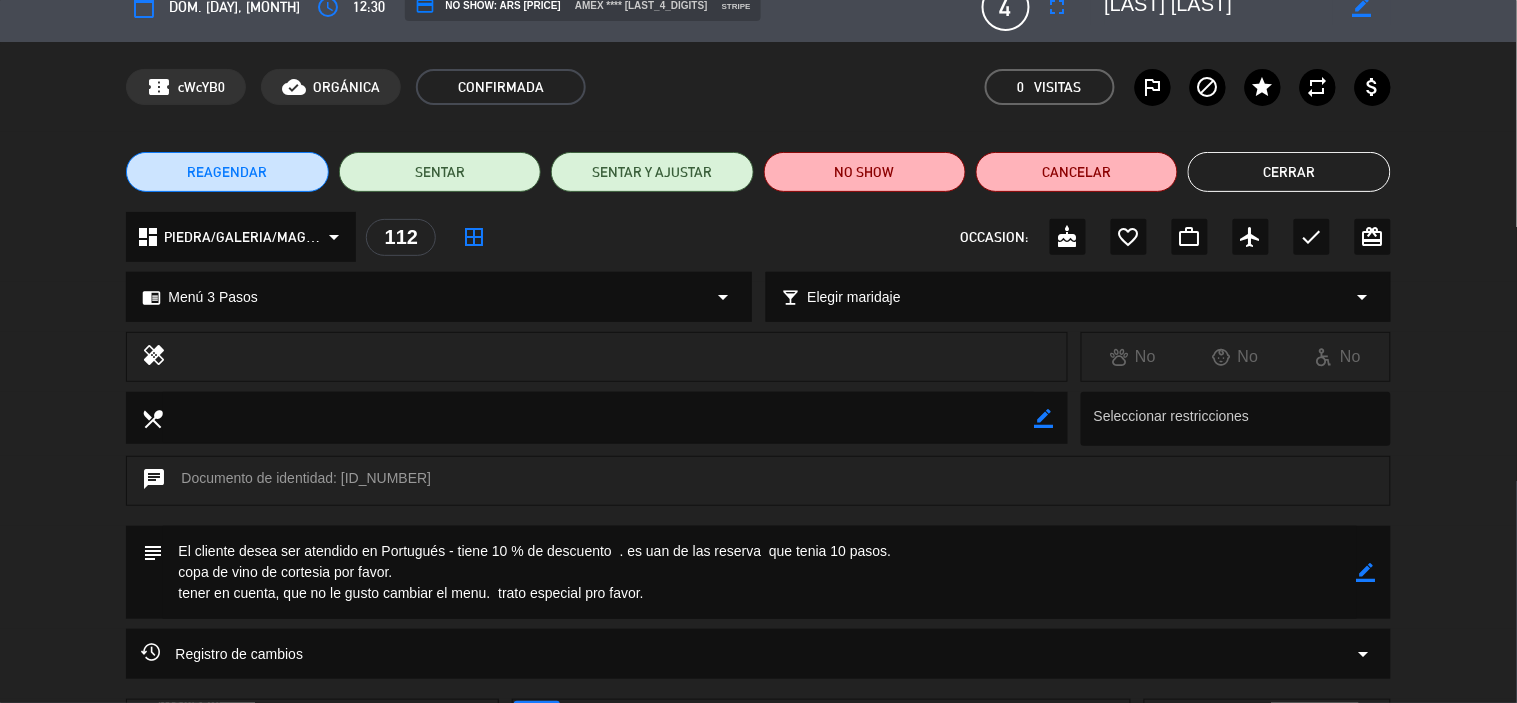 scroll, scrollTop: 0, scrollLeft: 0, axis: both 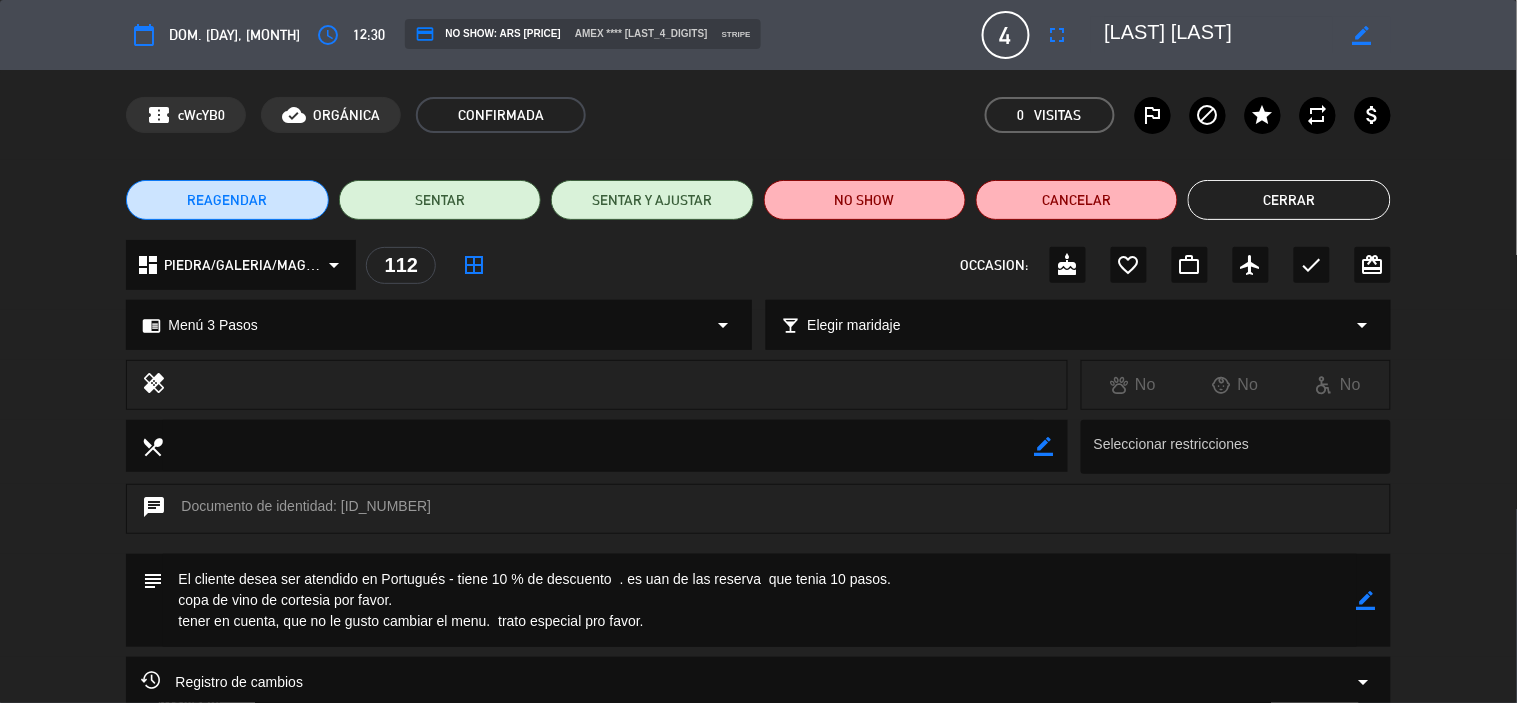 drag, startPoint x: 175, startPoint y: 573, endPoint x: 354, endPoint y: 588, distance: 179.6274 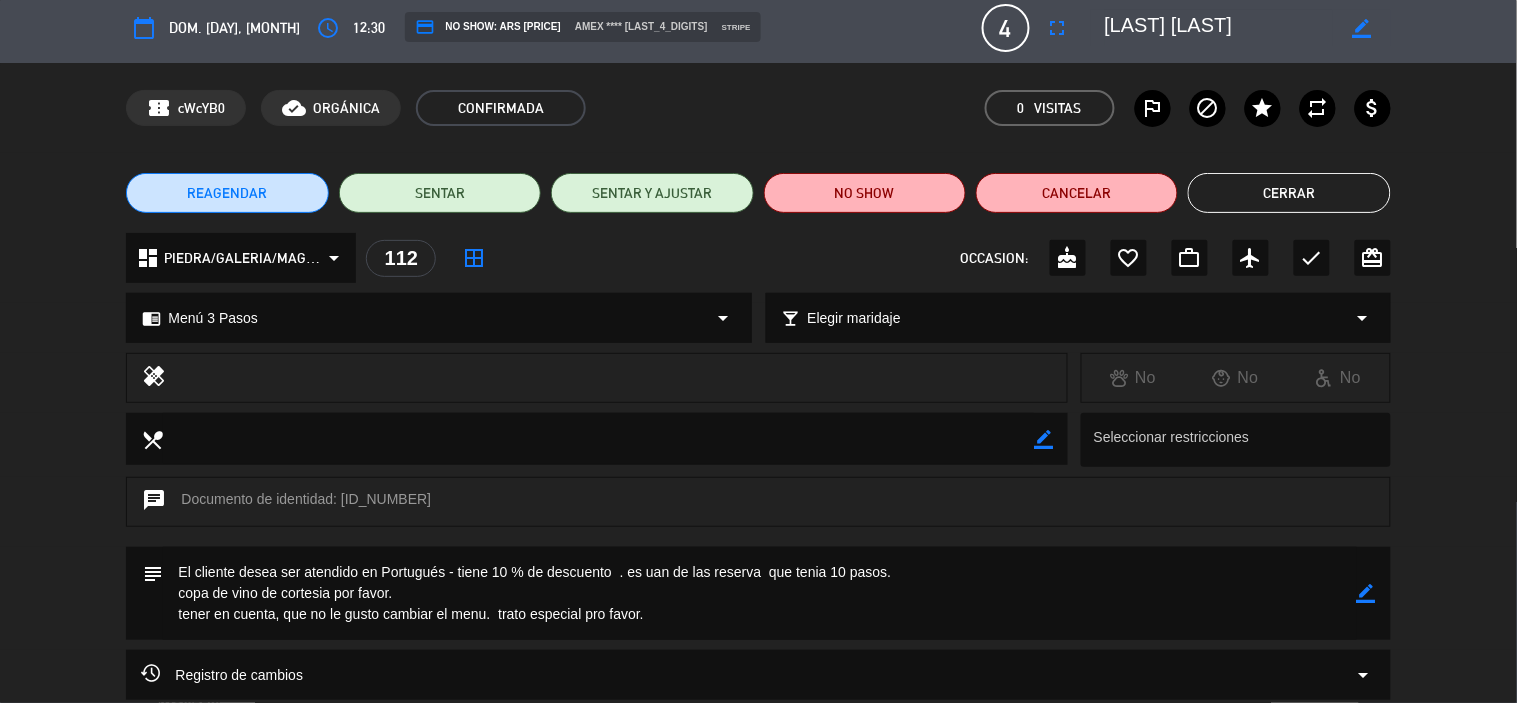 scroll, scrollTop: 0, scrollLeft: 0, axis: both 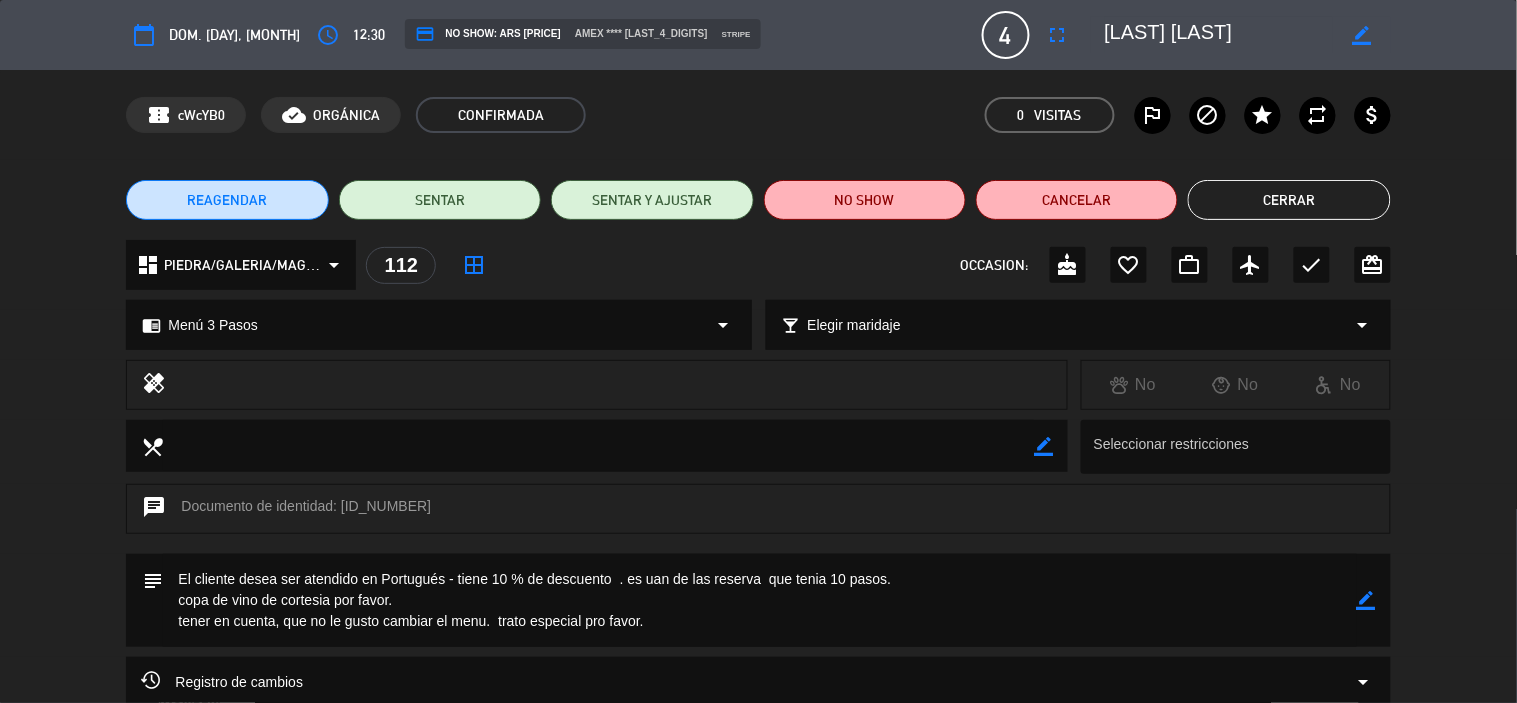 click on "Cerrar" 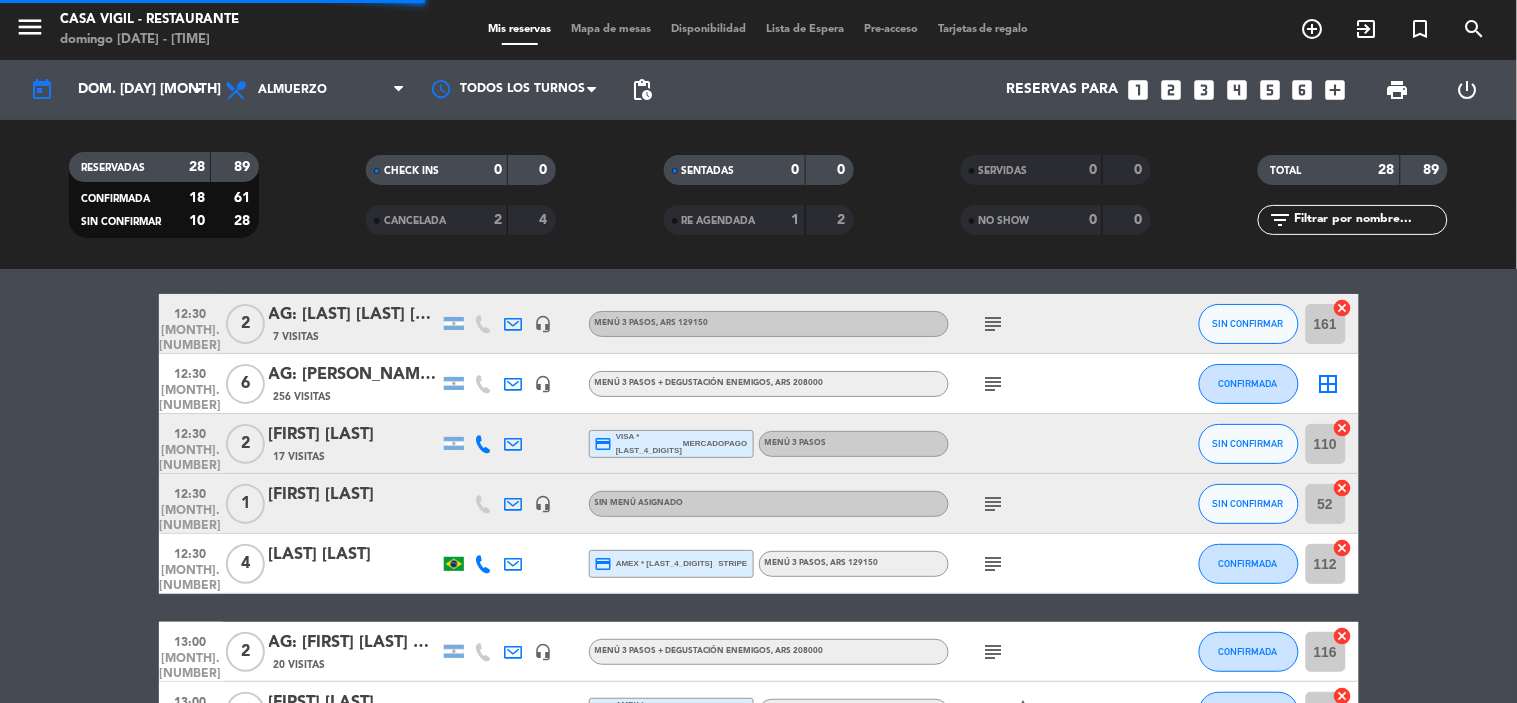 scroll, scrollTop: 0, scrollLeft: 0, axis: both 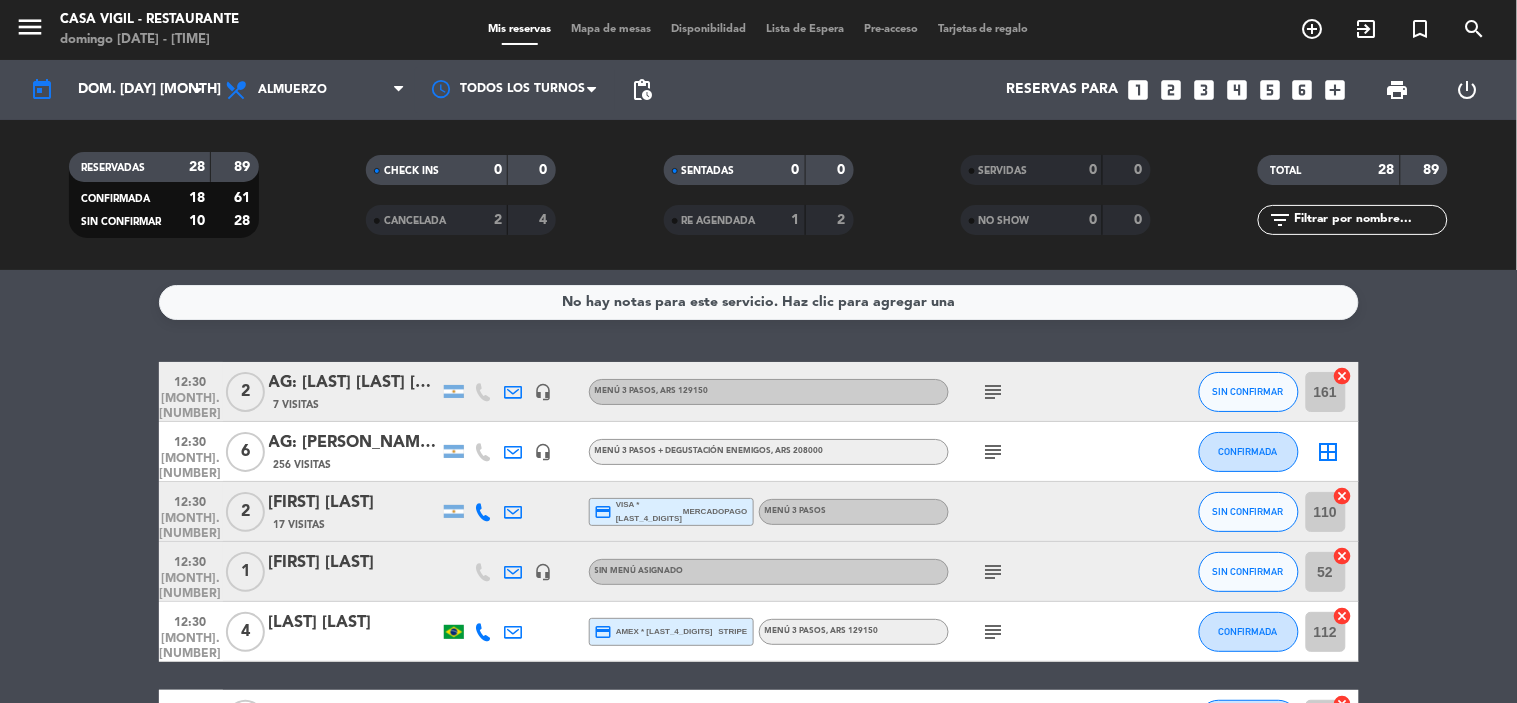 click on "subject" 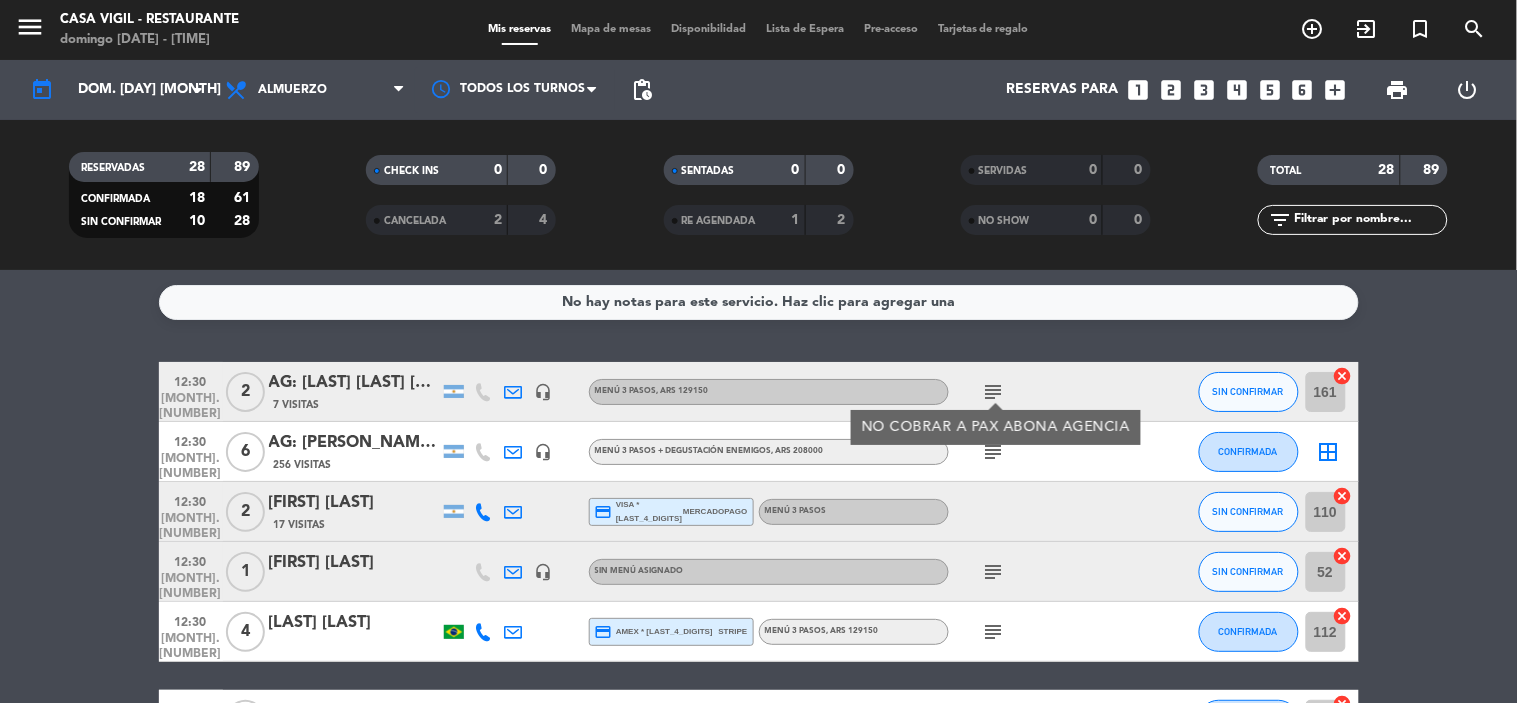click on "subject" 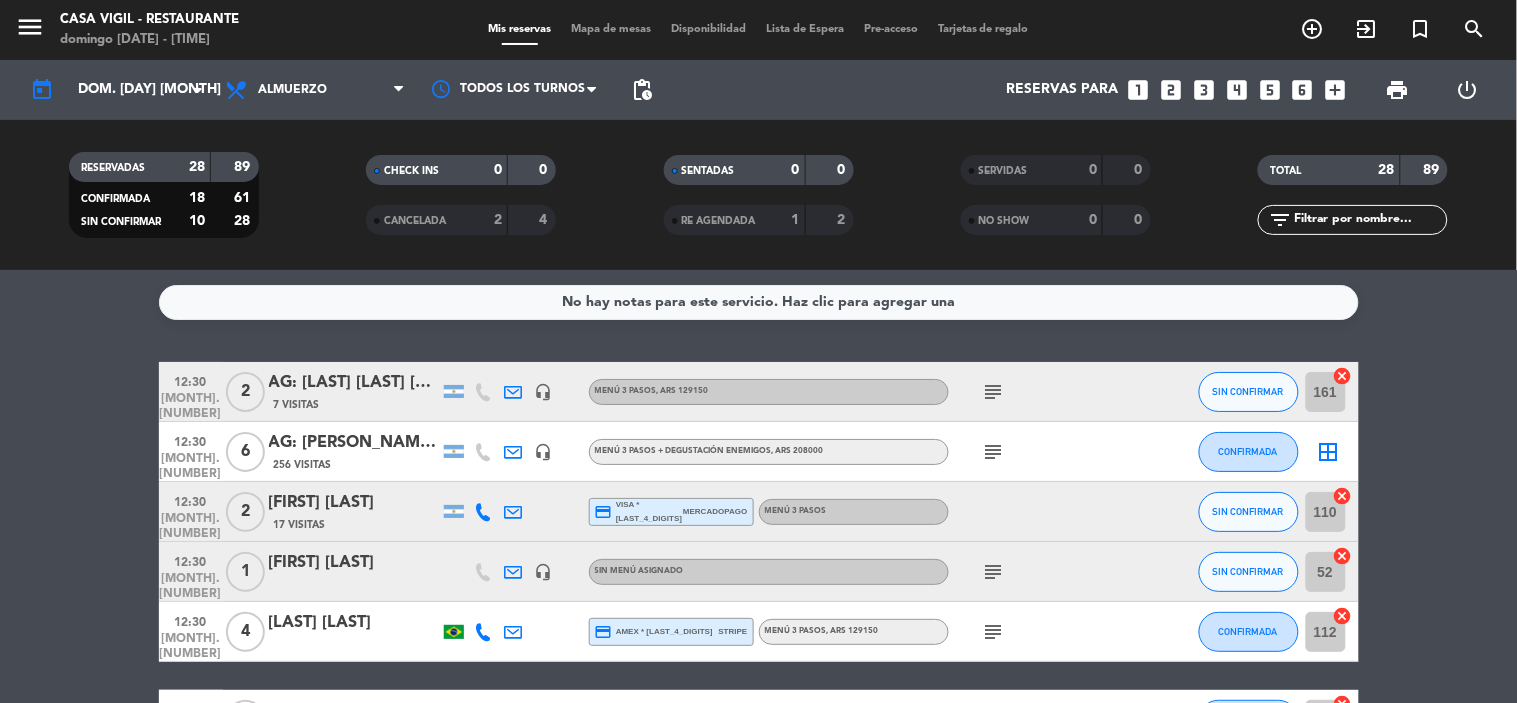 click on "subject" 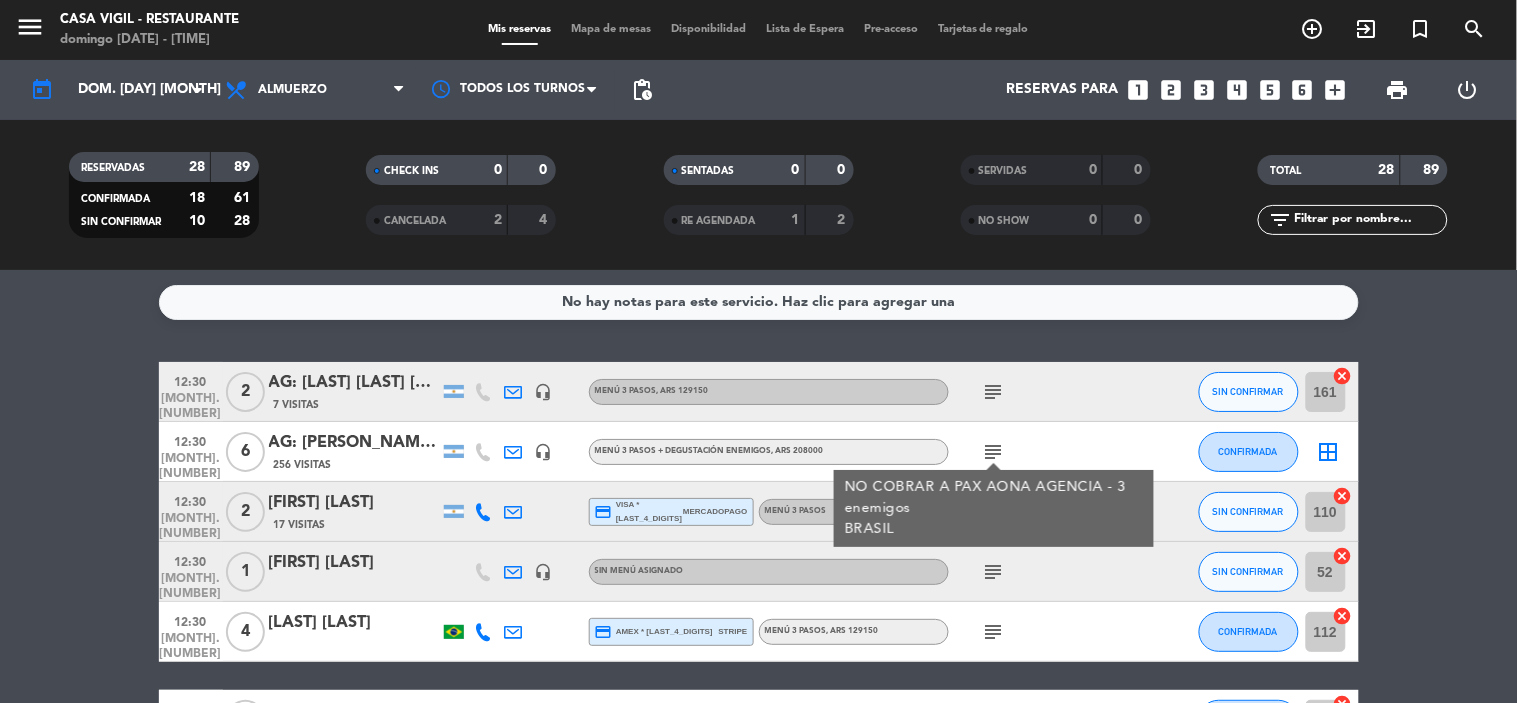 click on "subject" 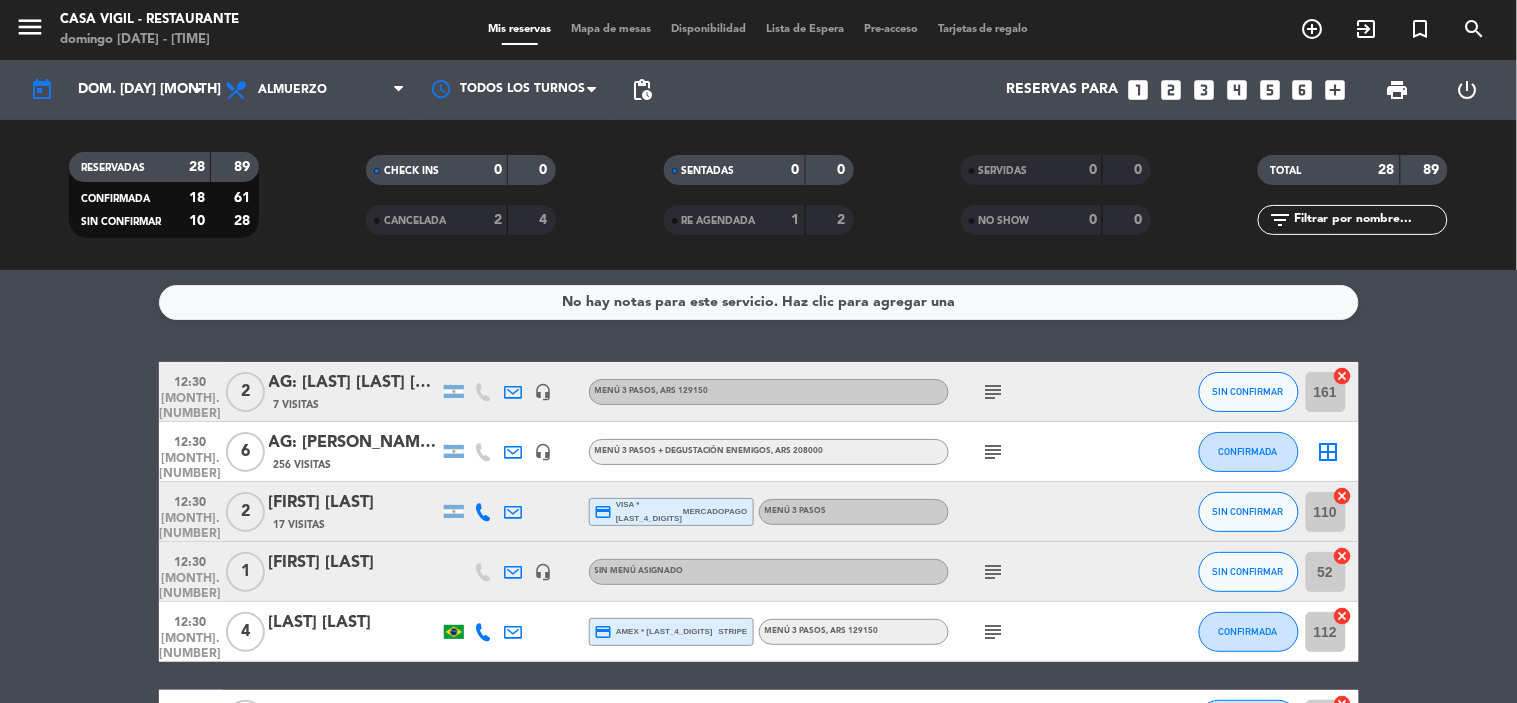 click on "subject" 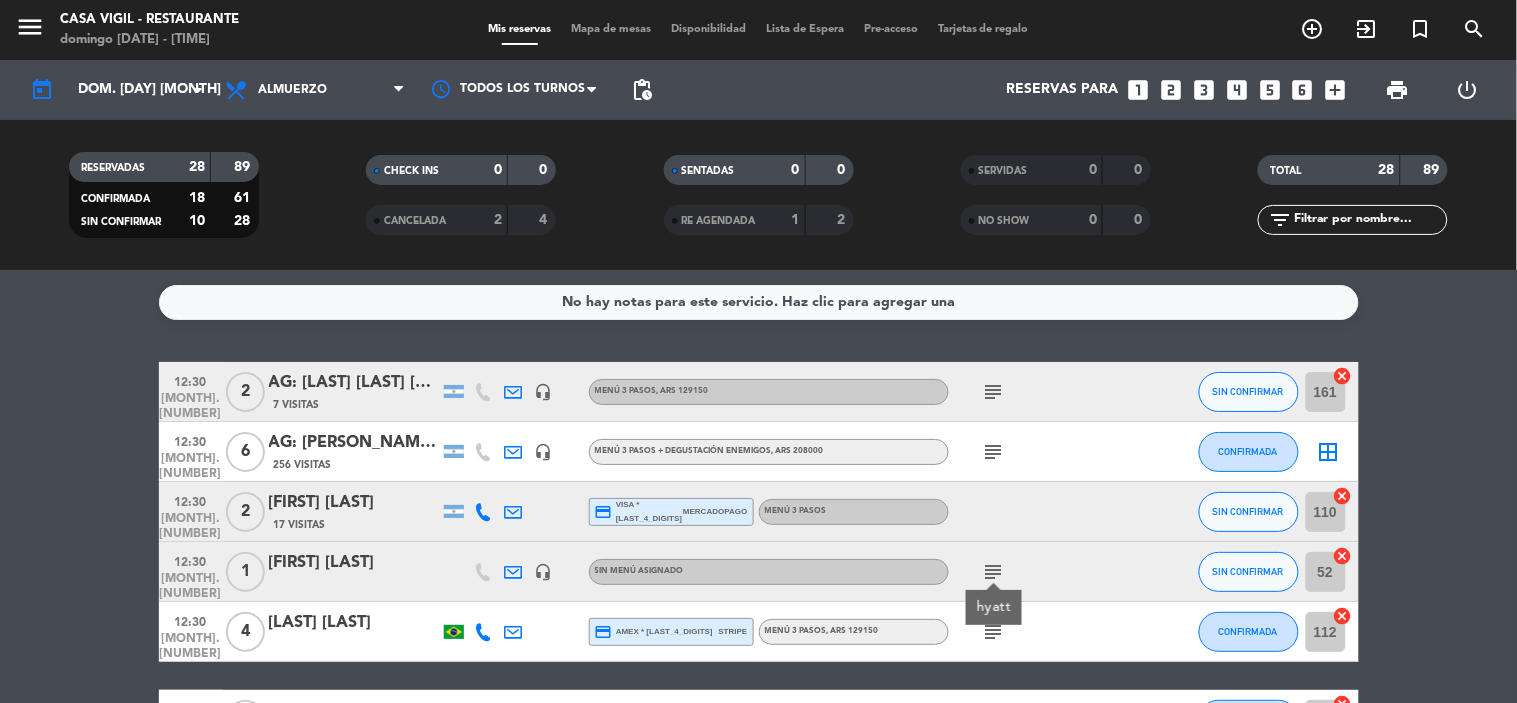 click on "subject" 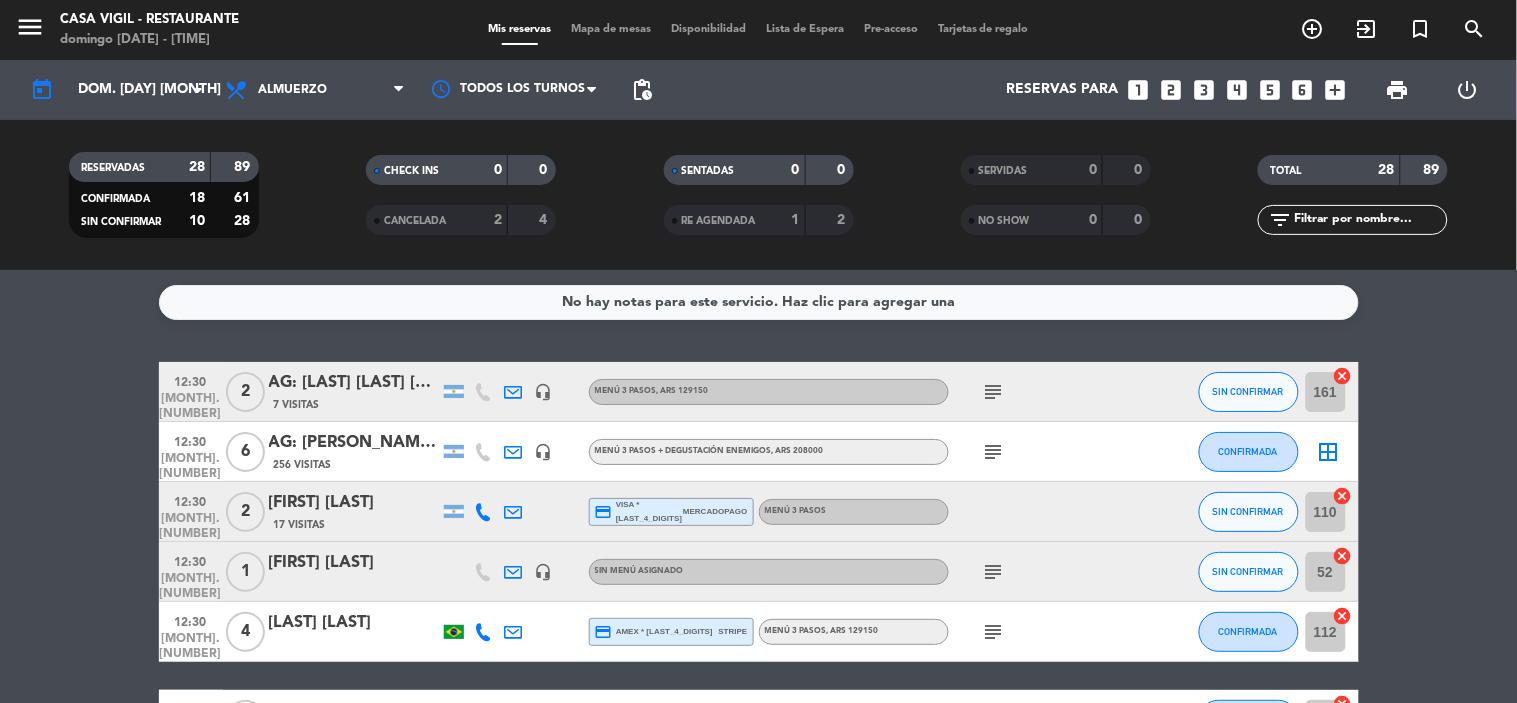click on "subject" 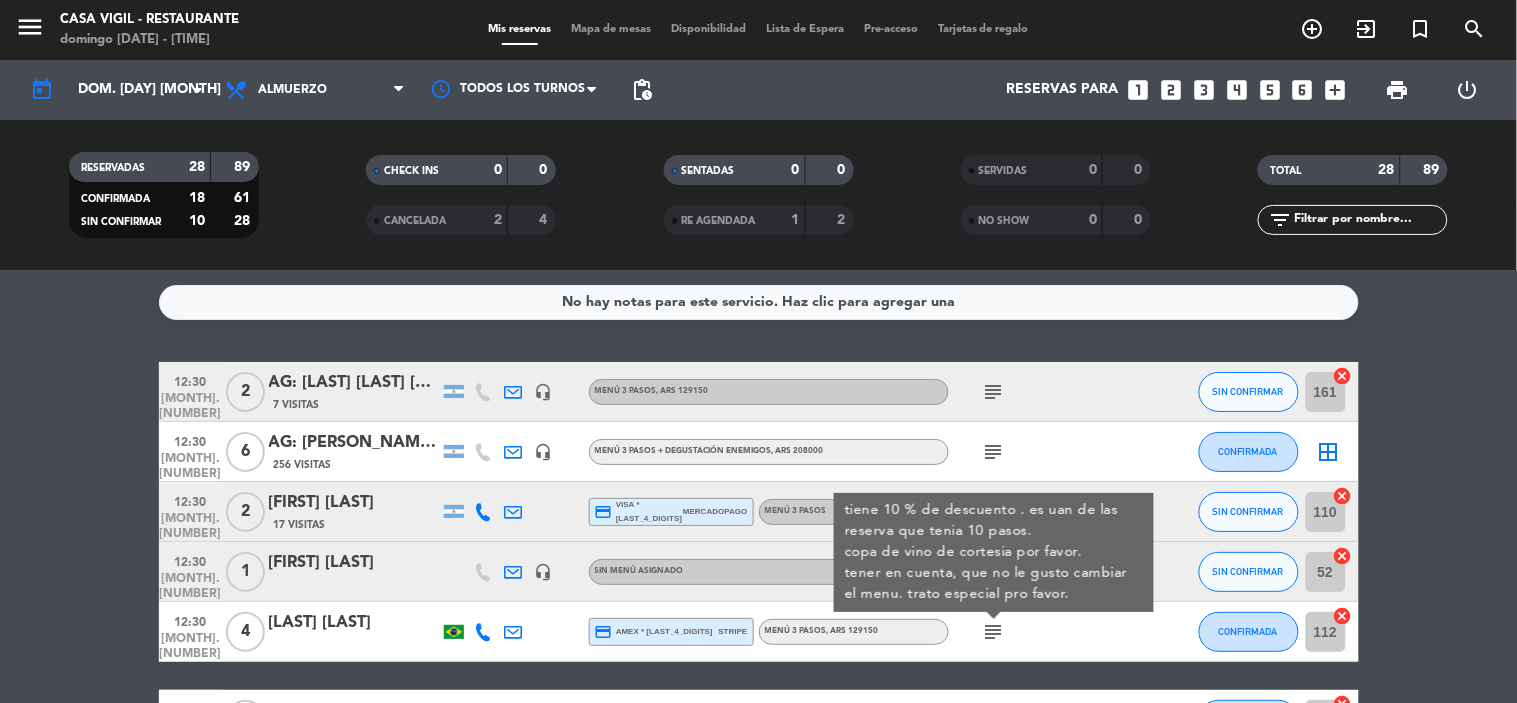 click on "subject" 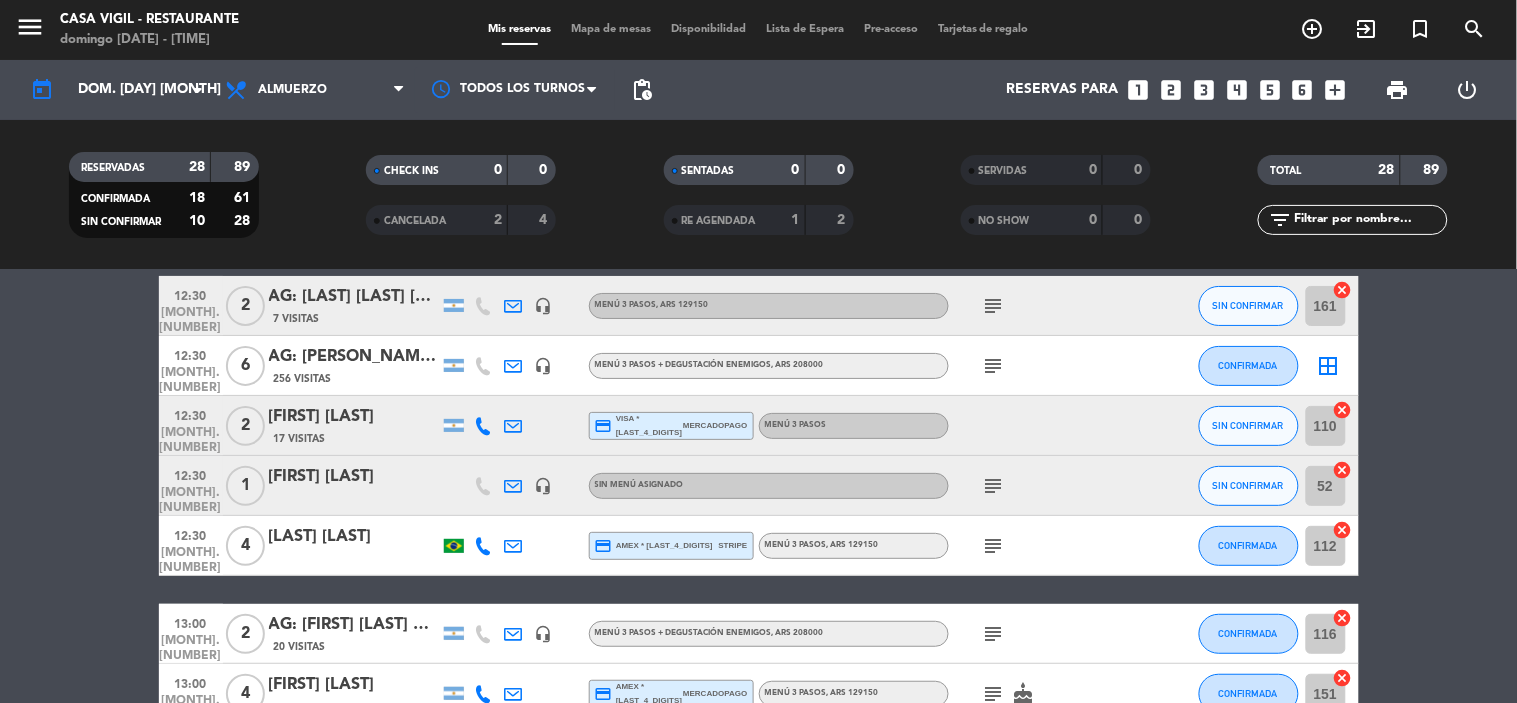 scroll, scrollTop: 111, scrollLeft: 0, axis: vertical 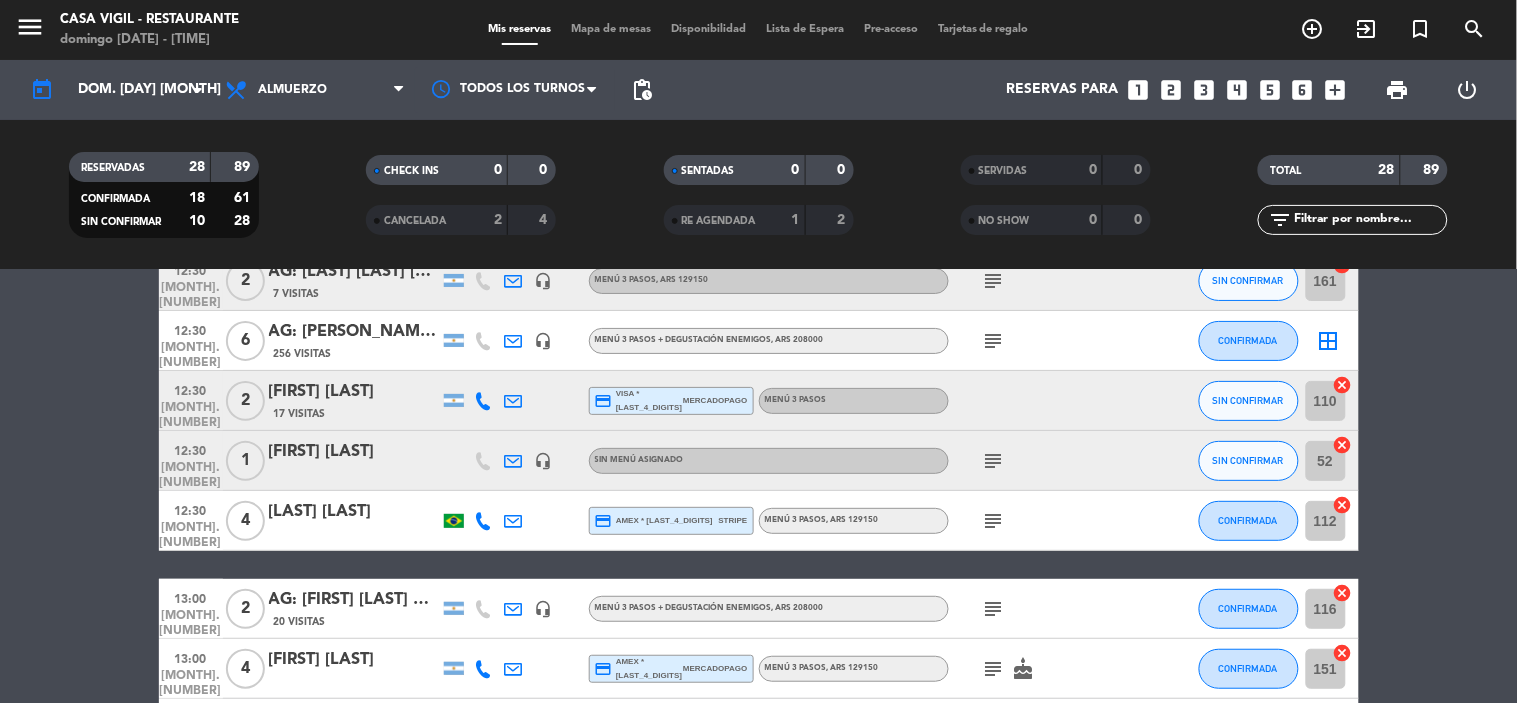click on "subject" 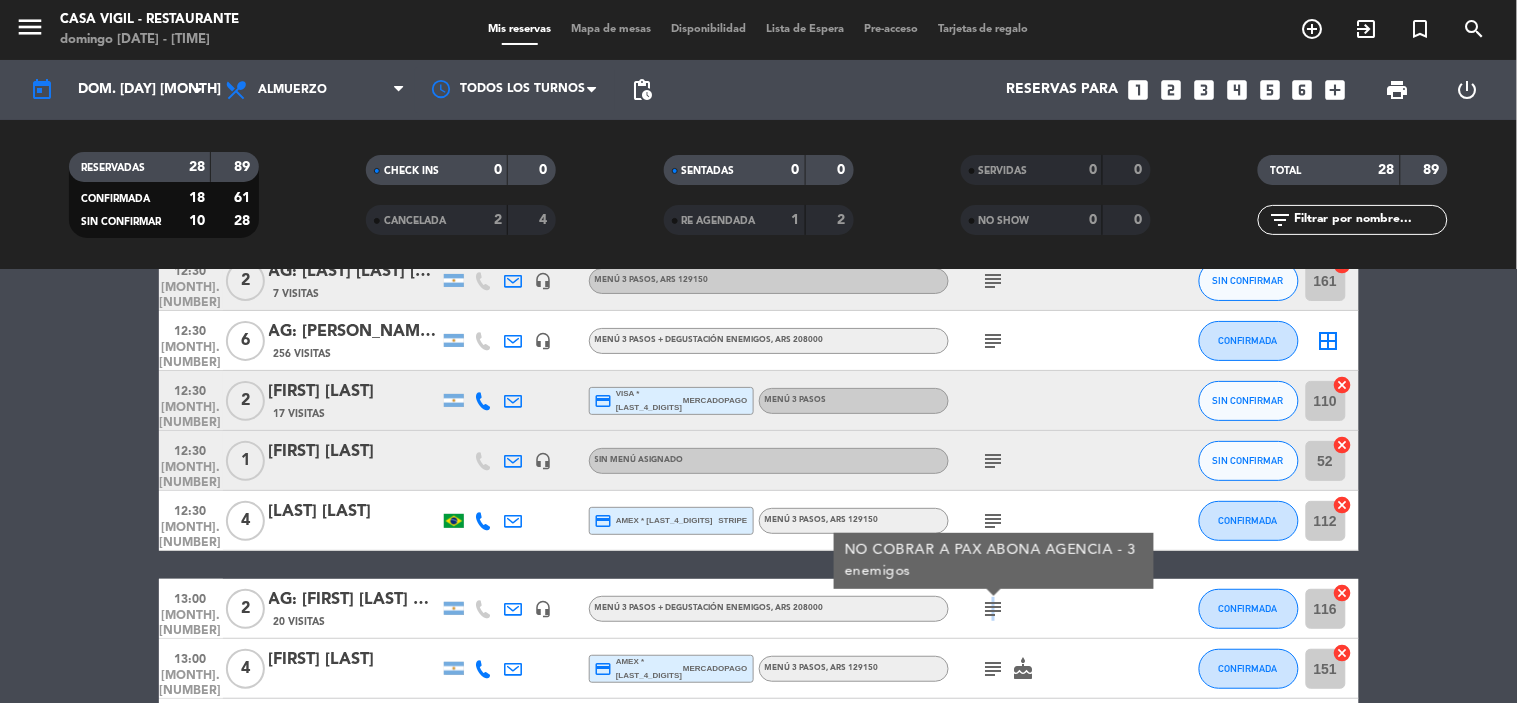 click on "subject" 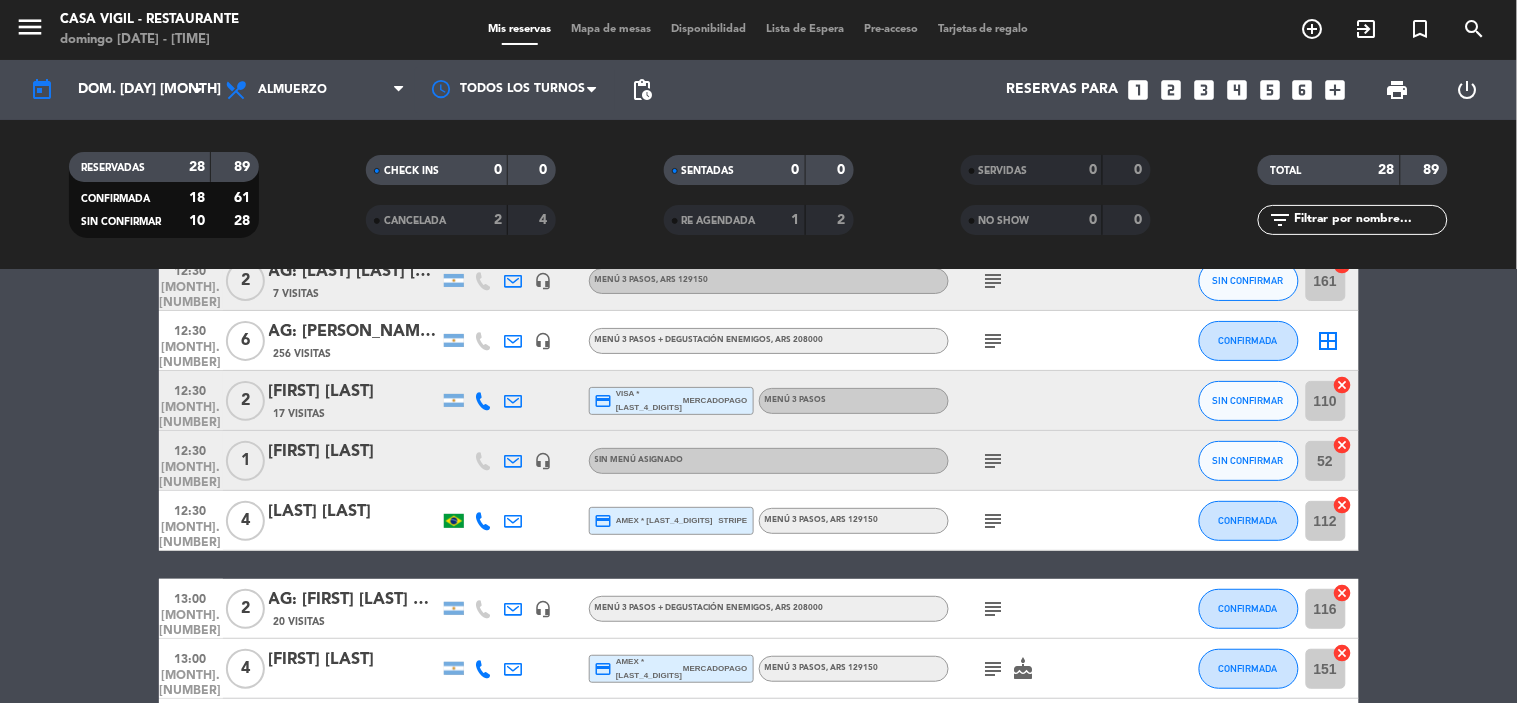 scroll, scrollTop: 222, scrollLeft: 0, axis: vertical 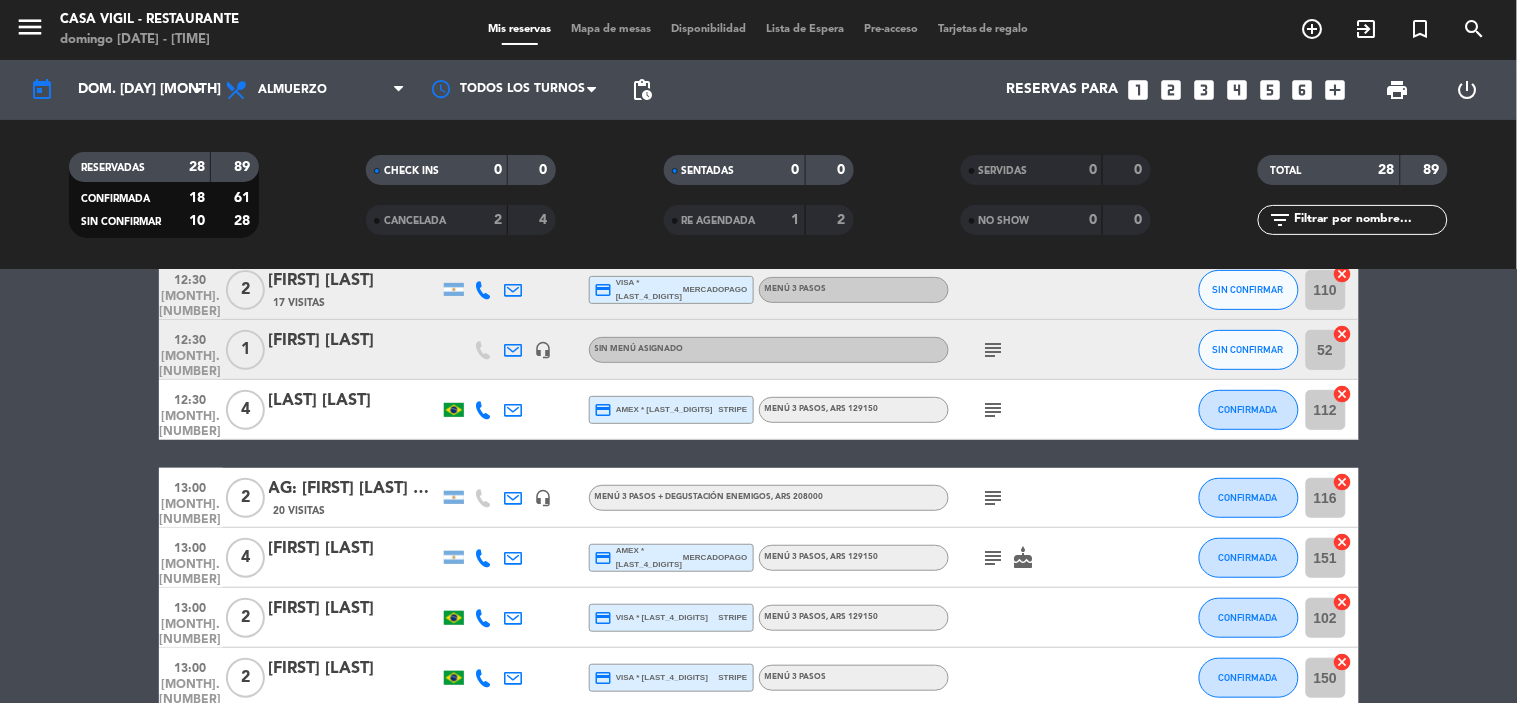 click on "subject" 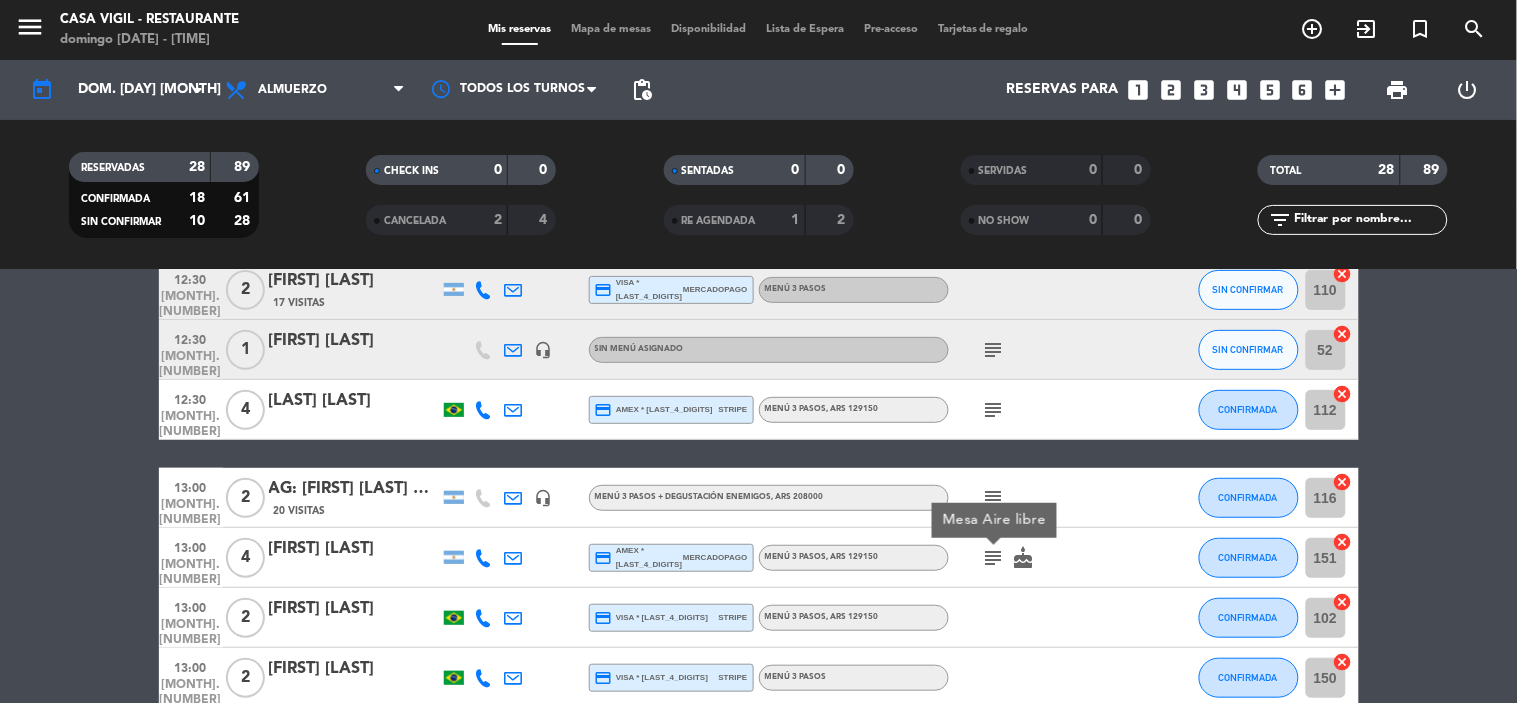 click on "subject" 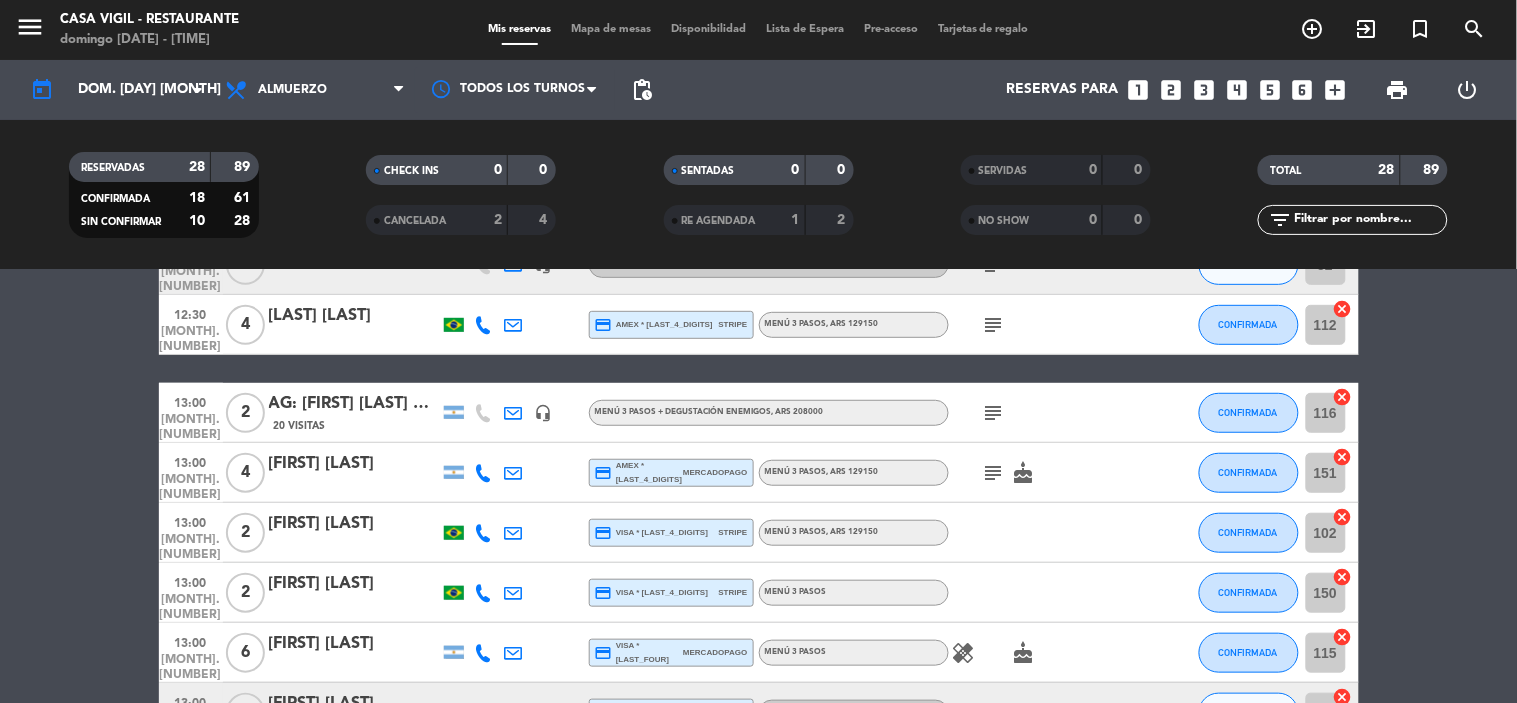 scroll, scrollTop: 333, scrollLeft: 0, axis: vertical 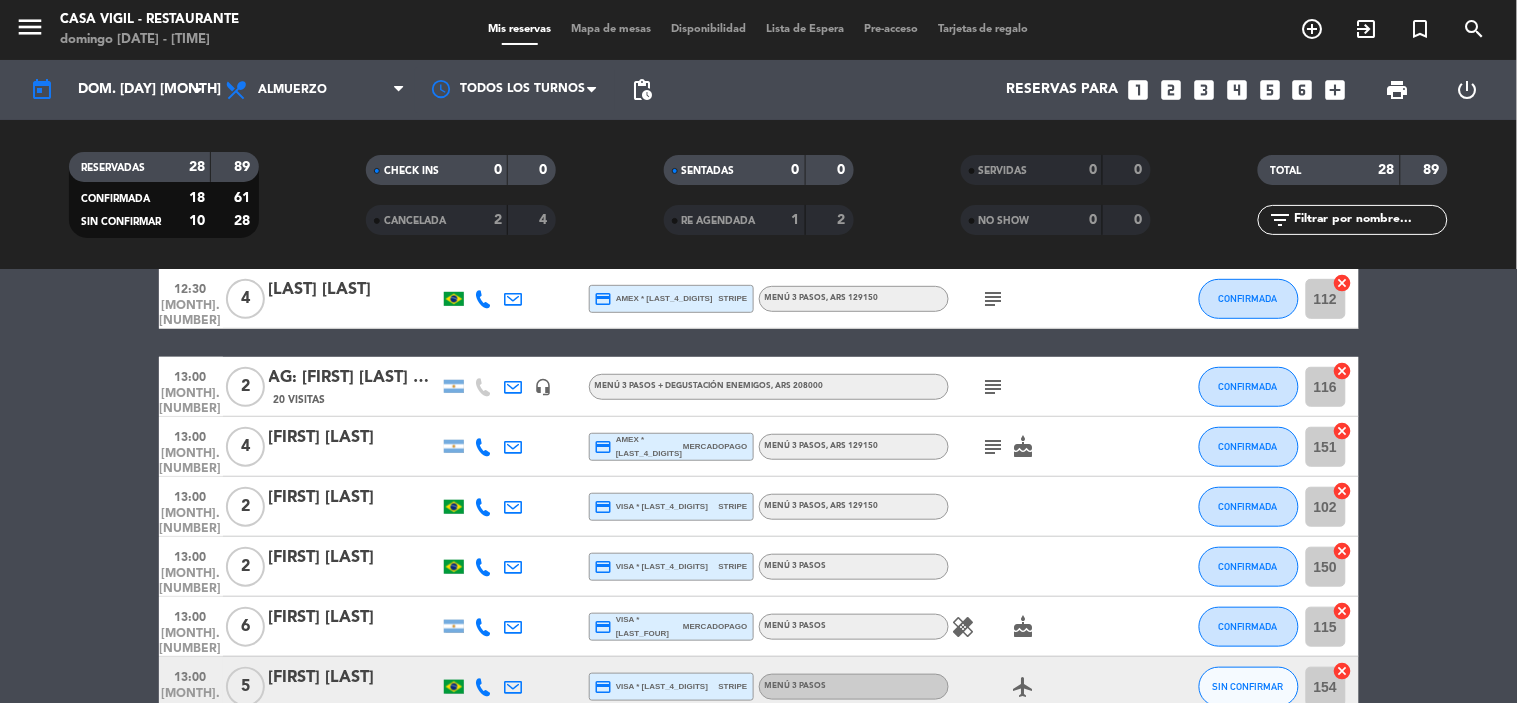 click on "subject" 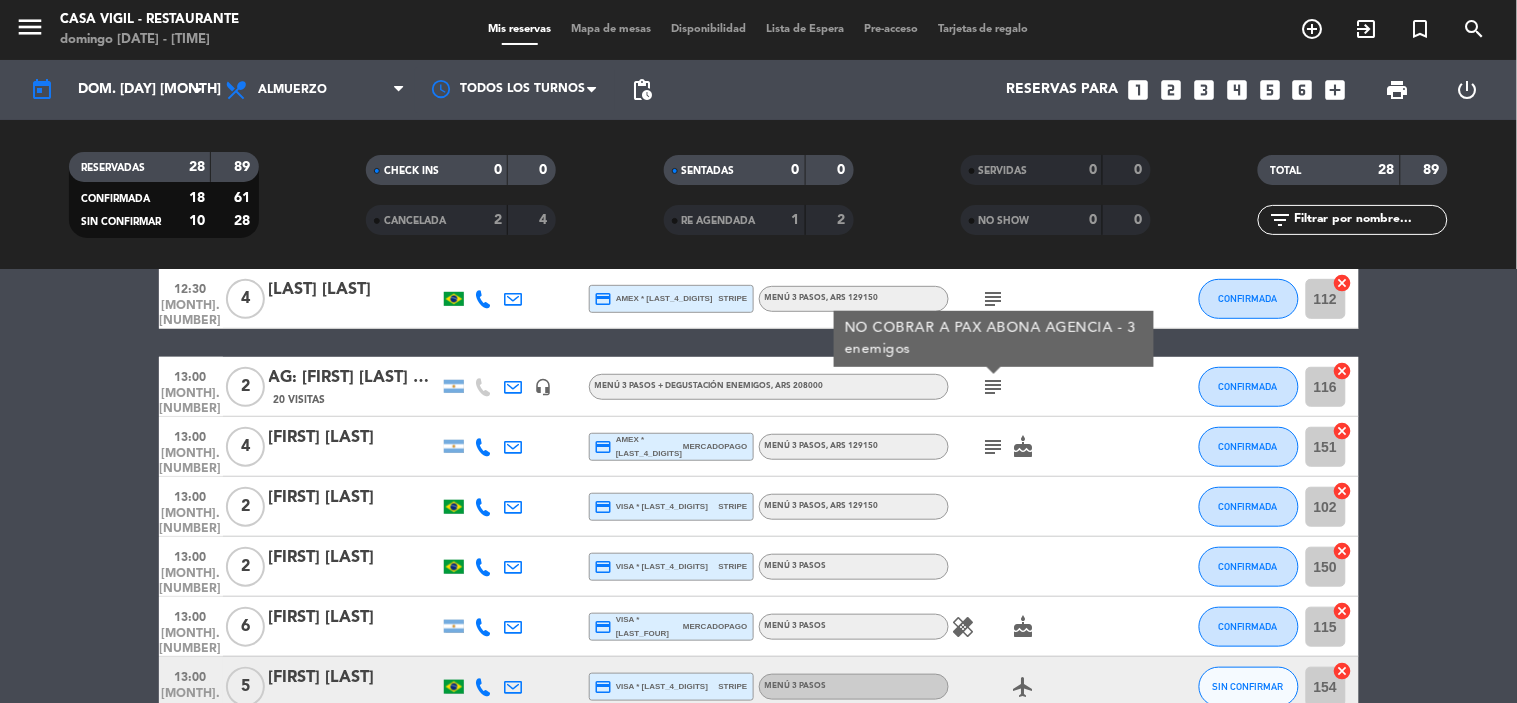 click on "subject" 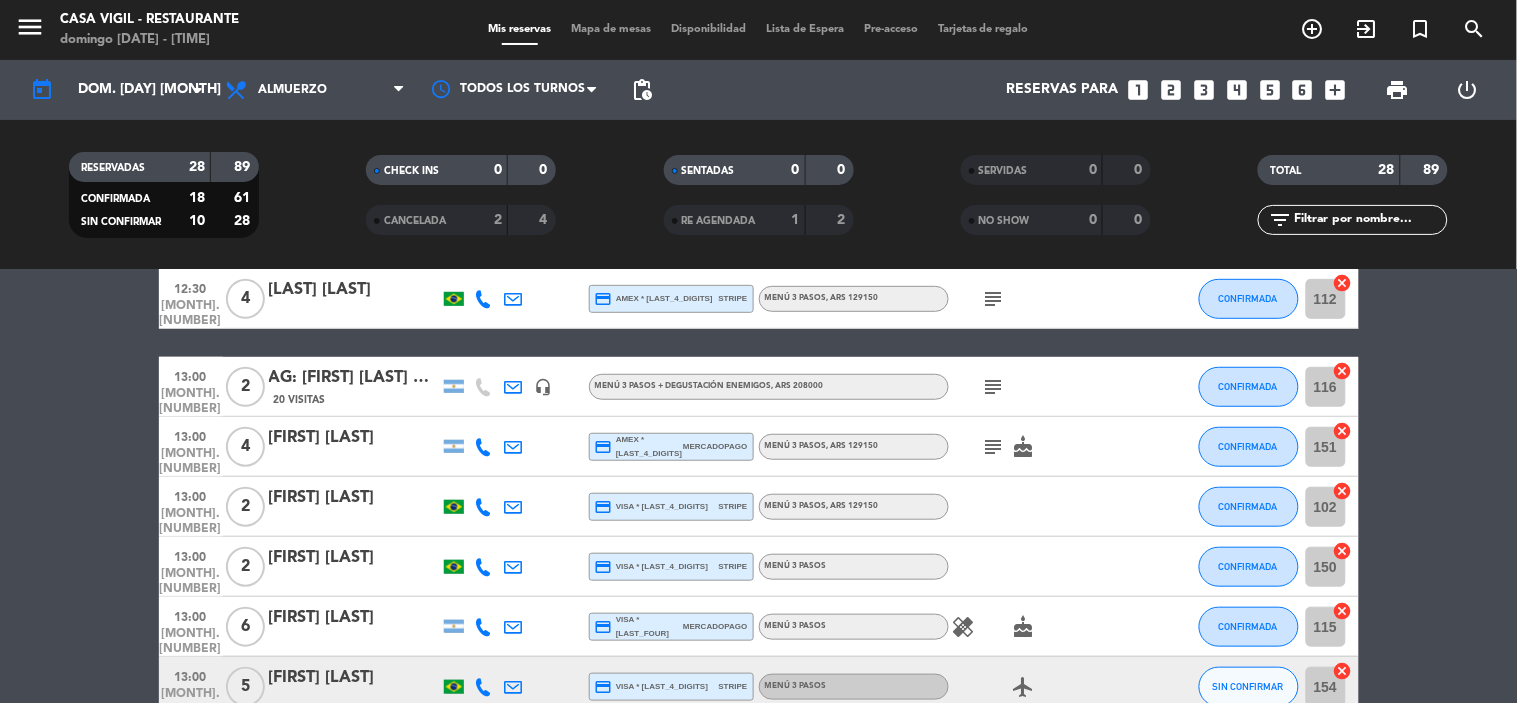 click on "subject" 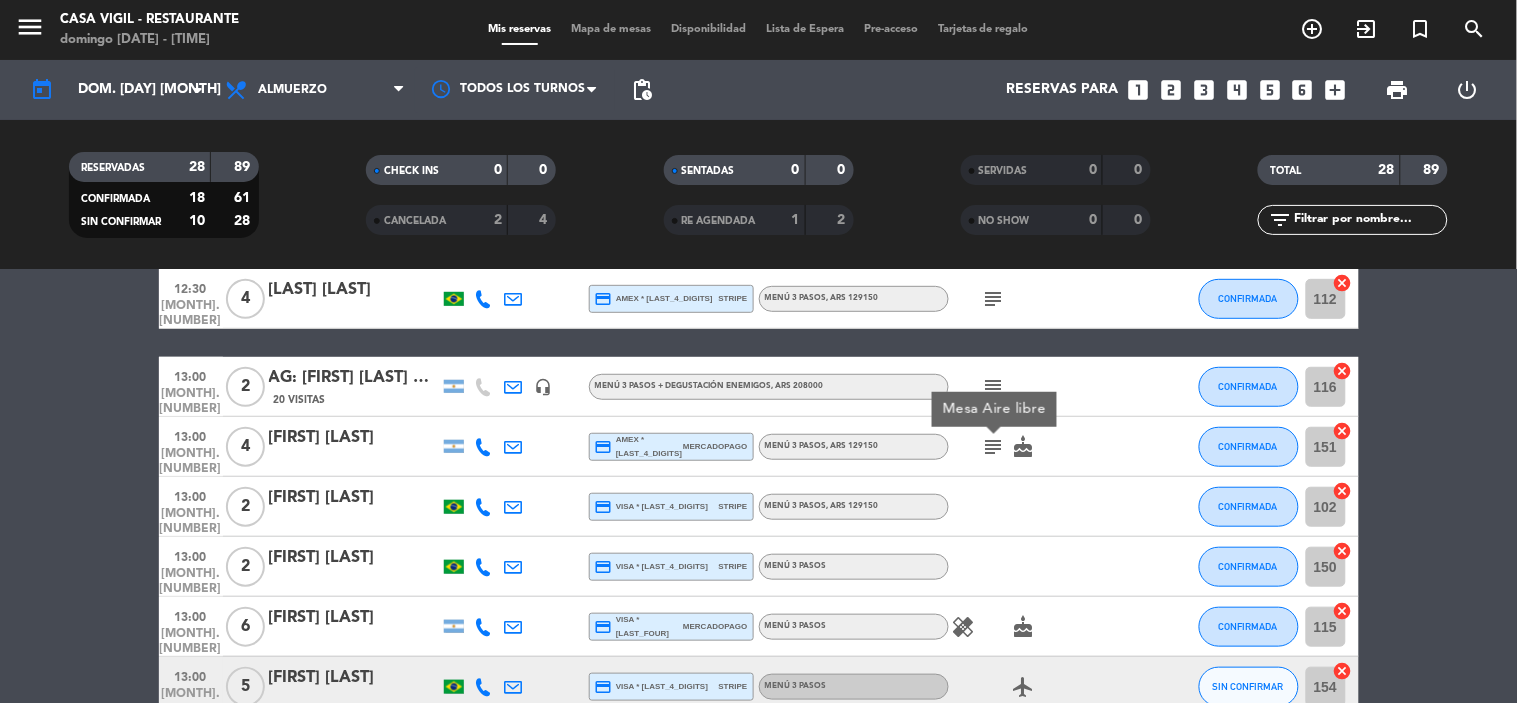 click on "subject" 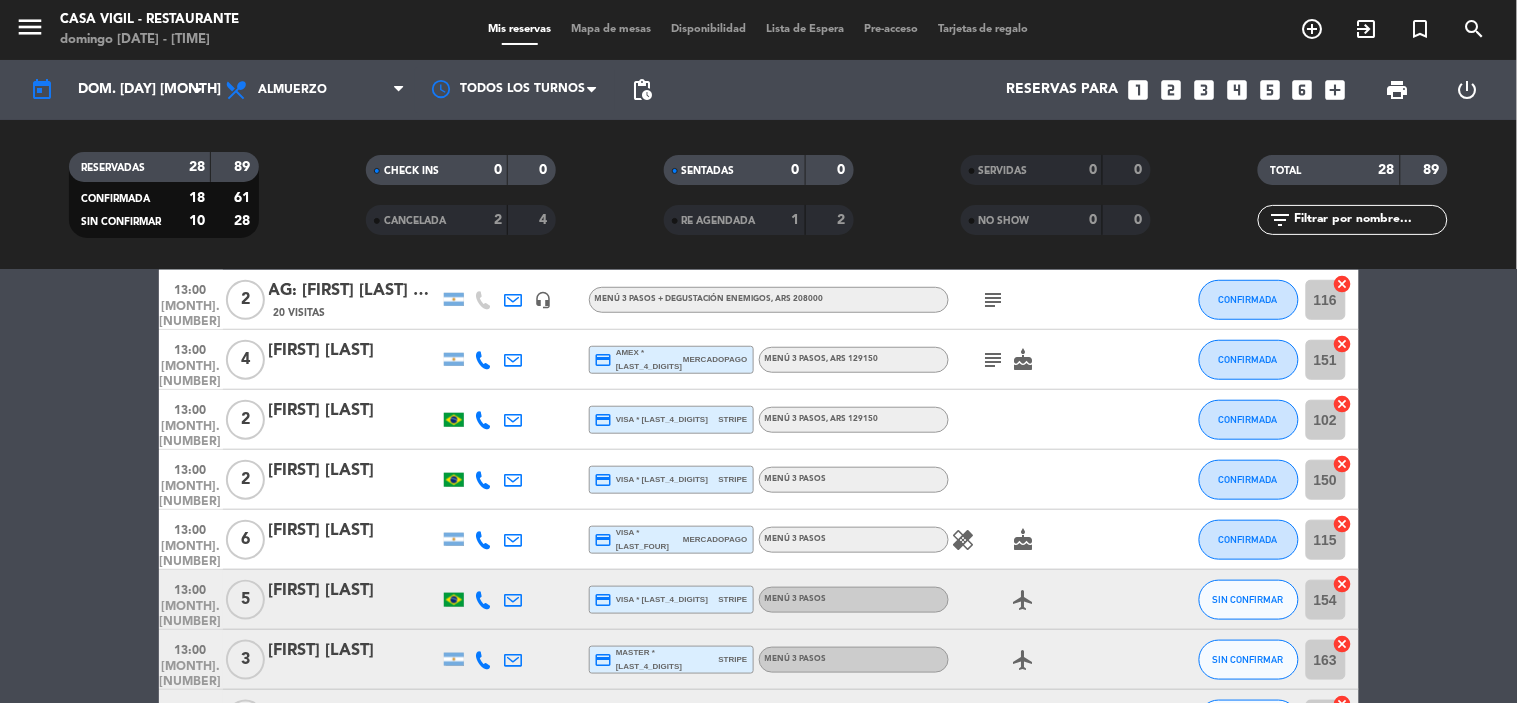 scroll, scrollTop: 444, scrollLeft: 0, axis: vertical 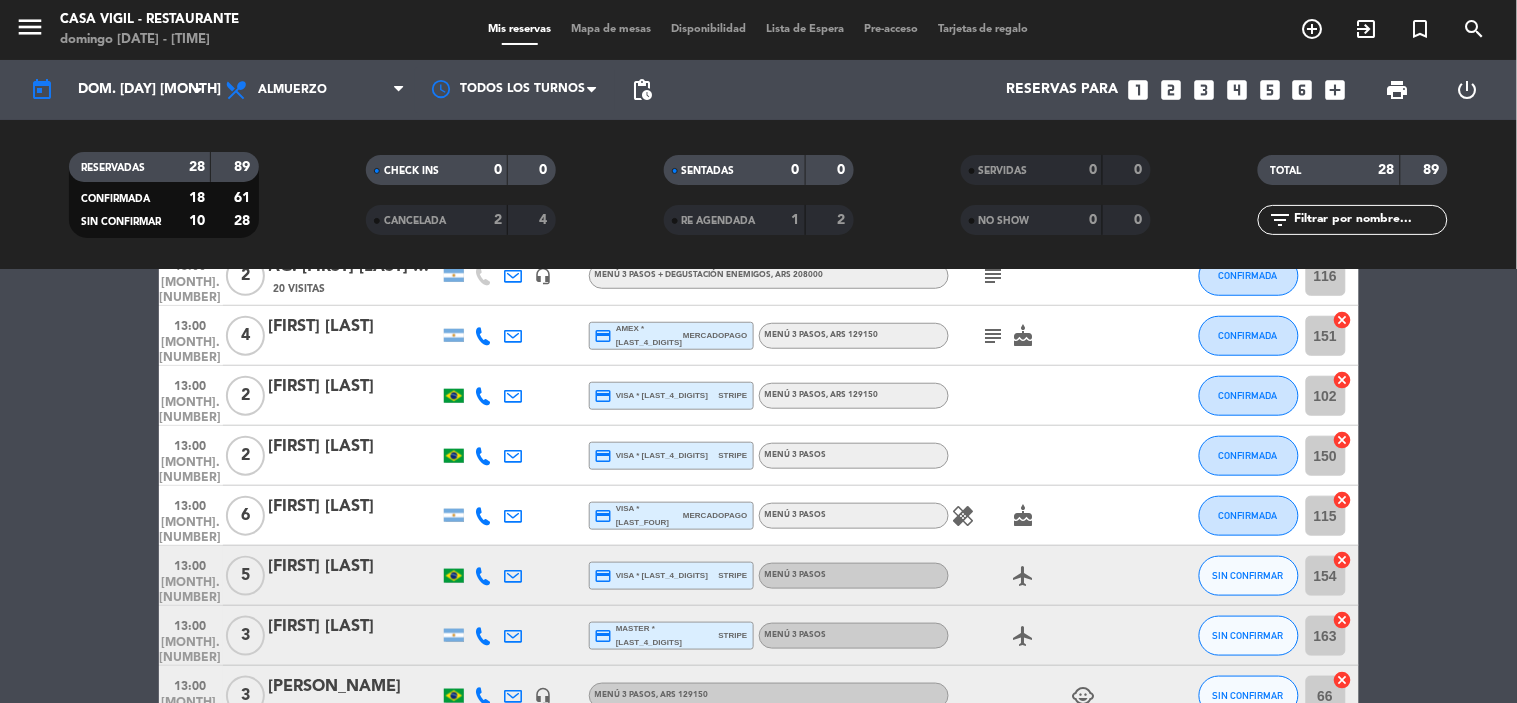 click on "healing" 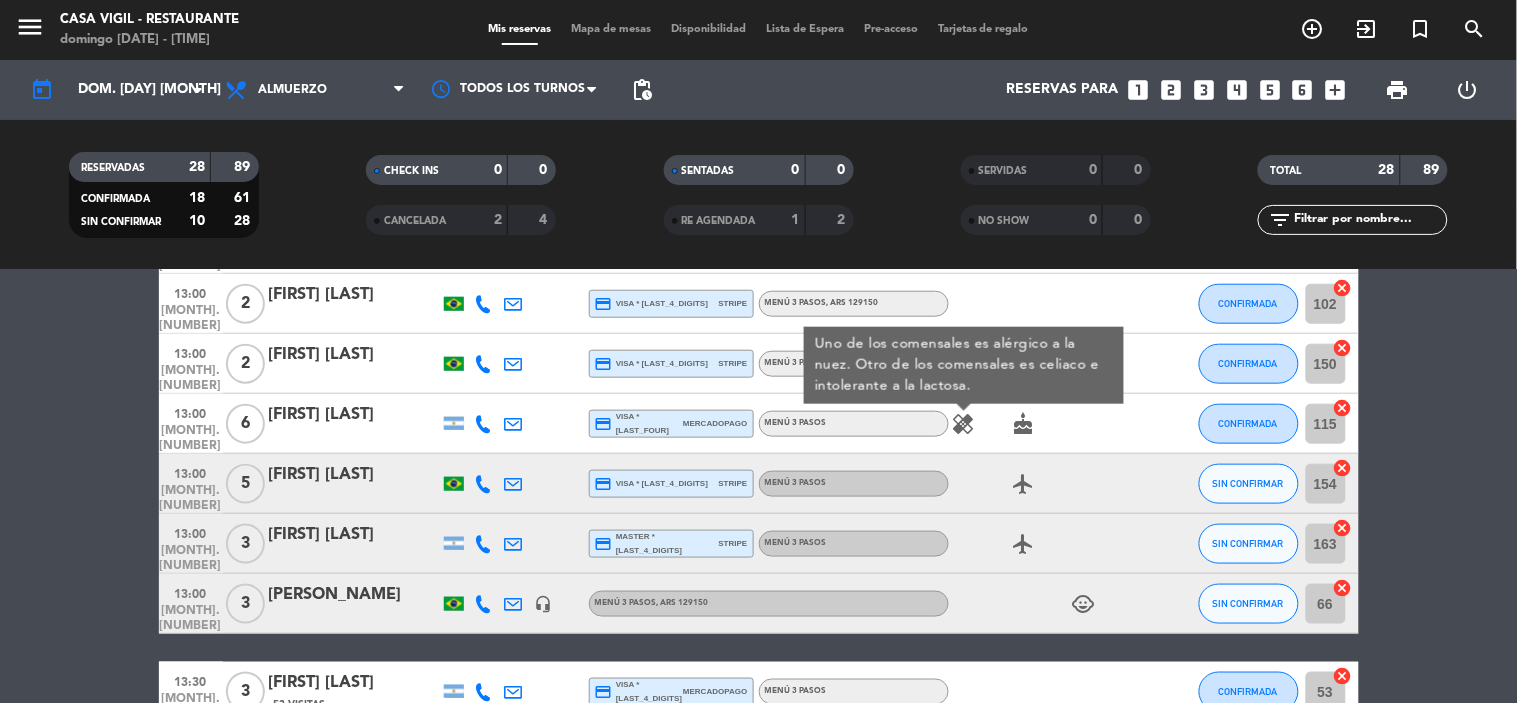 scroll, scrollTop: 555, scrollLeft: 0, axis: vertical 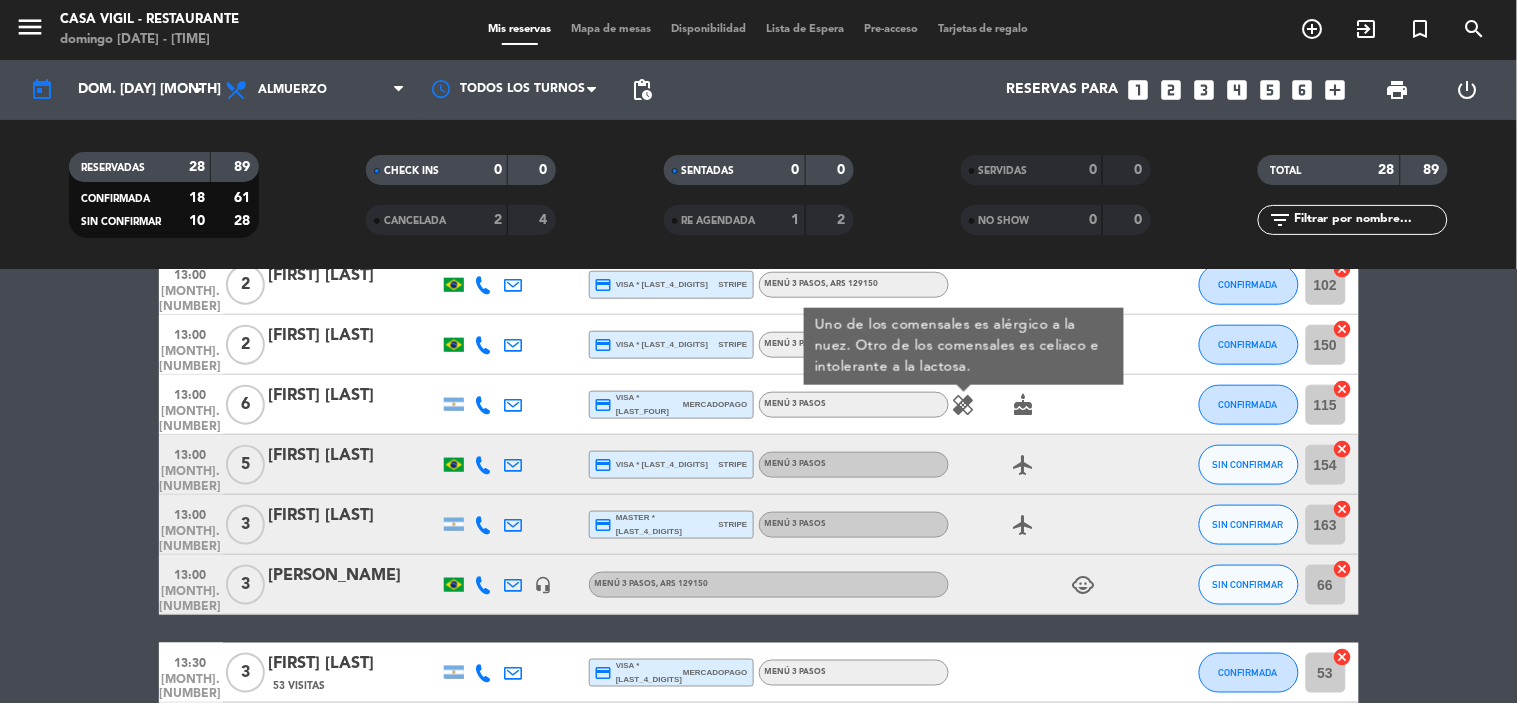 click on "child_care" 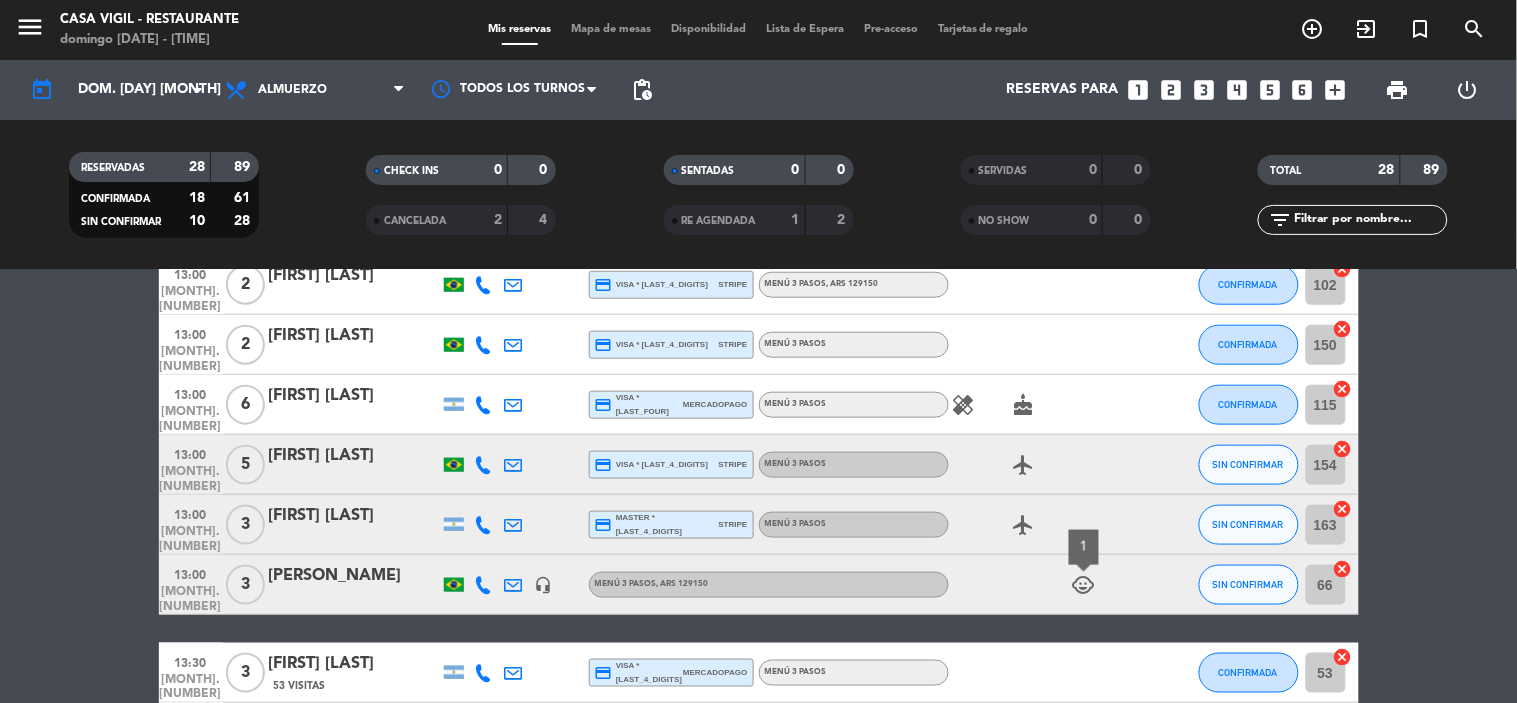 click on "child_care" 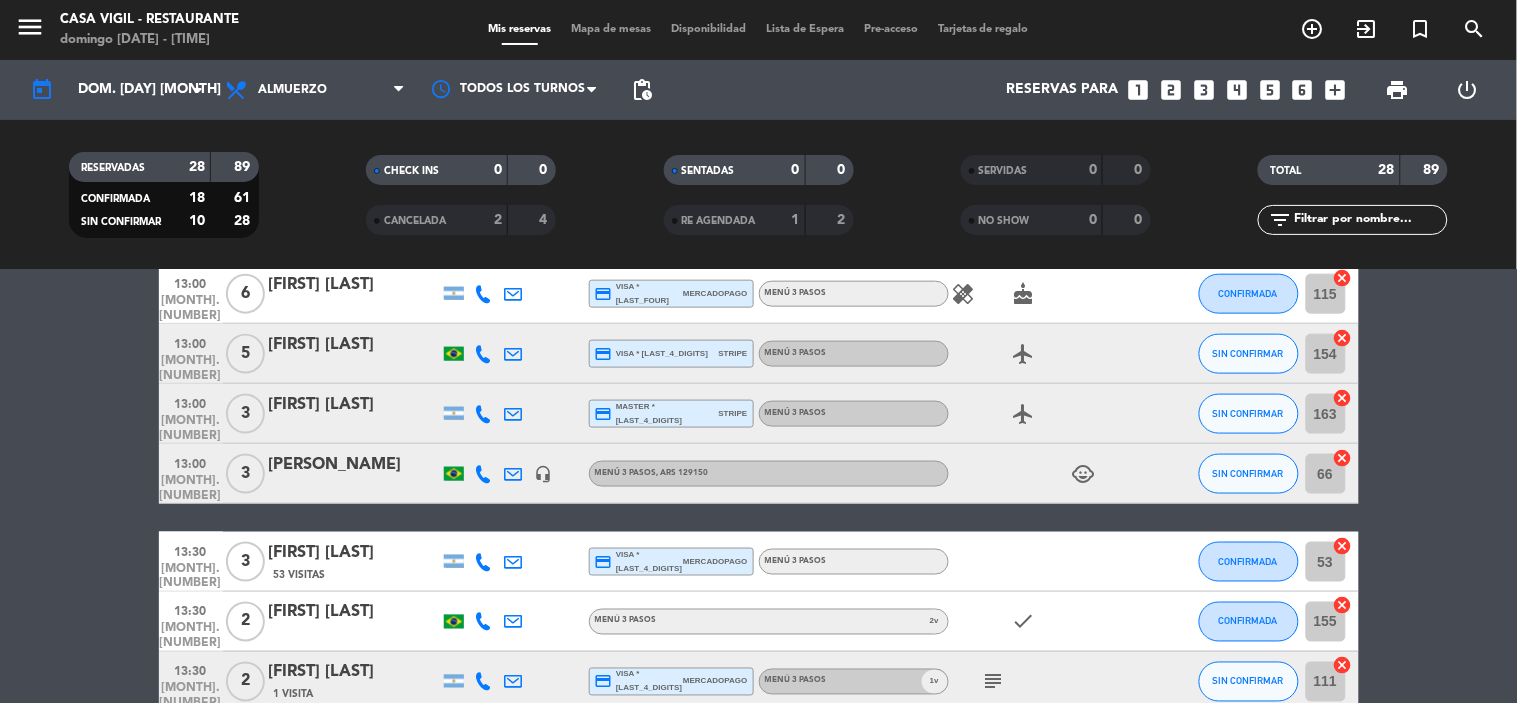 scroll, scrollTop: 777, scrollLeft: 0, axis: vertical 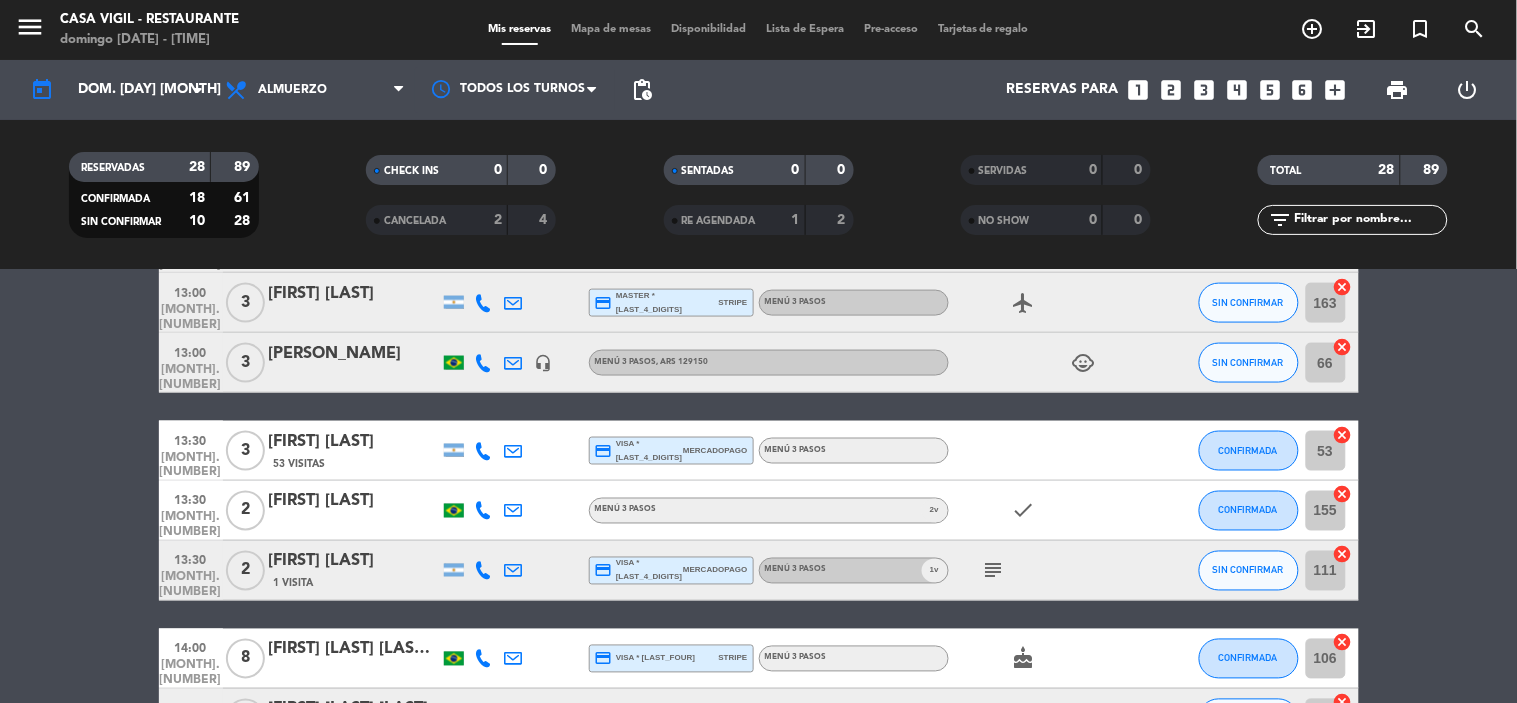 click on "Menú 3 Pasos 2 v" 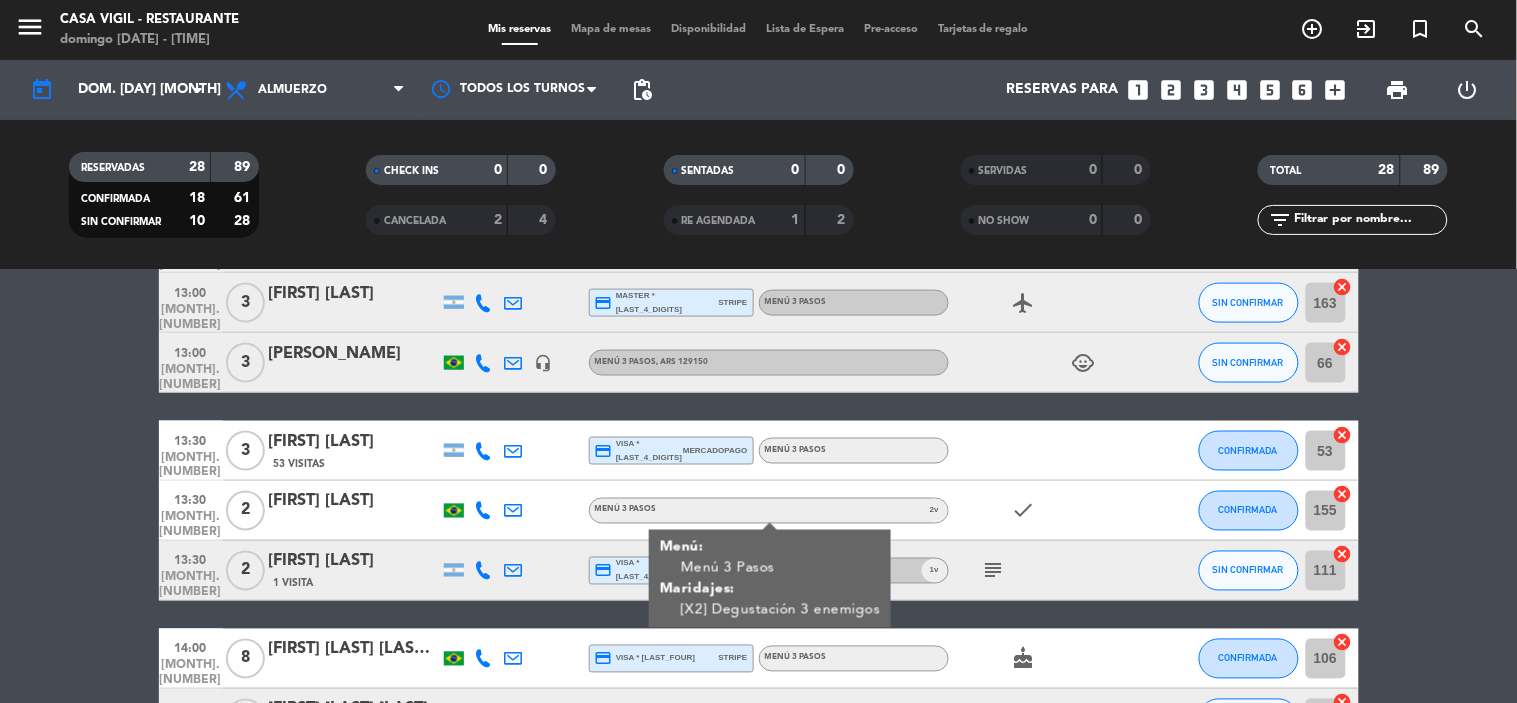 click on "[FIRST] [LAST]" 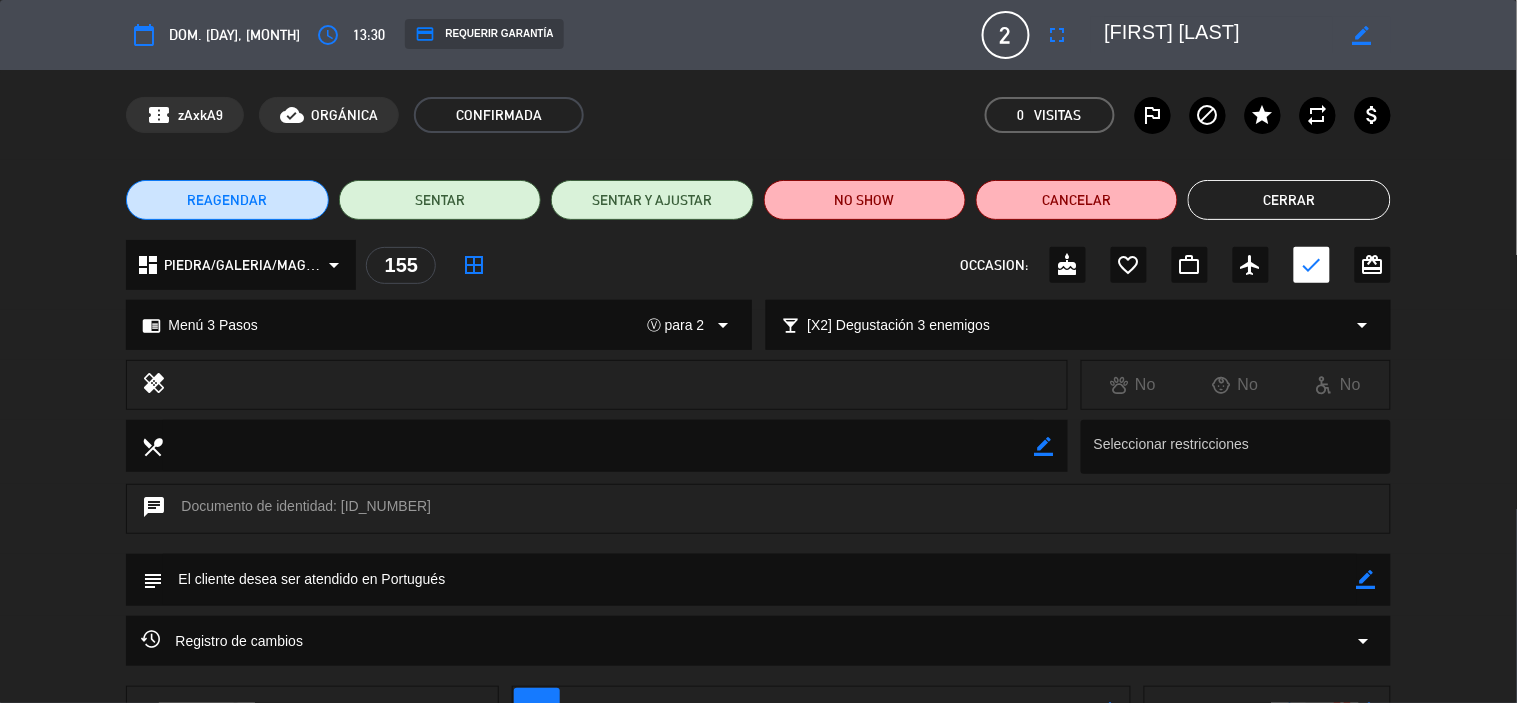 click on "Cerrar" 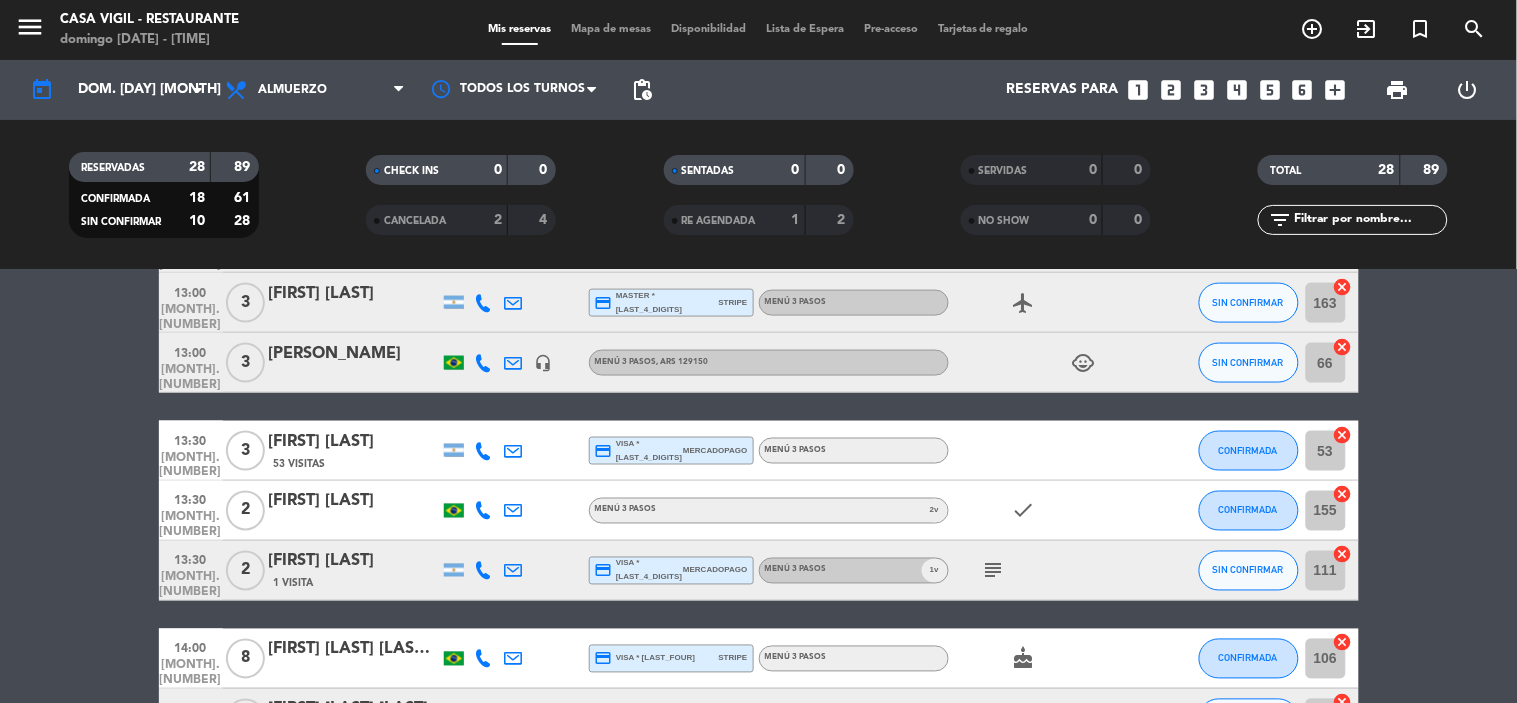 click on "2 v" 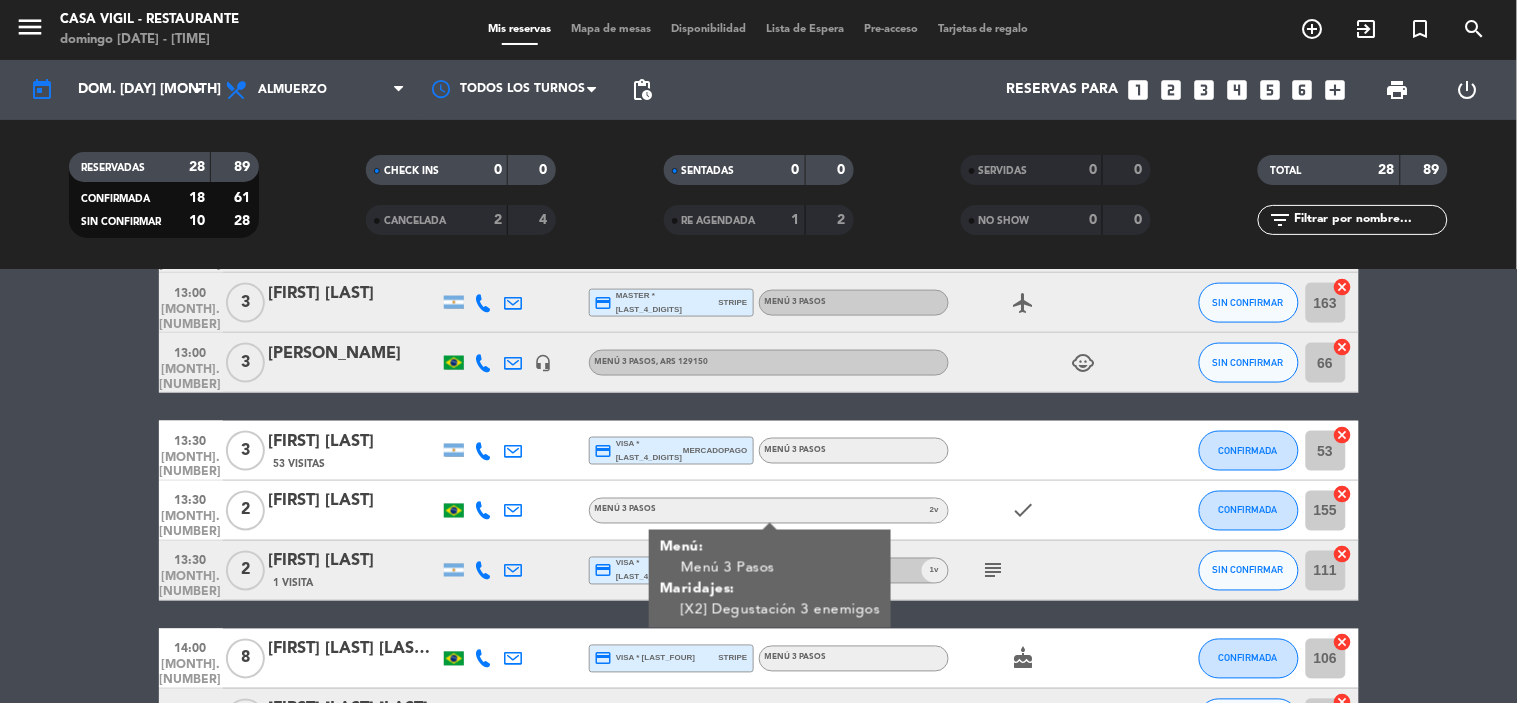click on "2 v" 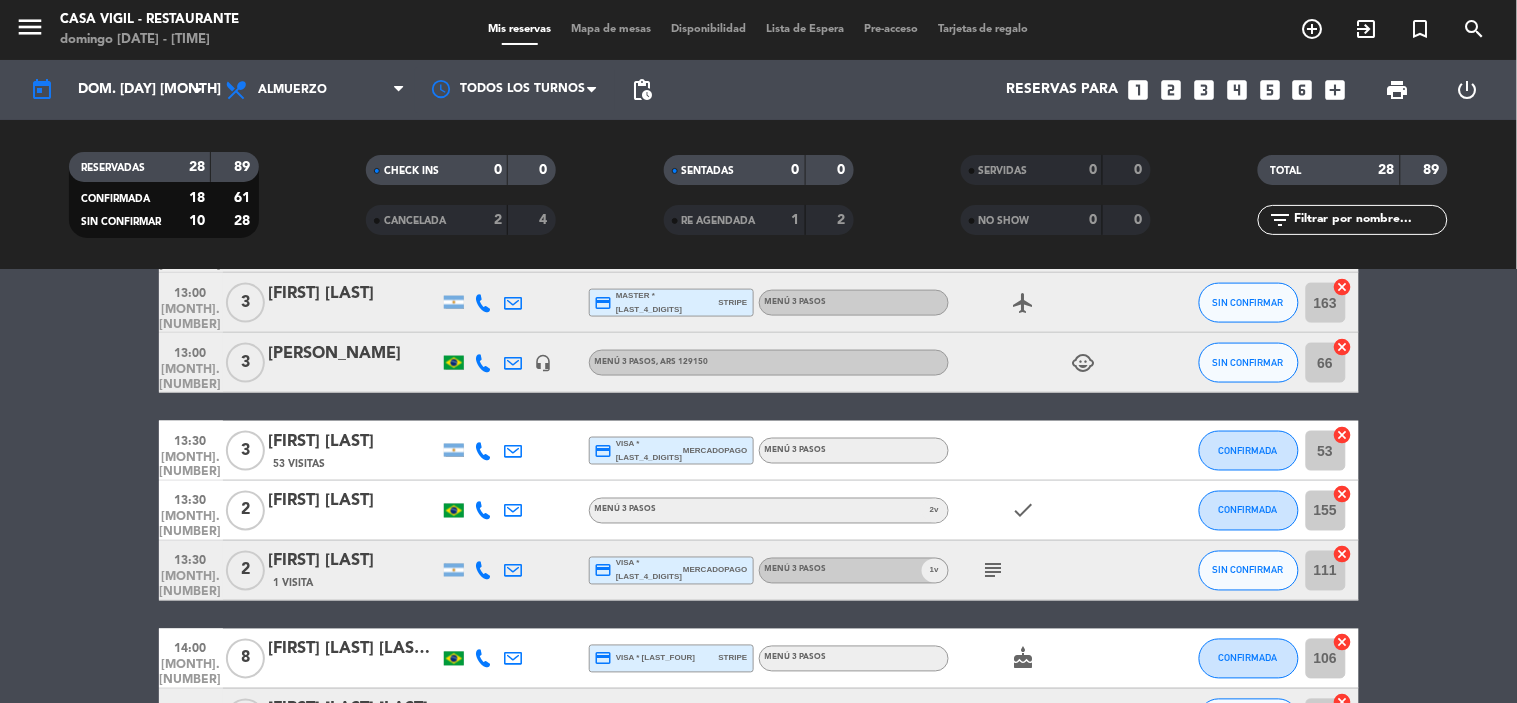click on "1 v" 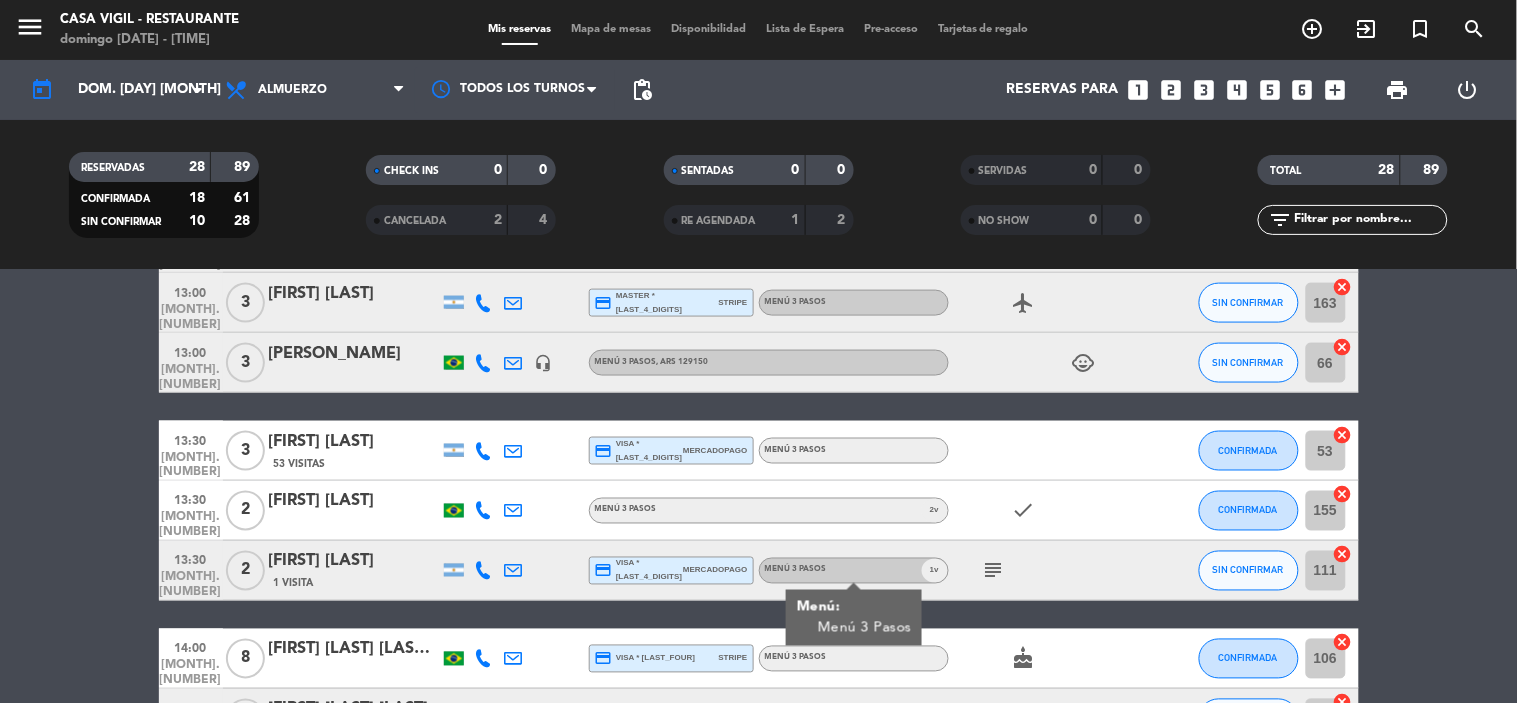 click on "1 v" 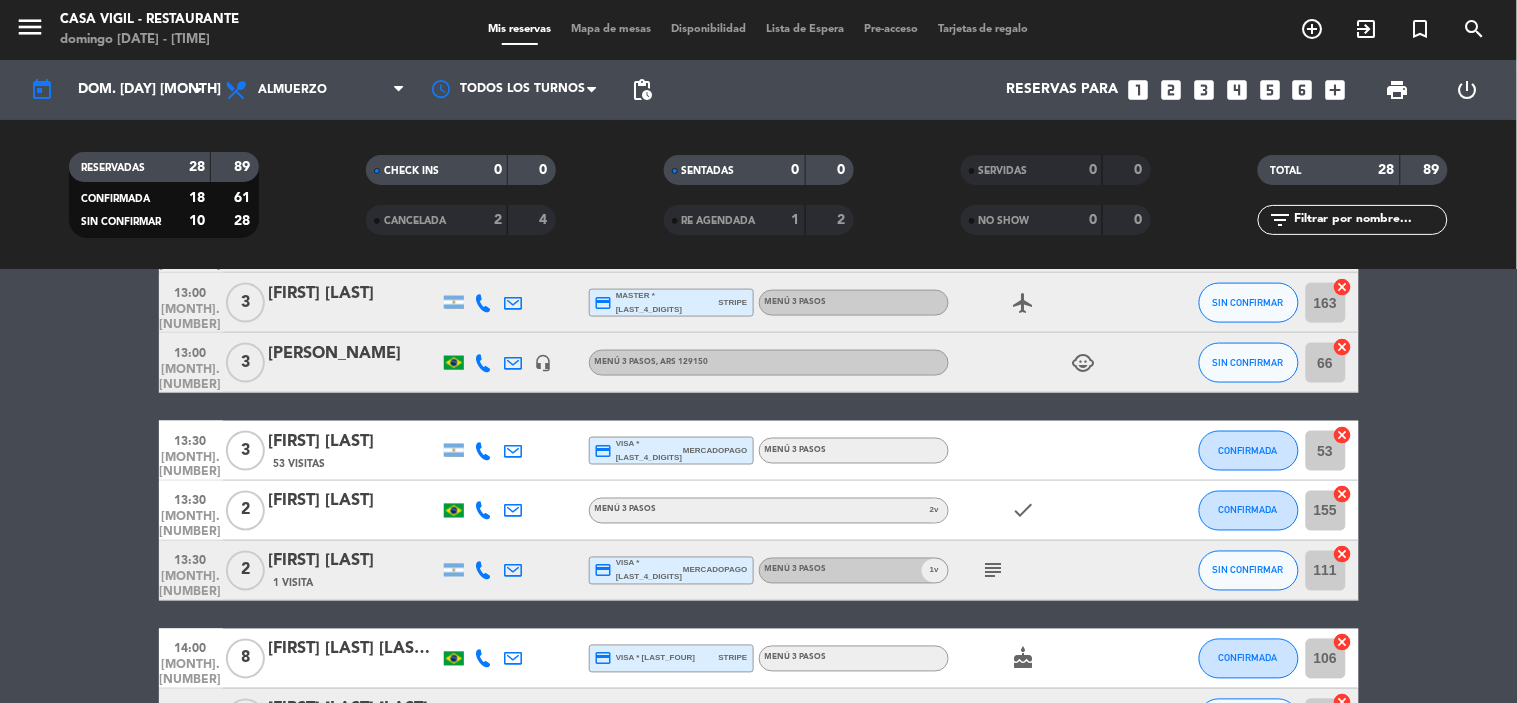 scroll, scrollTop: 888, scrollLeft: 0, axis: vertical 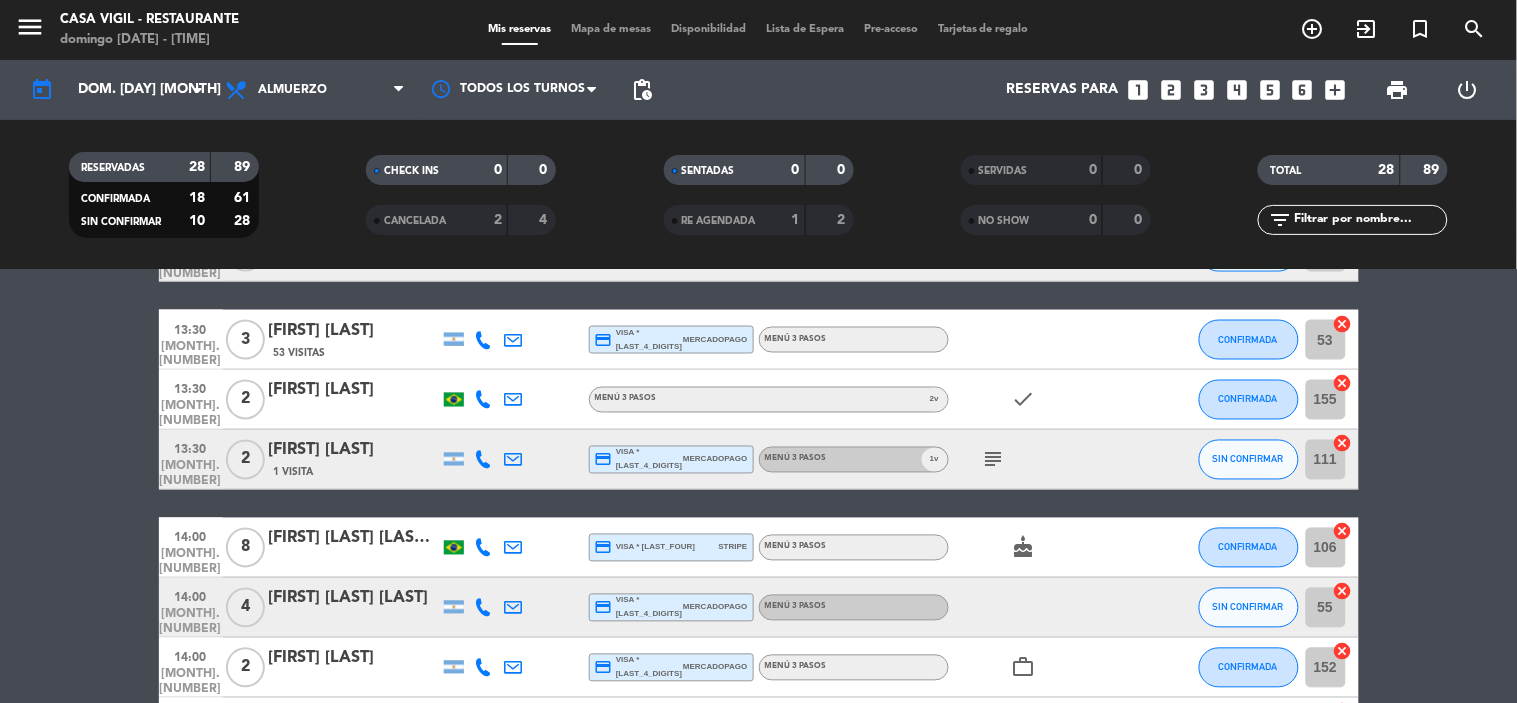 click on "subject" 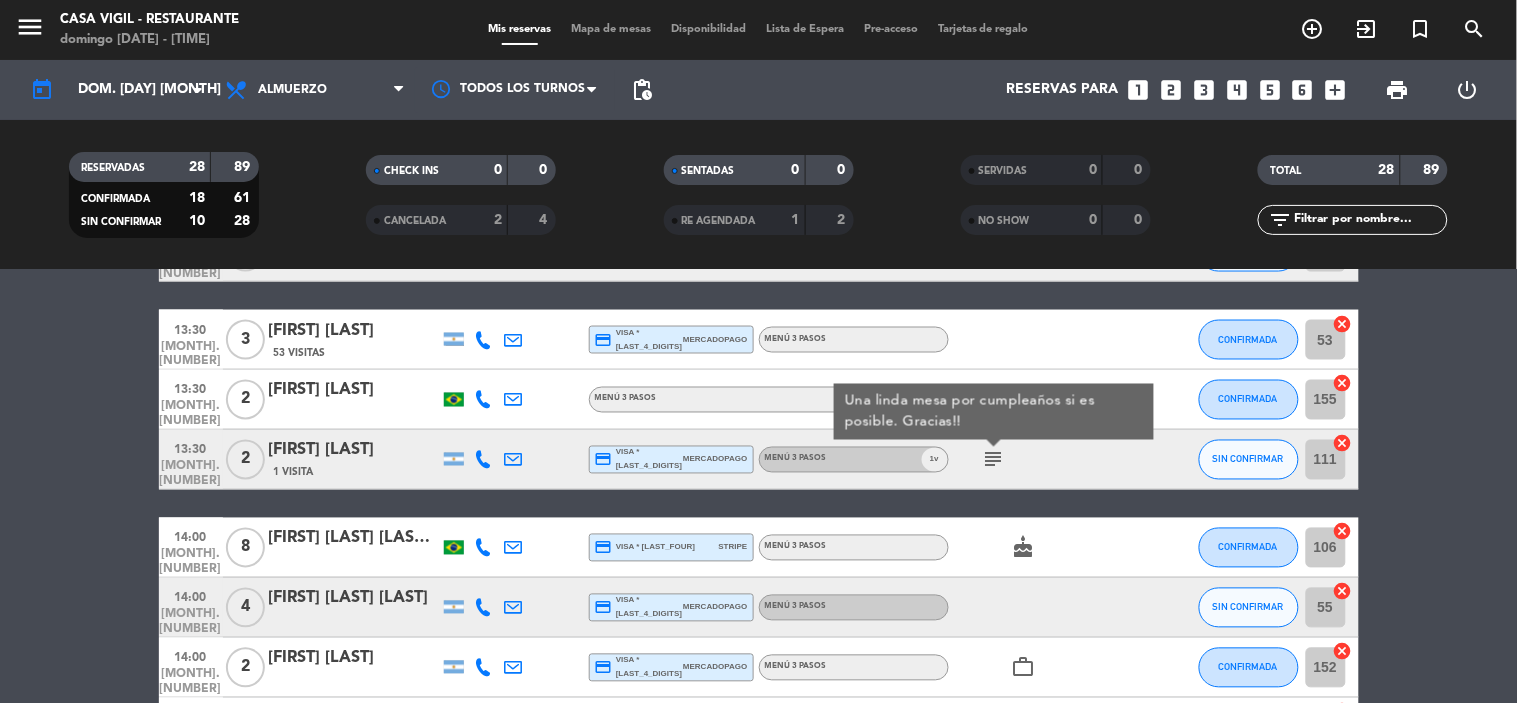 click on "subject" 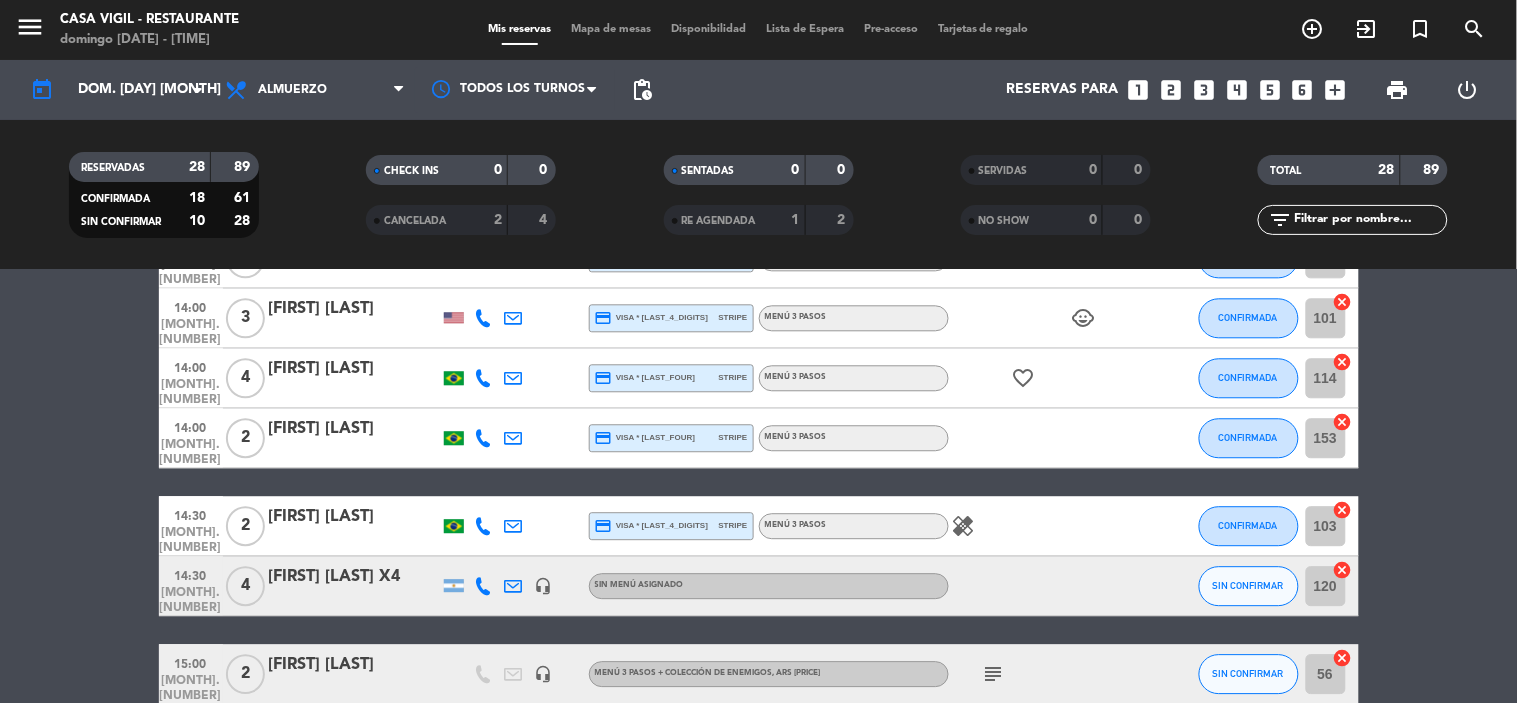 scroll, scrollTop: 1333, scrollLeft: 0, axis: vertical 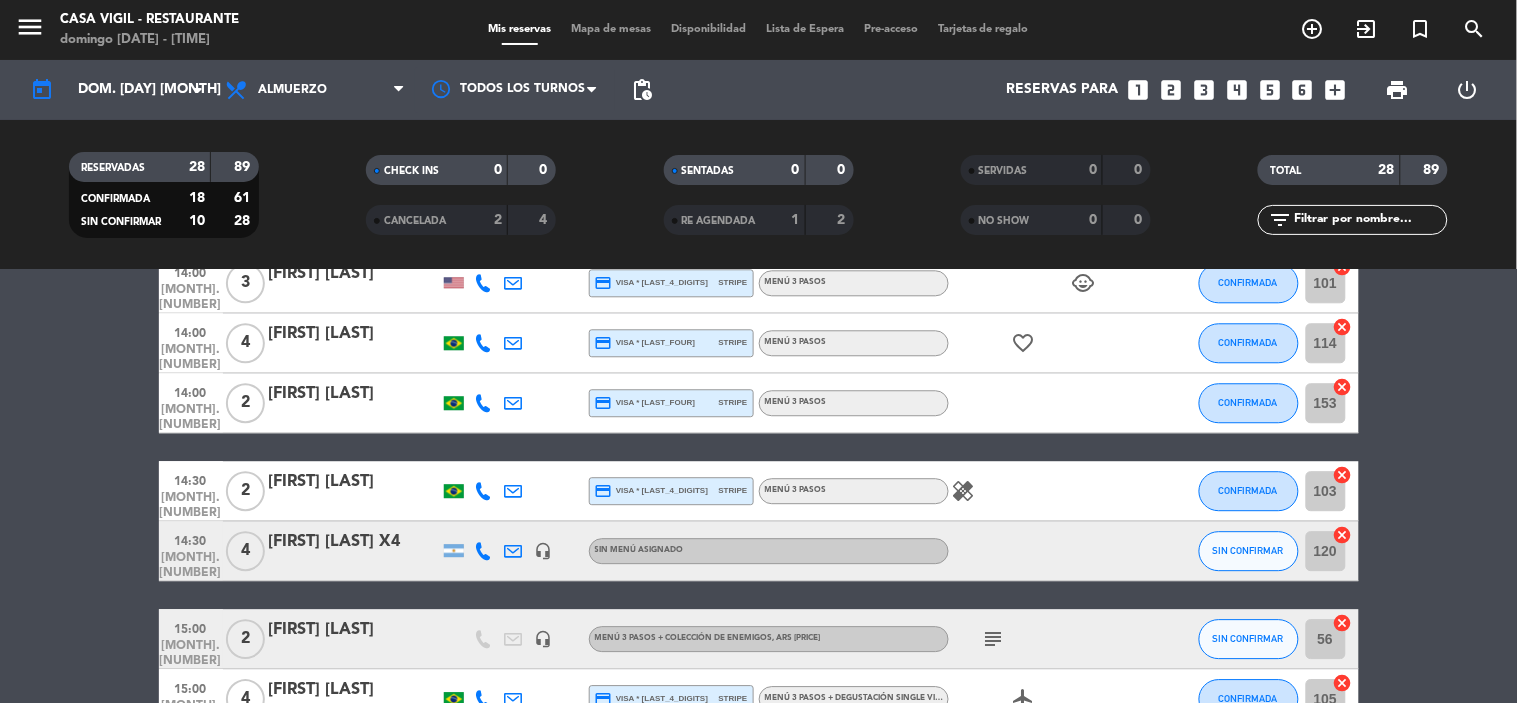 click on "healing" 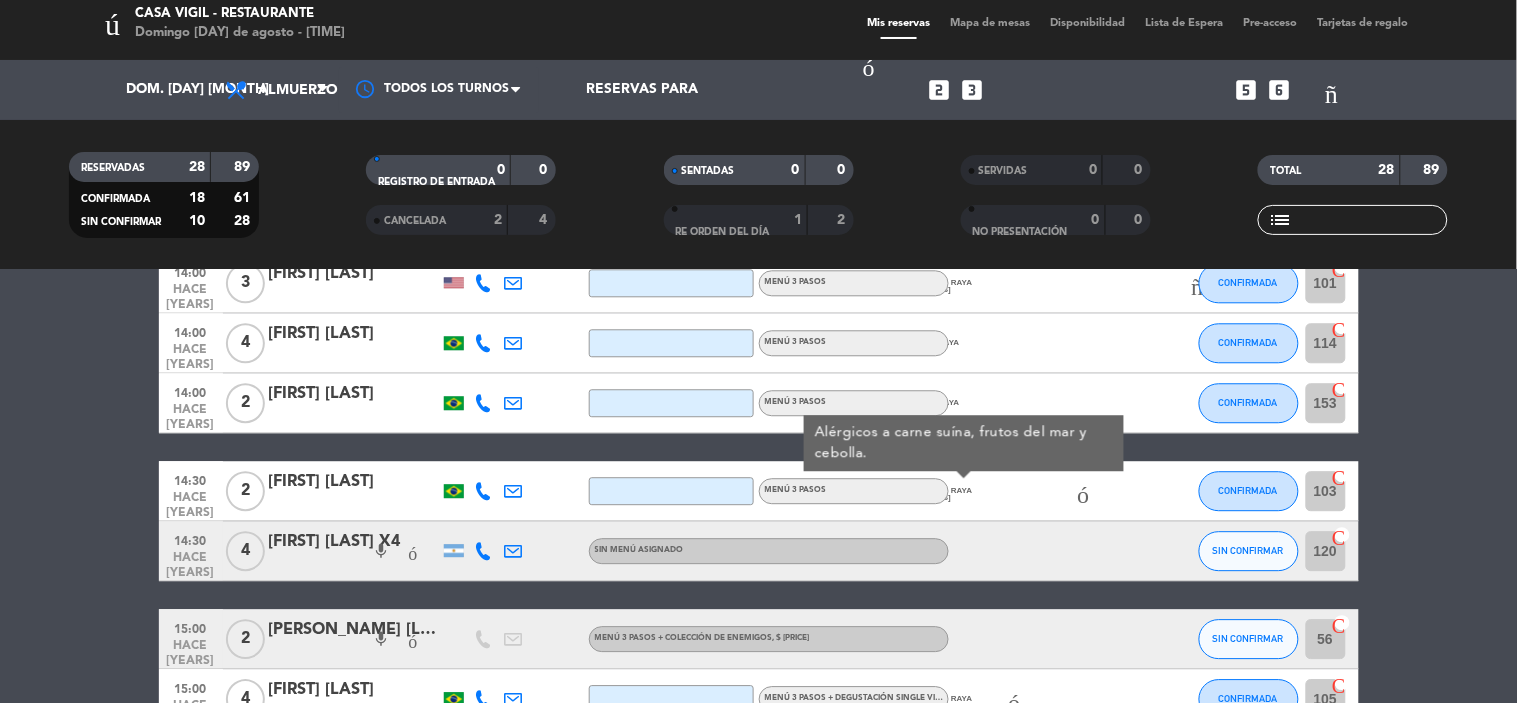 click on "cicatrización Alérgicos a carne suína, frutos do mar y cebolla." 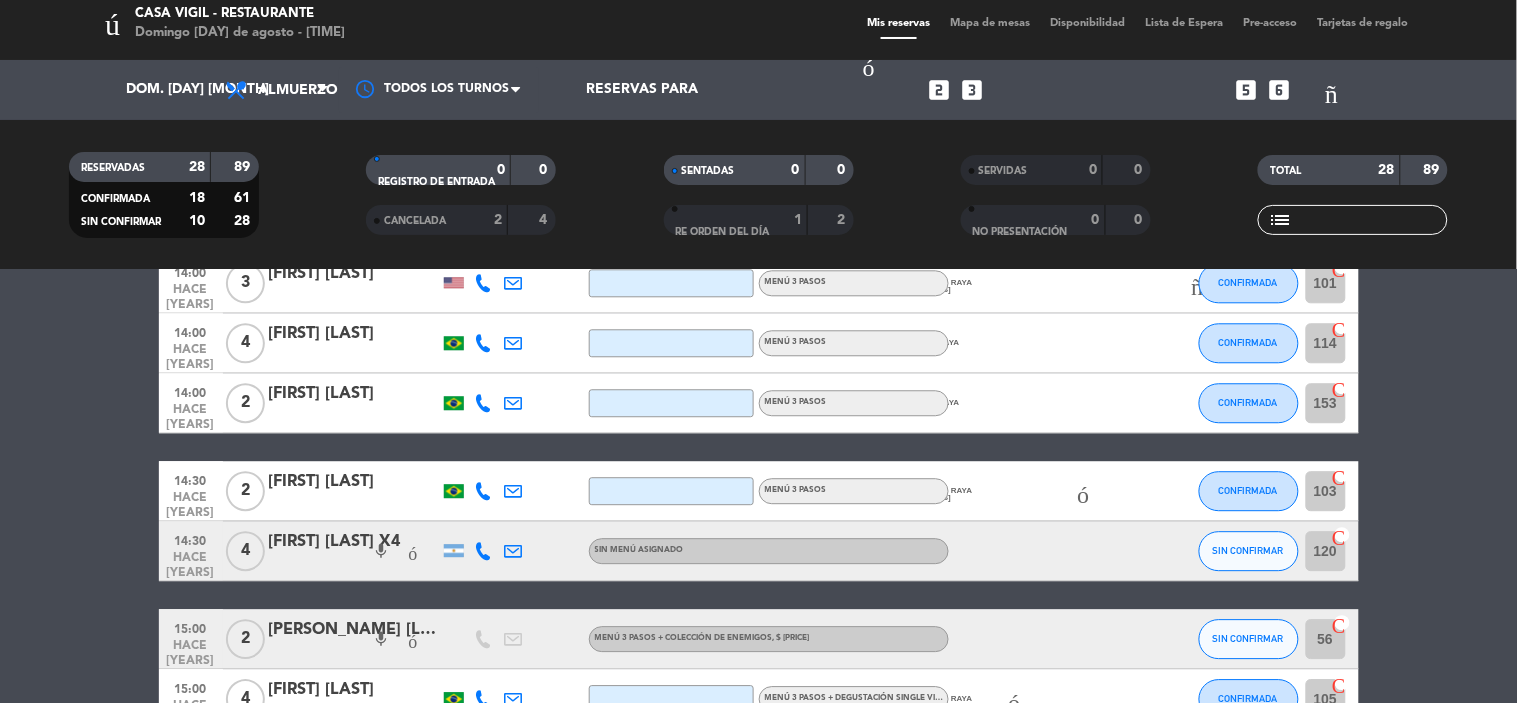 click on "cicatrización" 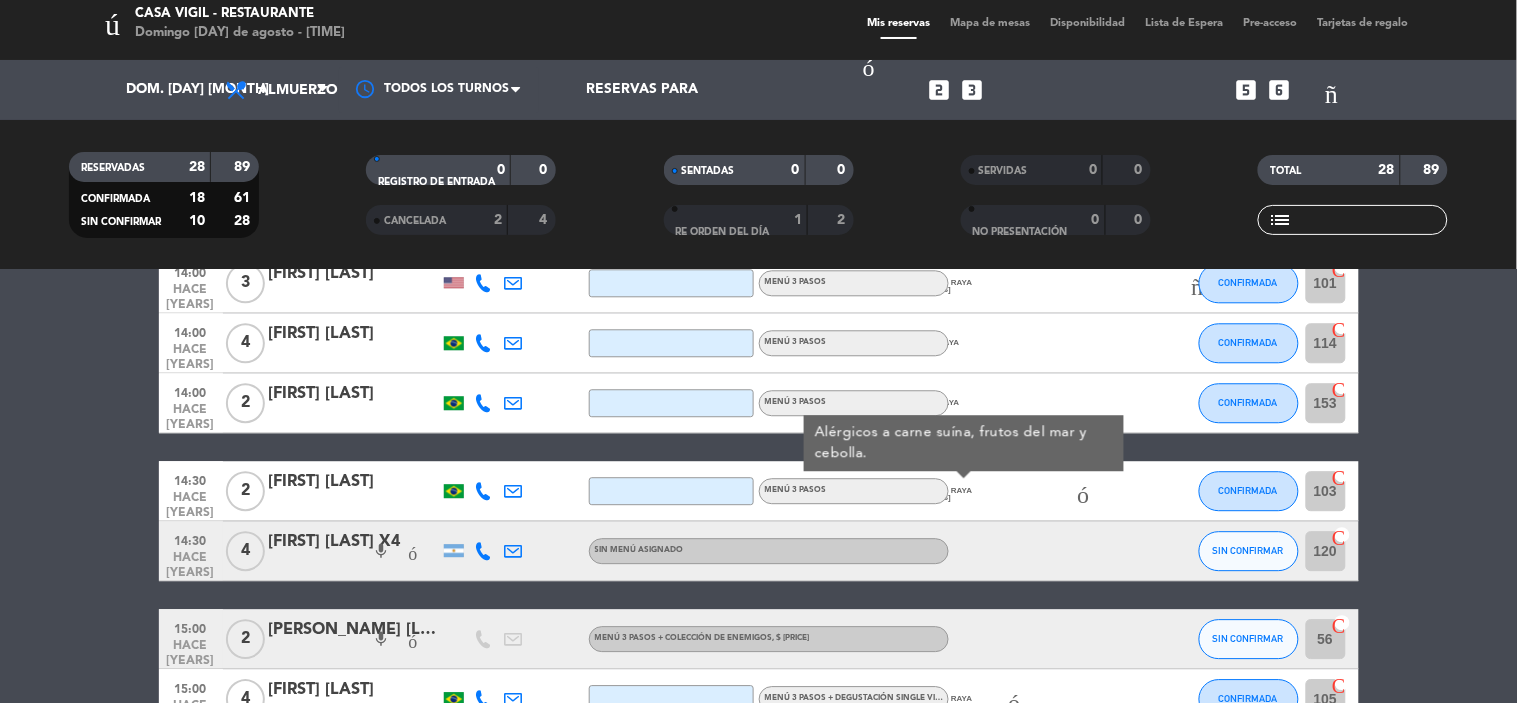 click on "[FIRST] [LAST]" 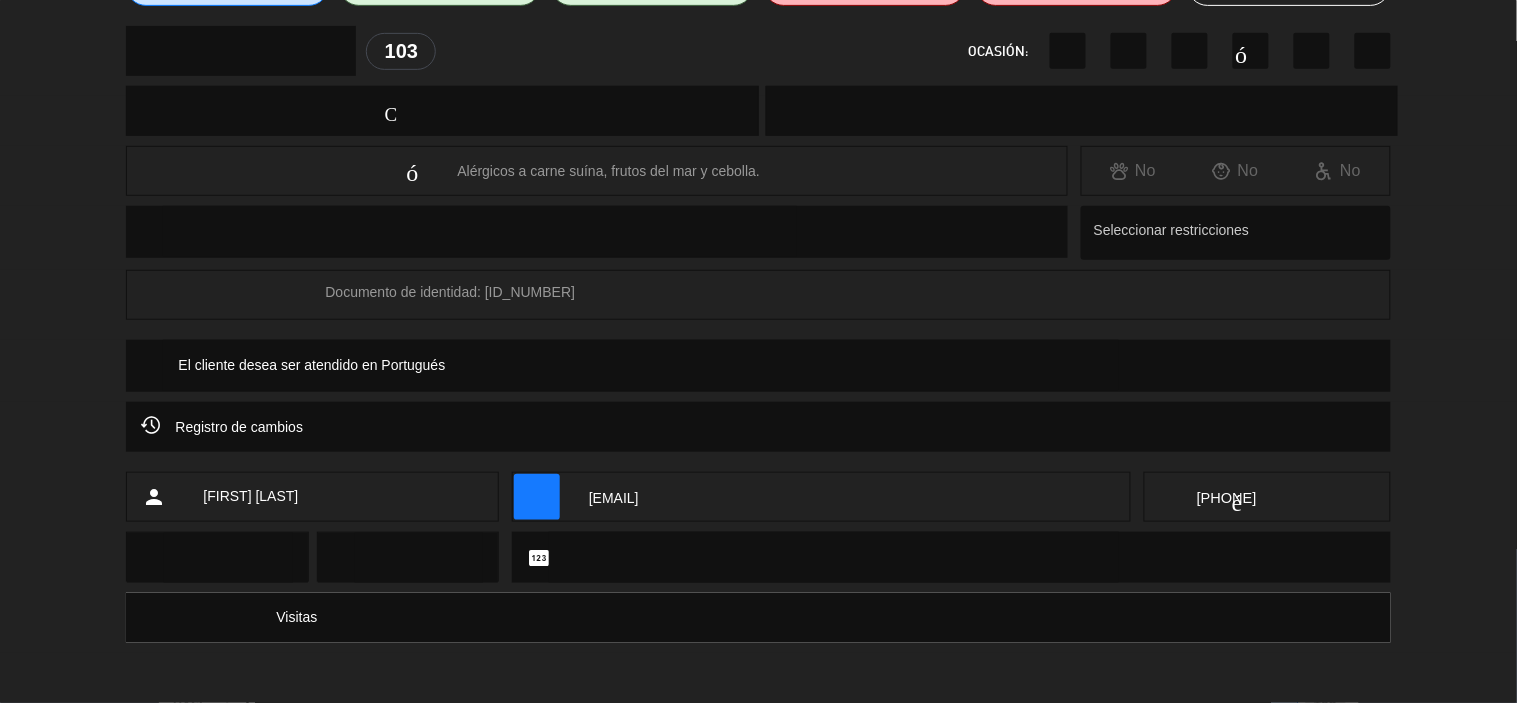 scroll, scrollTop: 0, scrollLeft: 0, axis: both 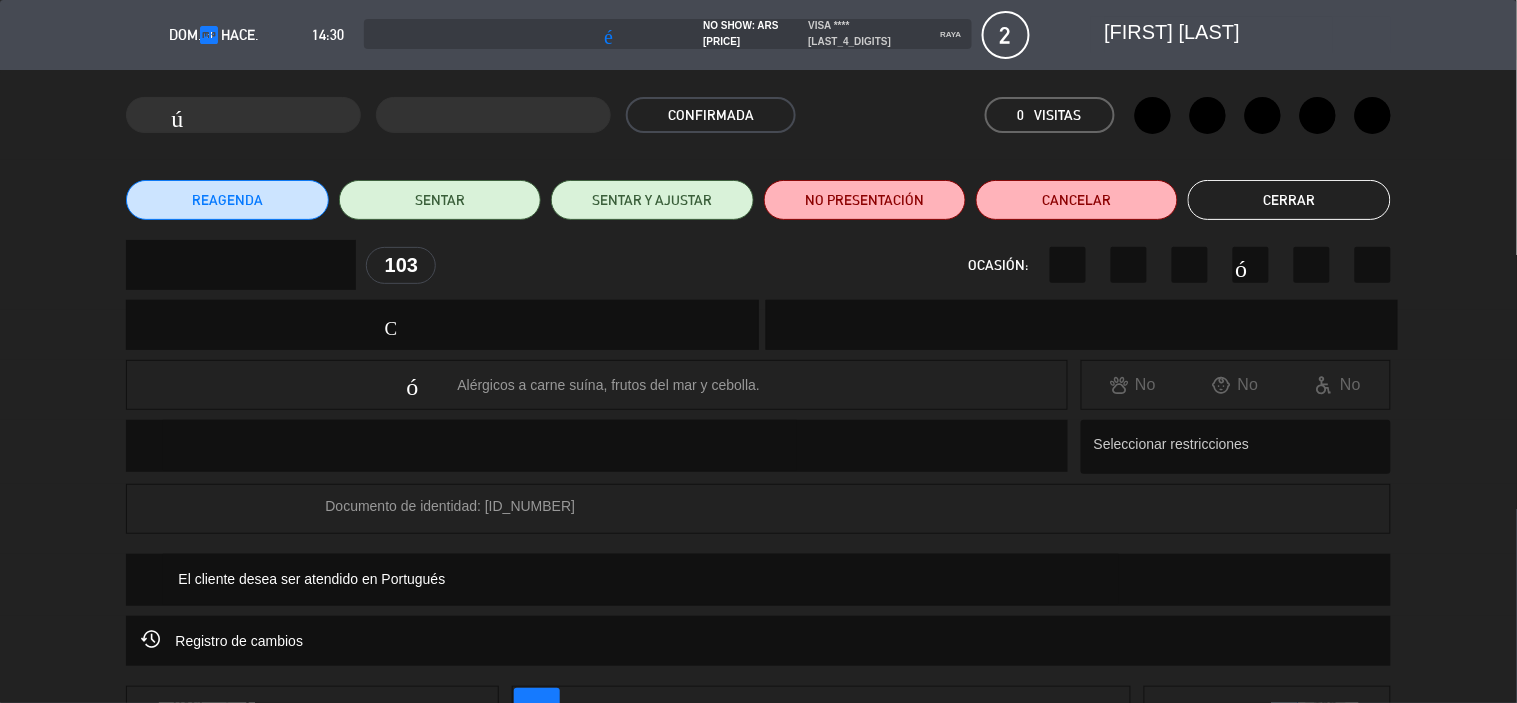 drag, startPoint x: 1291, startPoint y: 183, endPoint x: 1271, endPoint y: 205, distance: 29.732138 